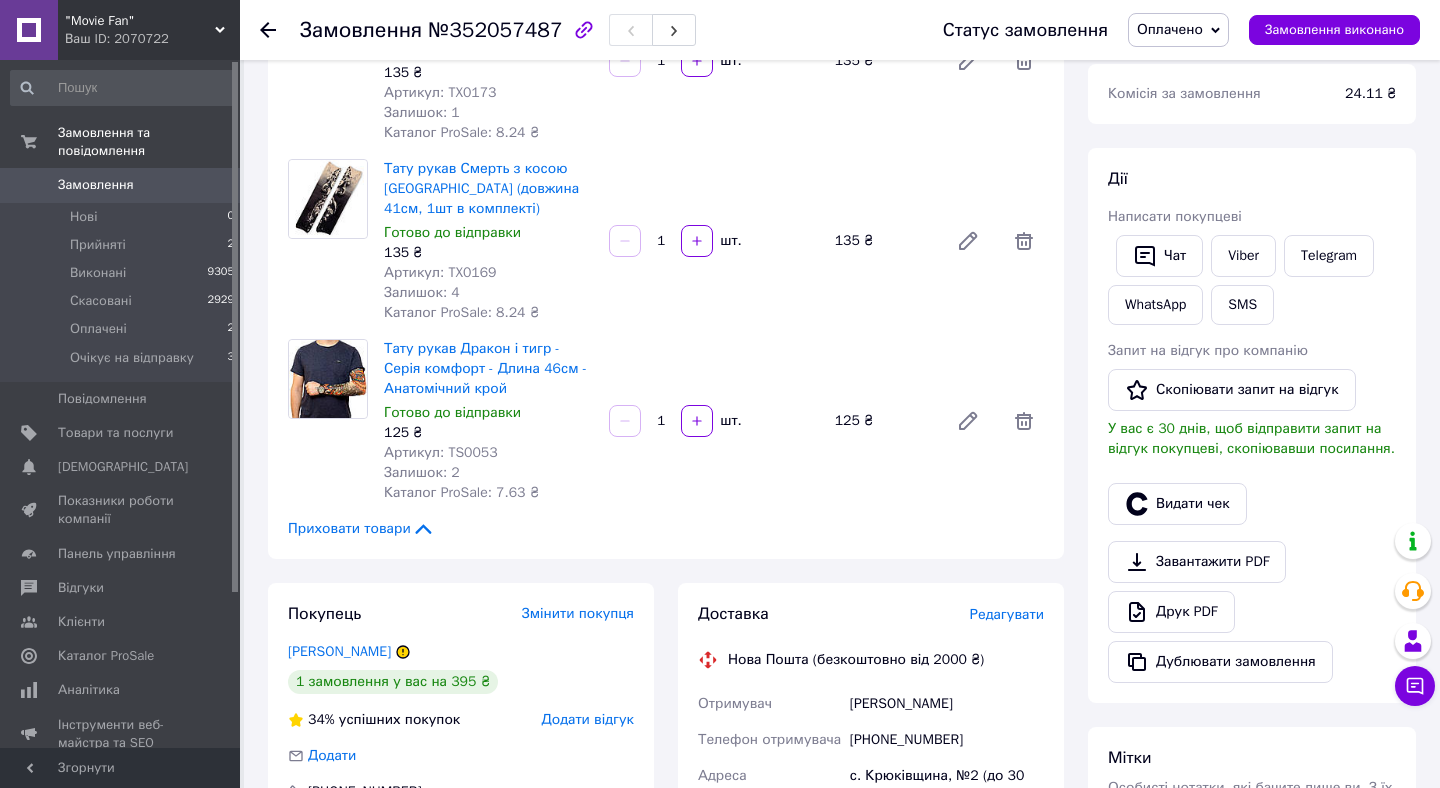 scroll, scrollTop: 0, scrollLeft: 0, axis: both 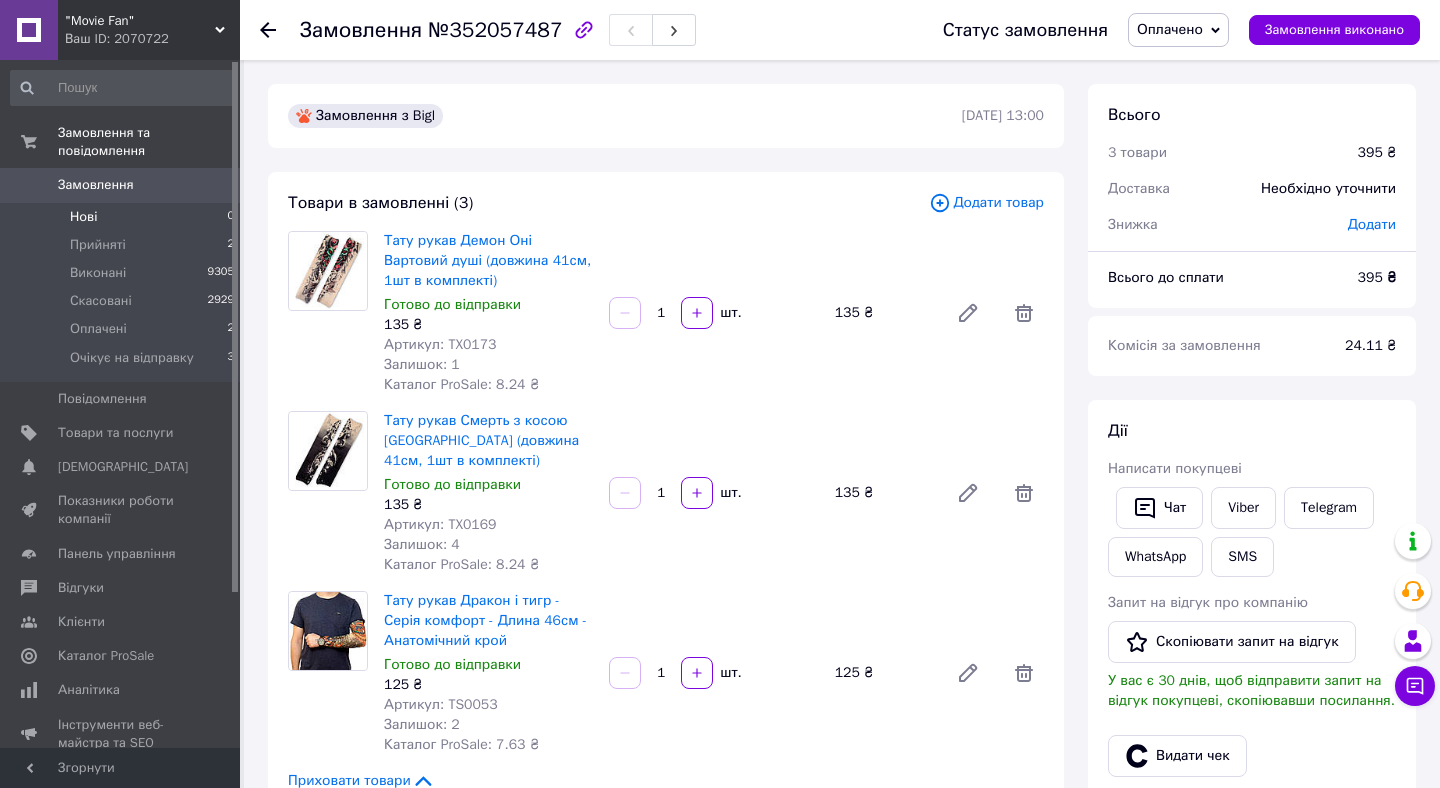 click on "Нові 0" at bounding box center [123, 217] 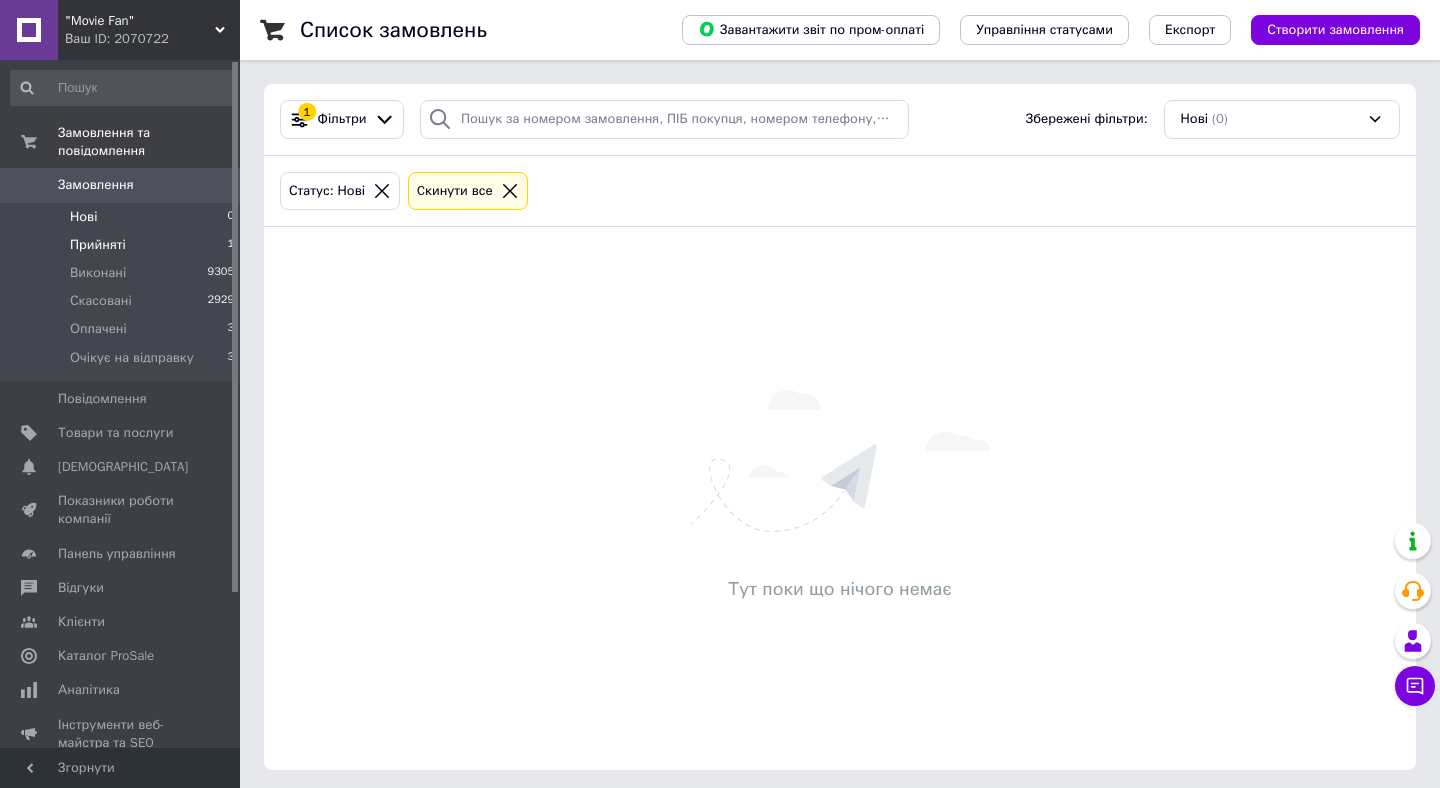 click on "Прийняті 1" at bounding box center [123, 245] 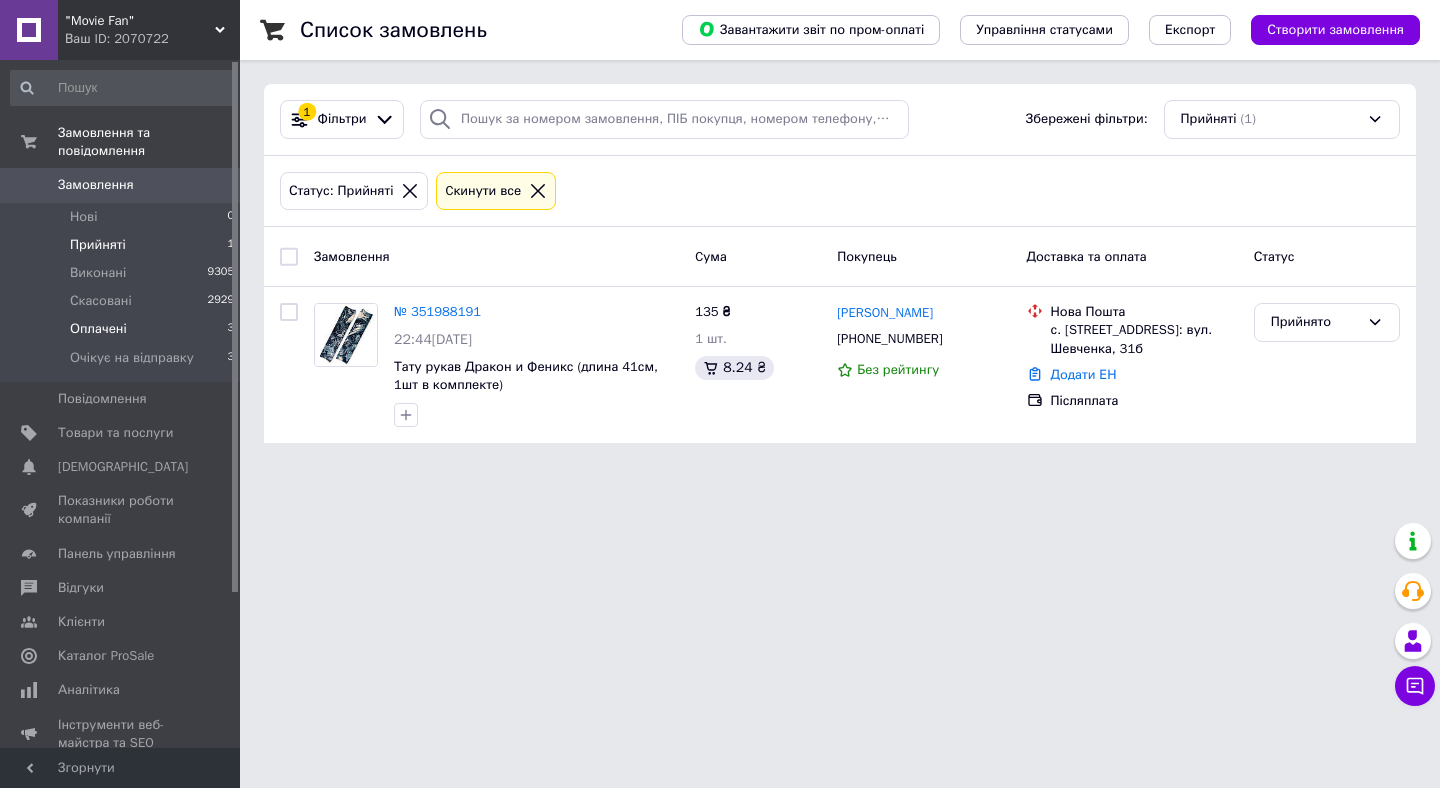 click on "Оплачені 3" at bounding box center [123, 329] 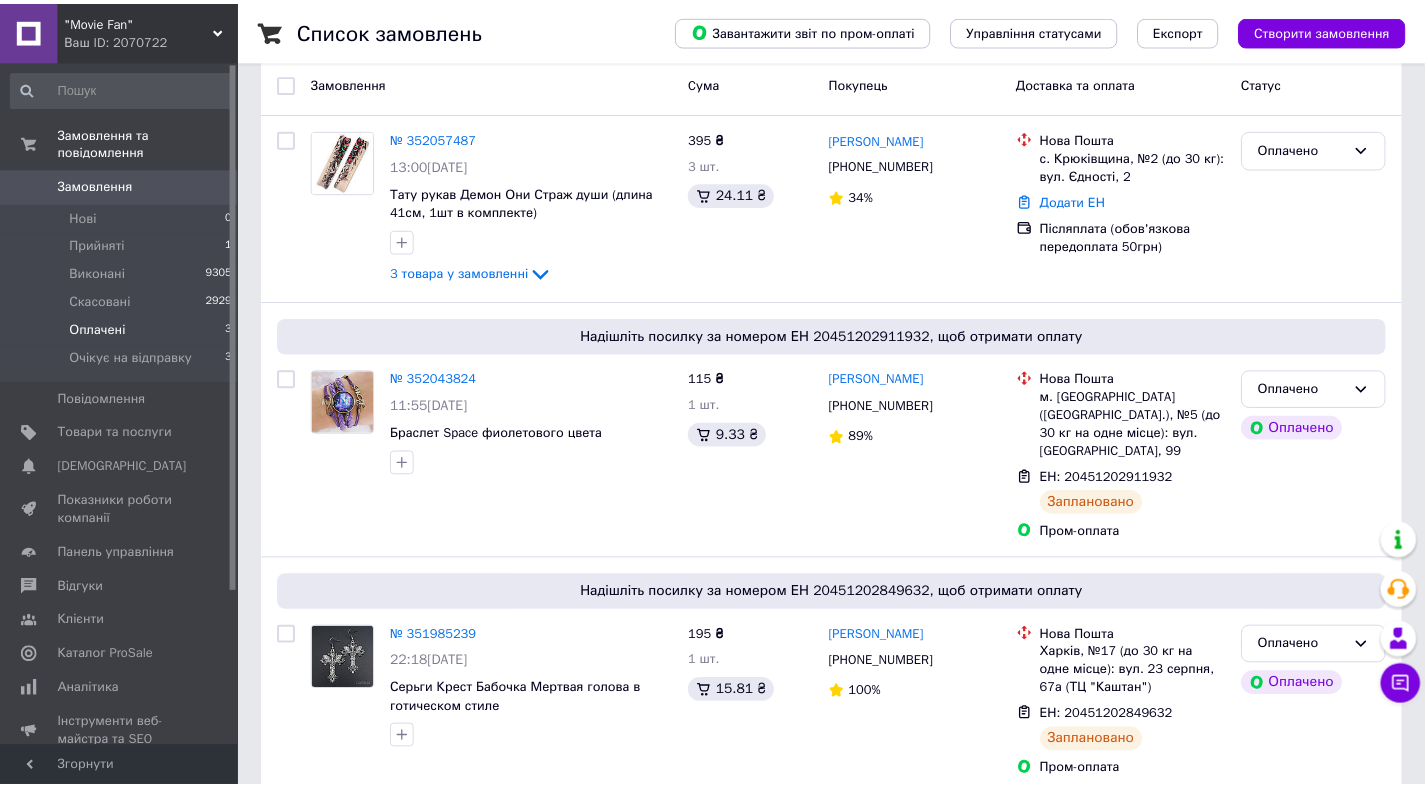 scroll, scrollTop: 206, scrollLeft: 0, axis: vertical 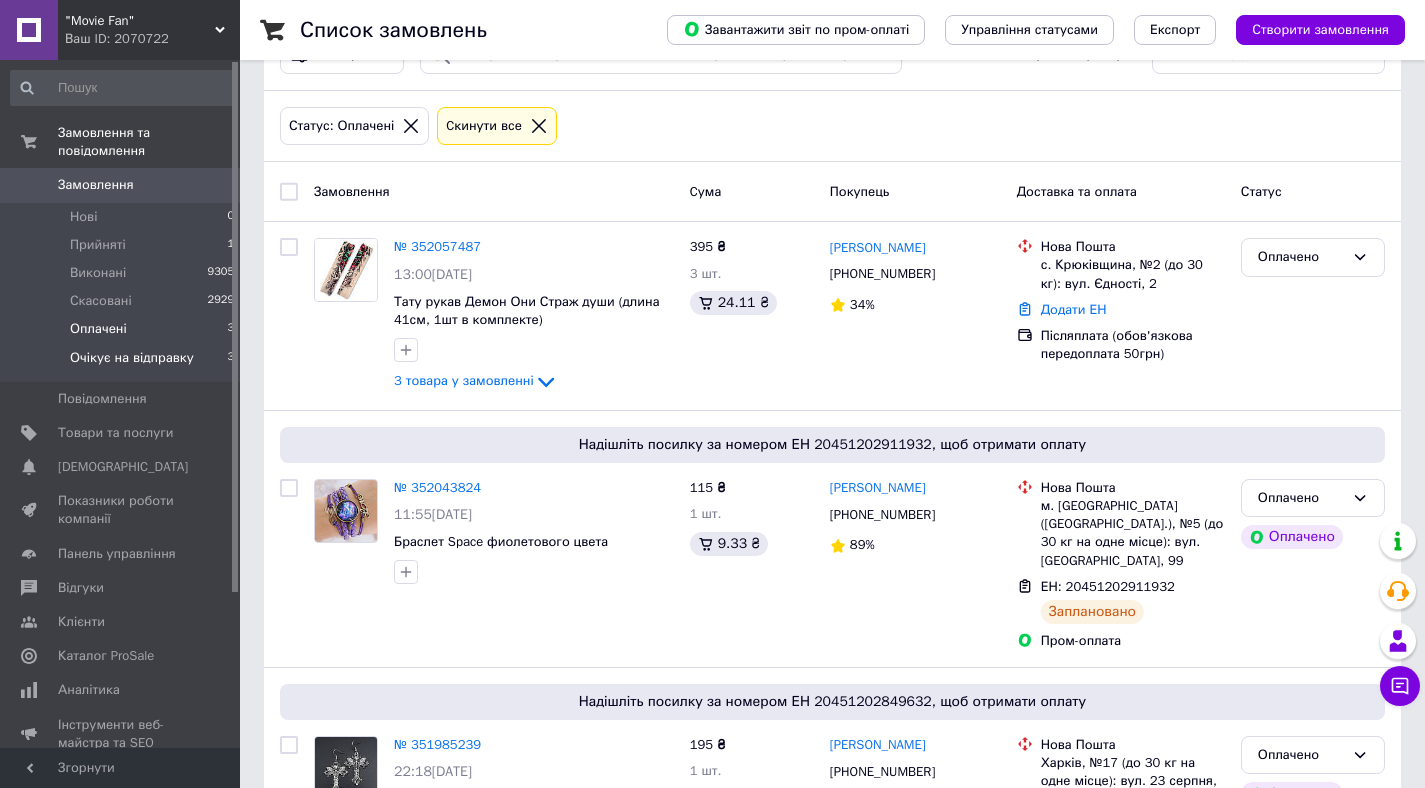 click on "Очікує на відправку" at bounding box center [132, 358] 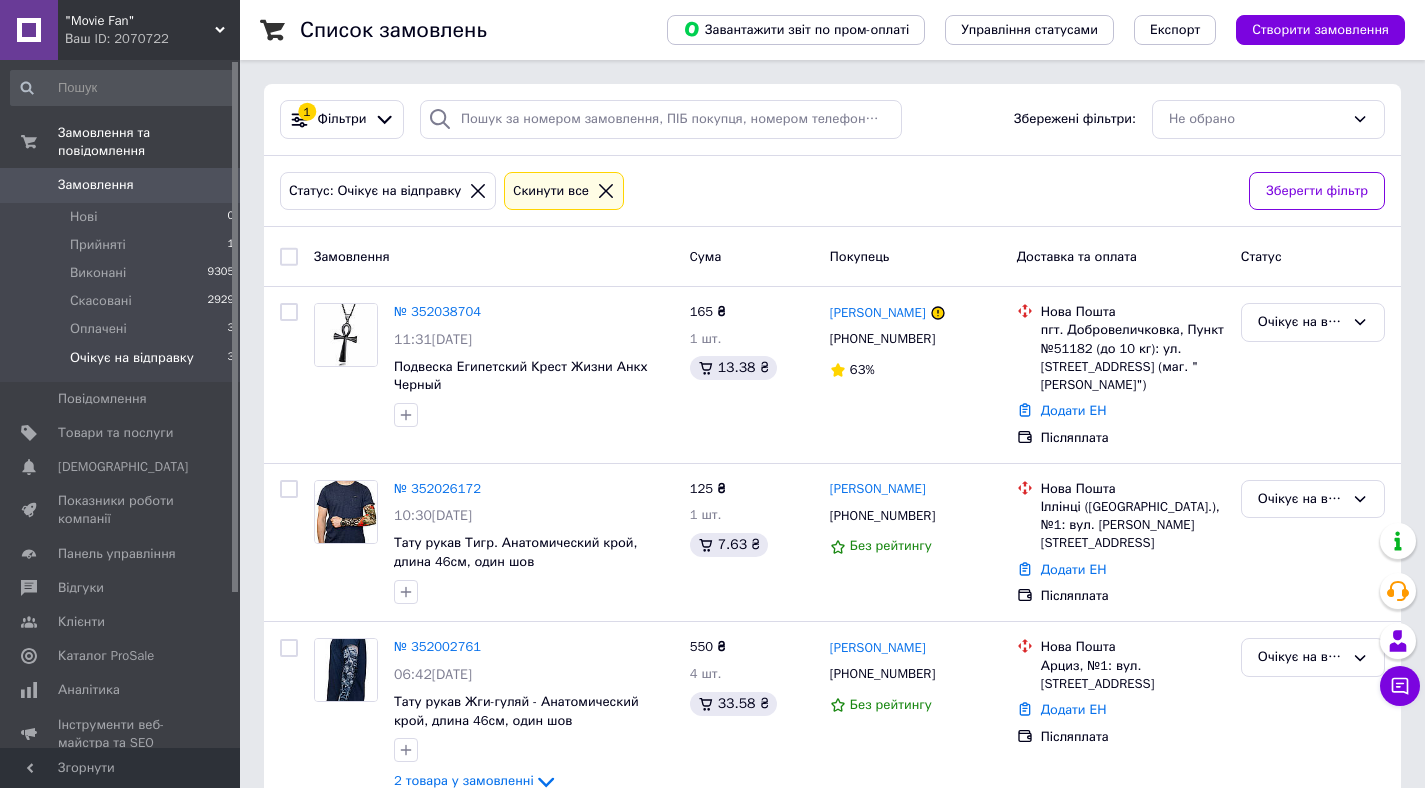 scroll, scrollTop: 44, scrollLeft: 0, axis: vertical 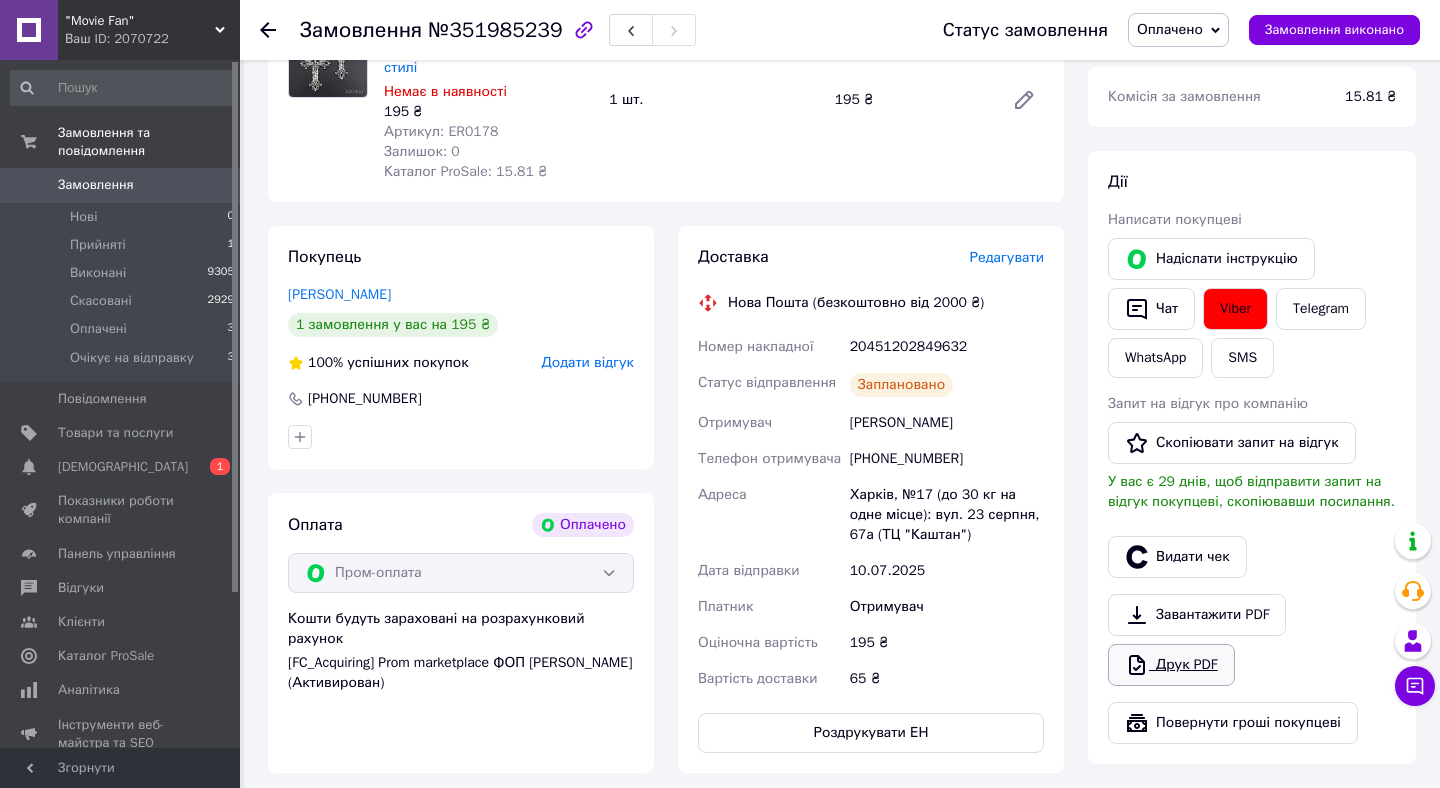 click on "Друк PDF" at bounding box center [1171, 665] 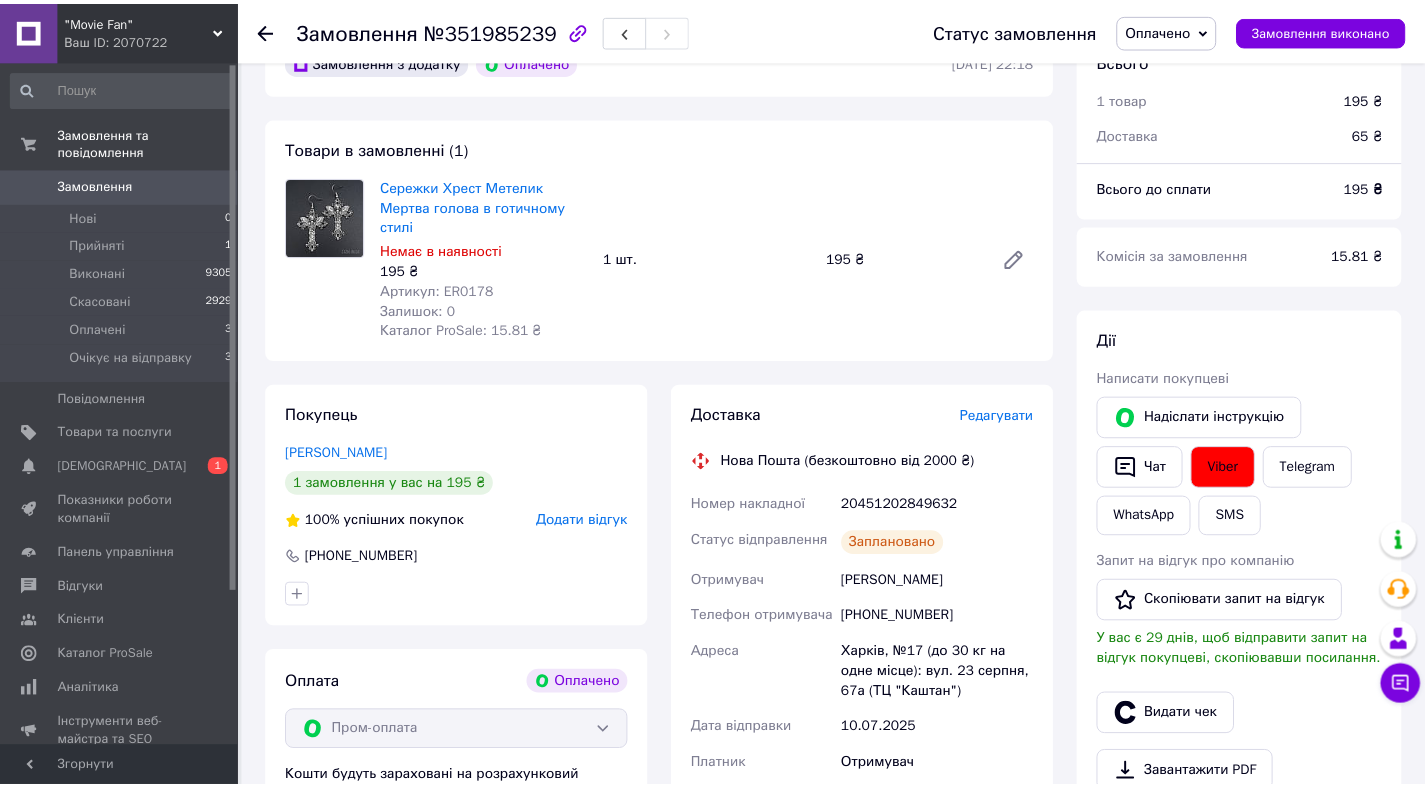 scroll, scrollTop: 0, scrollLeft: 0, axis: both 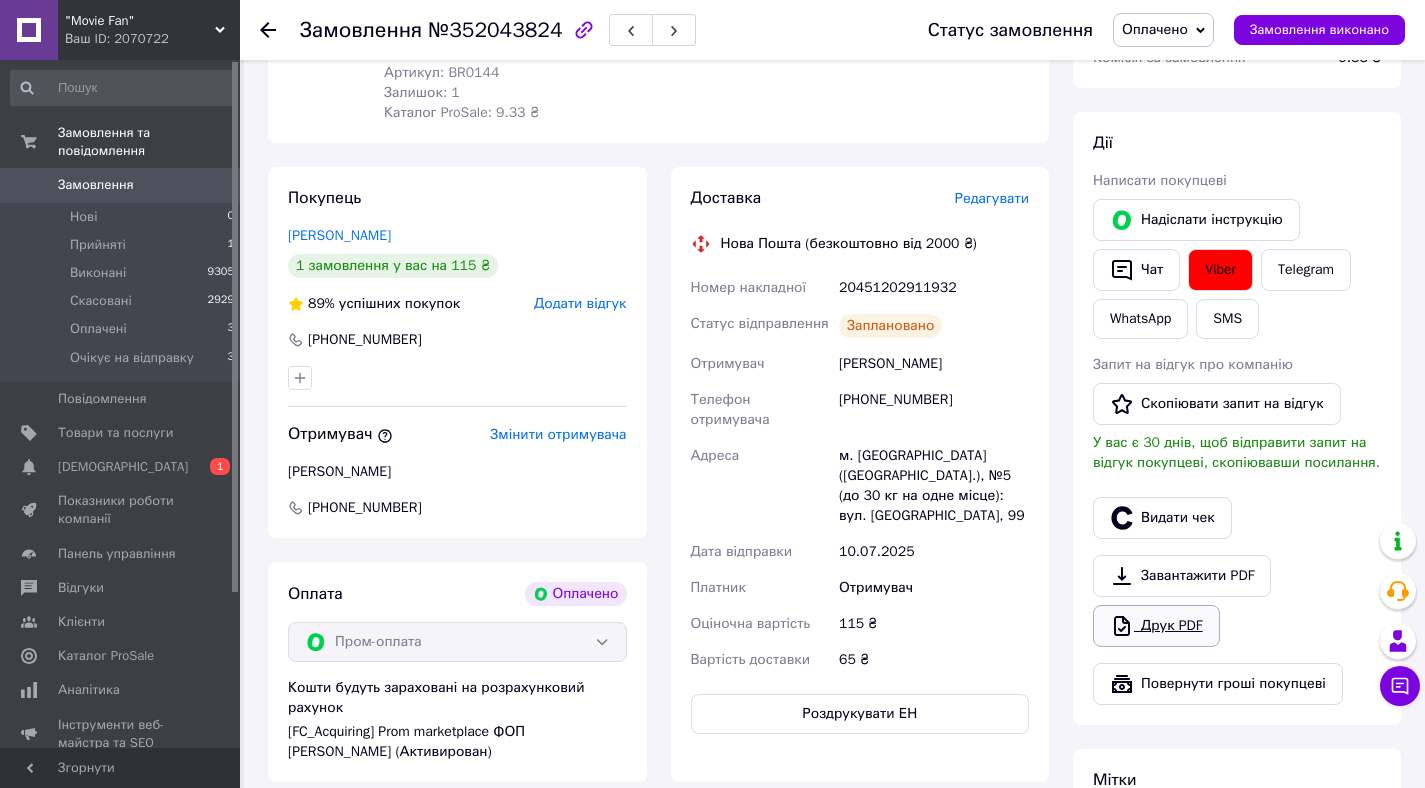 click on "Друк PDF" at bounding box center (1156, 626) 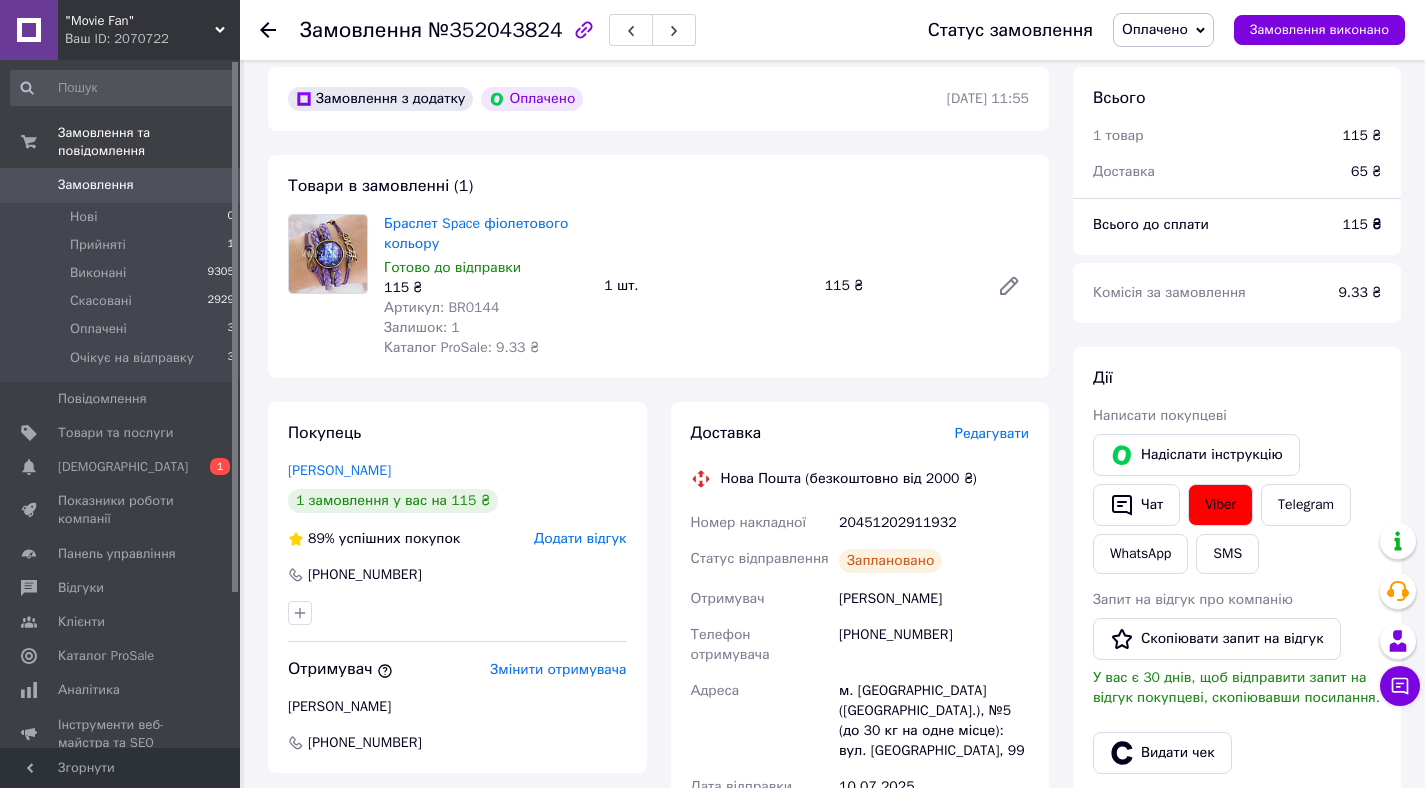 scroll, scrollTop: 0, scrollLeft: 0, axis: both 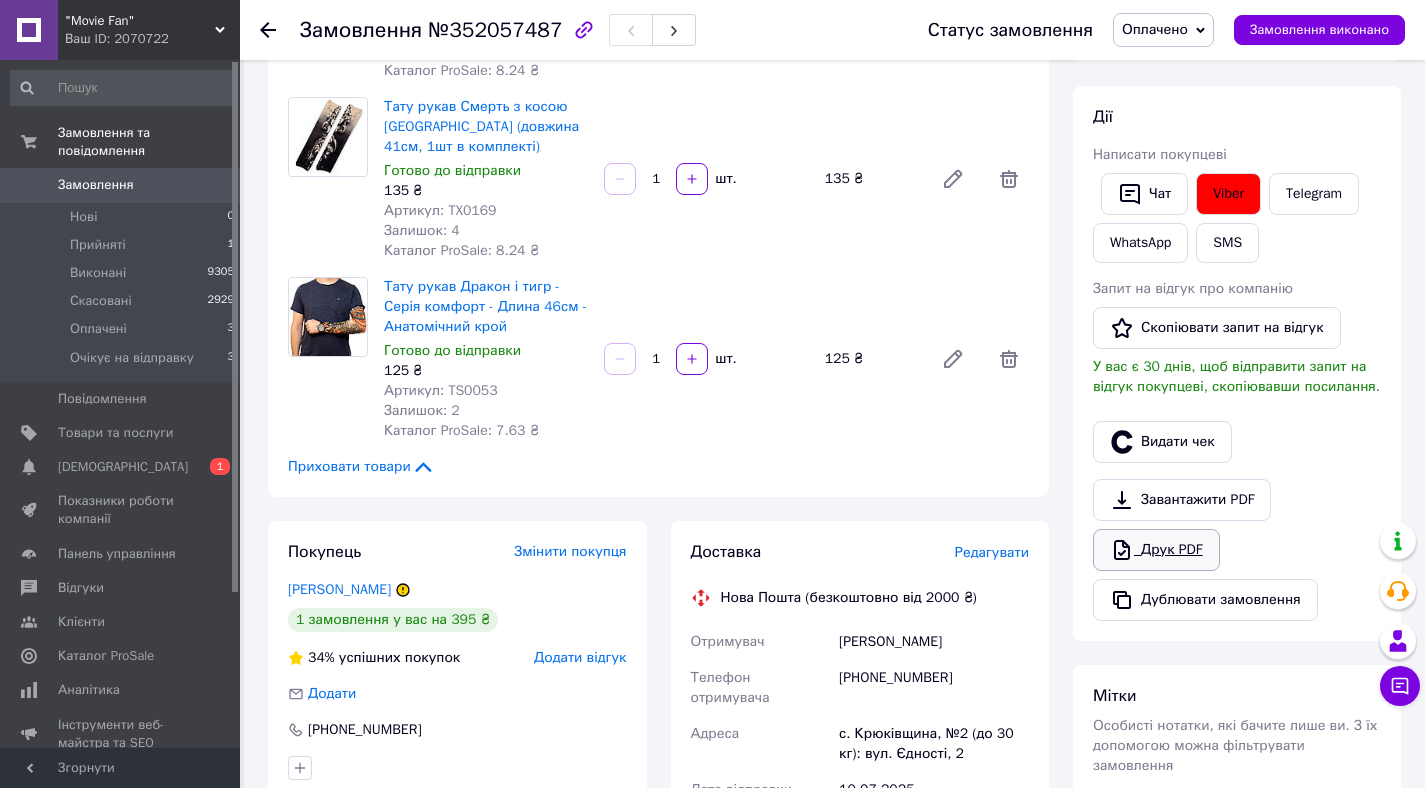 click on "Друк PDF" at bounding box center (1156, 550) 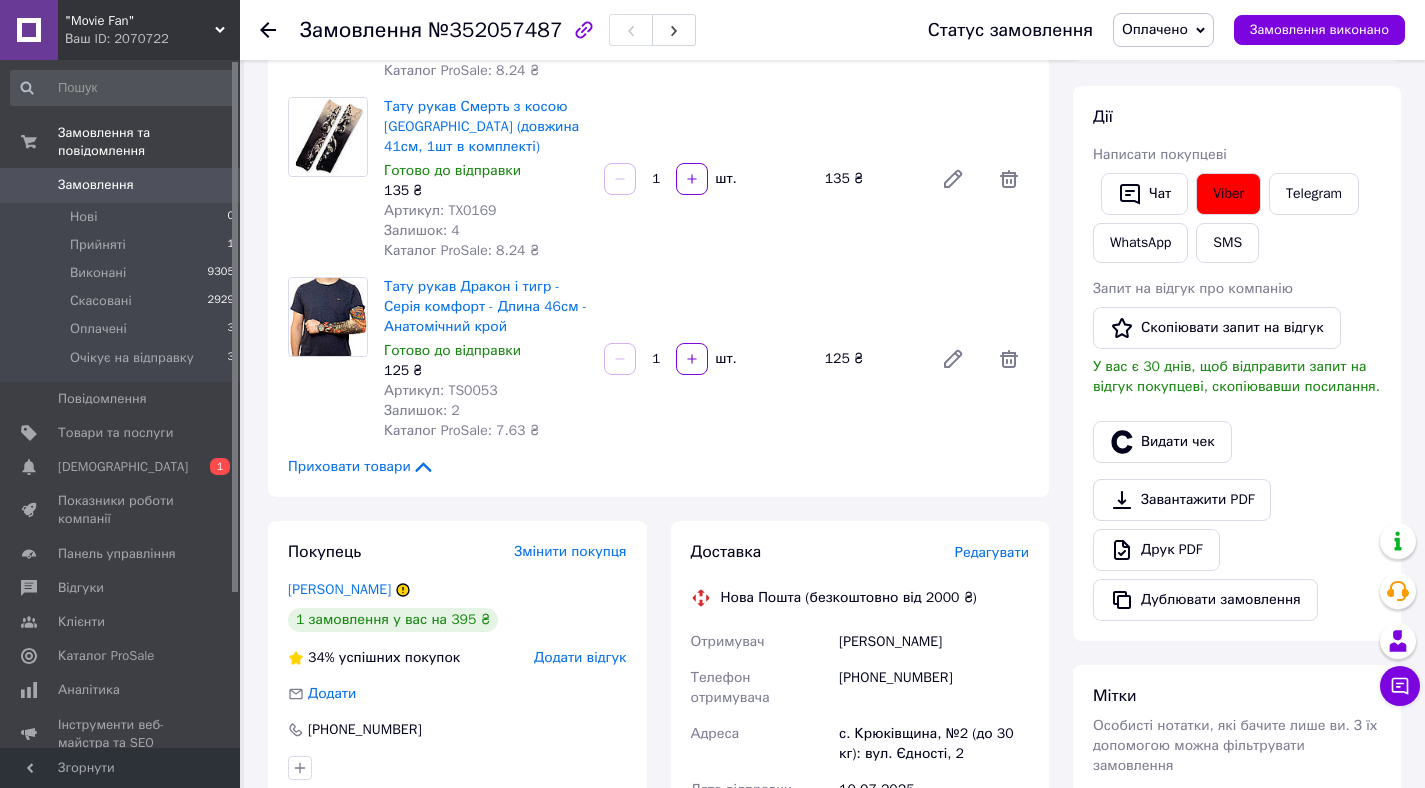 click on "Редагувати" at bounding box center (992, 552) 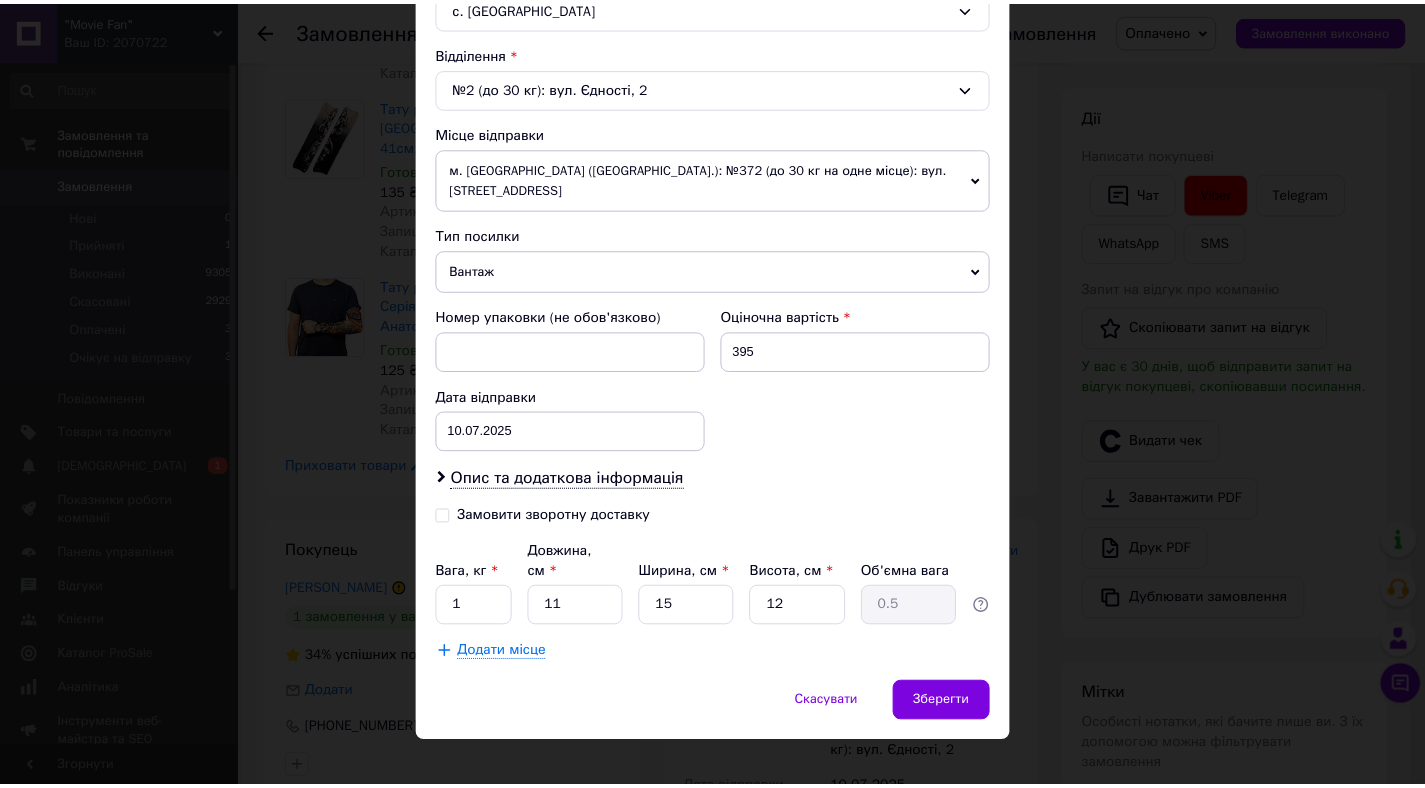 scroll, scrollTop: 596, scrollLeft: 0, axis: vertical 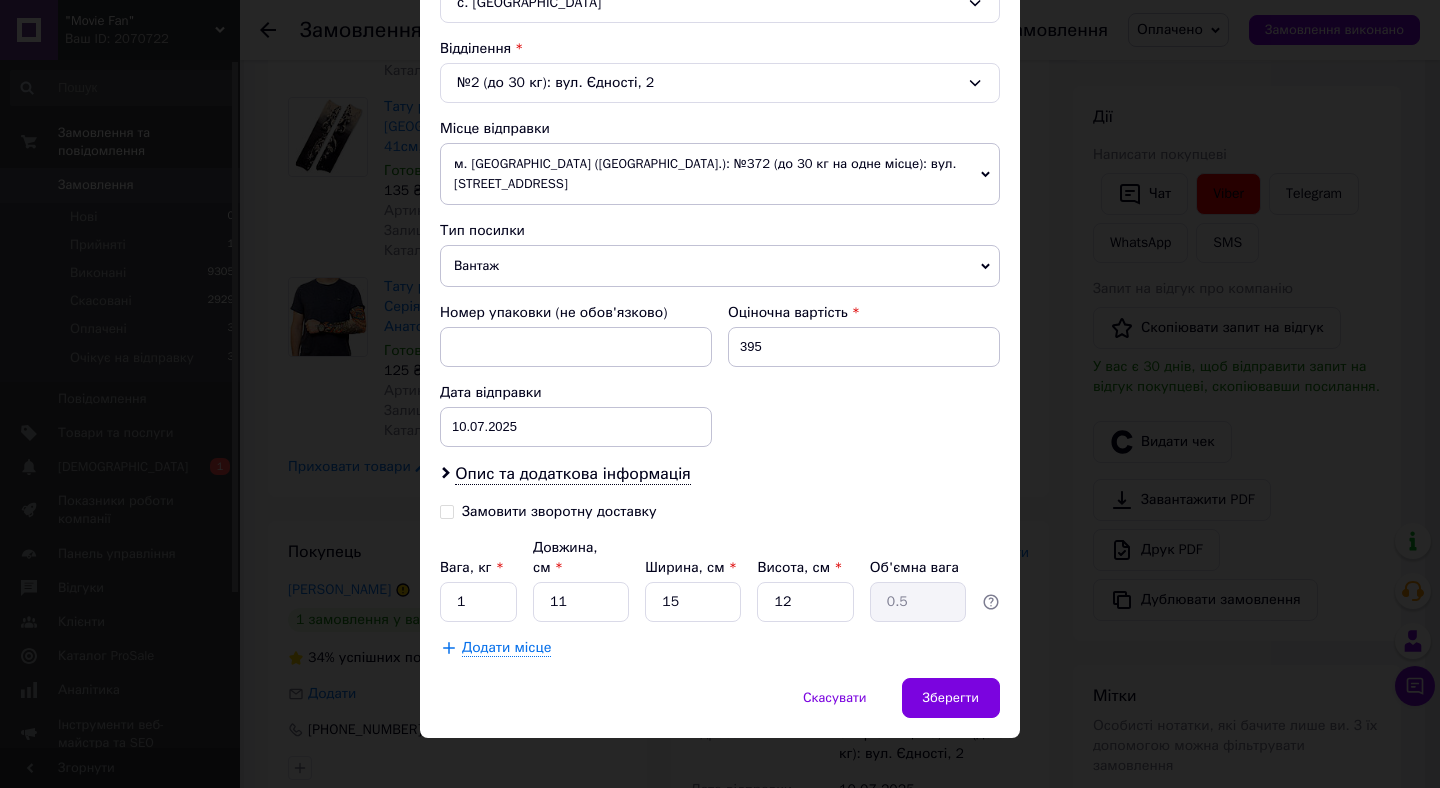 click on "Вантаж" at bounding box center [720, 266] 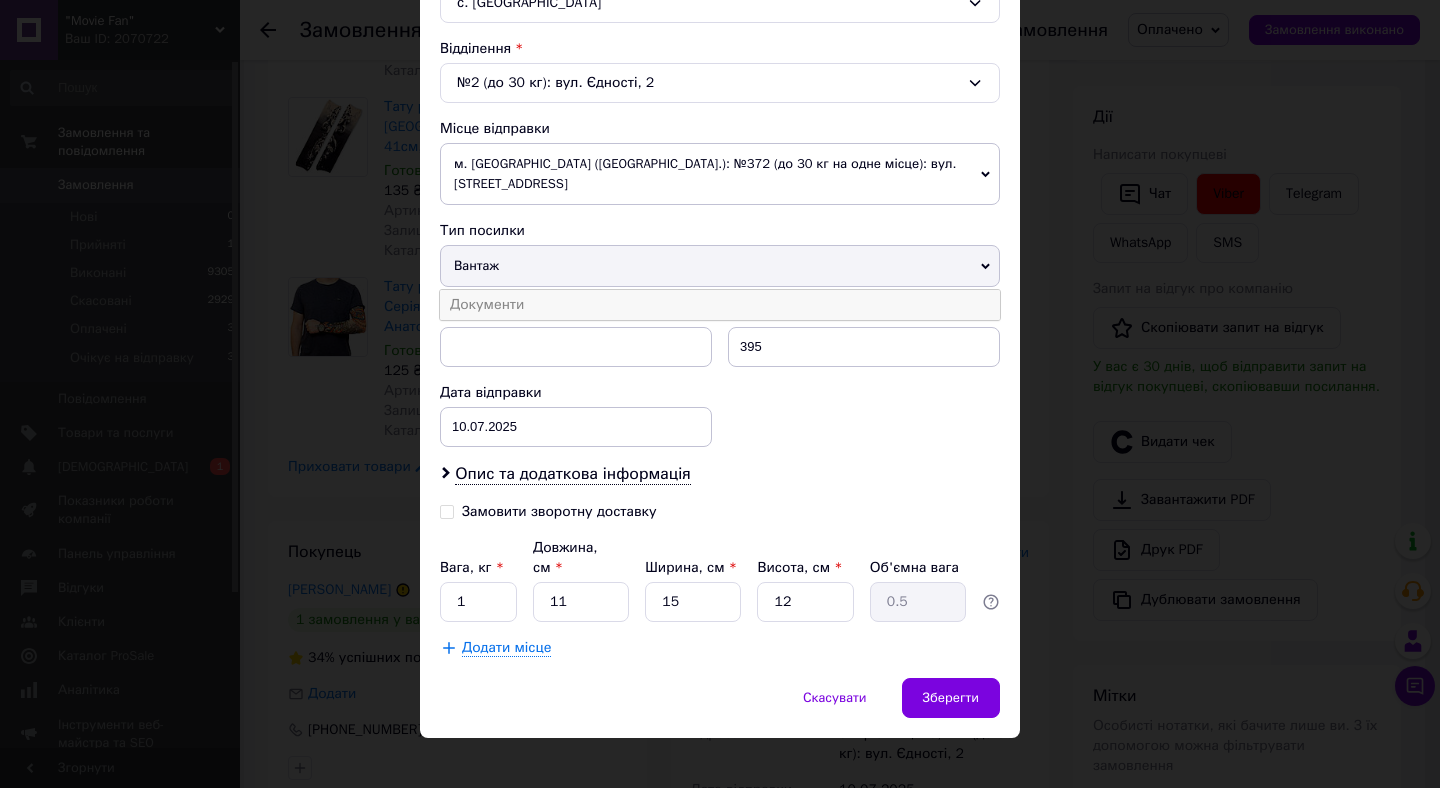click on "Документи" at bounding box center (720, 305) 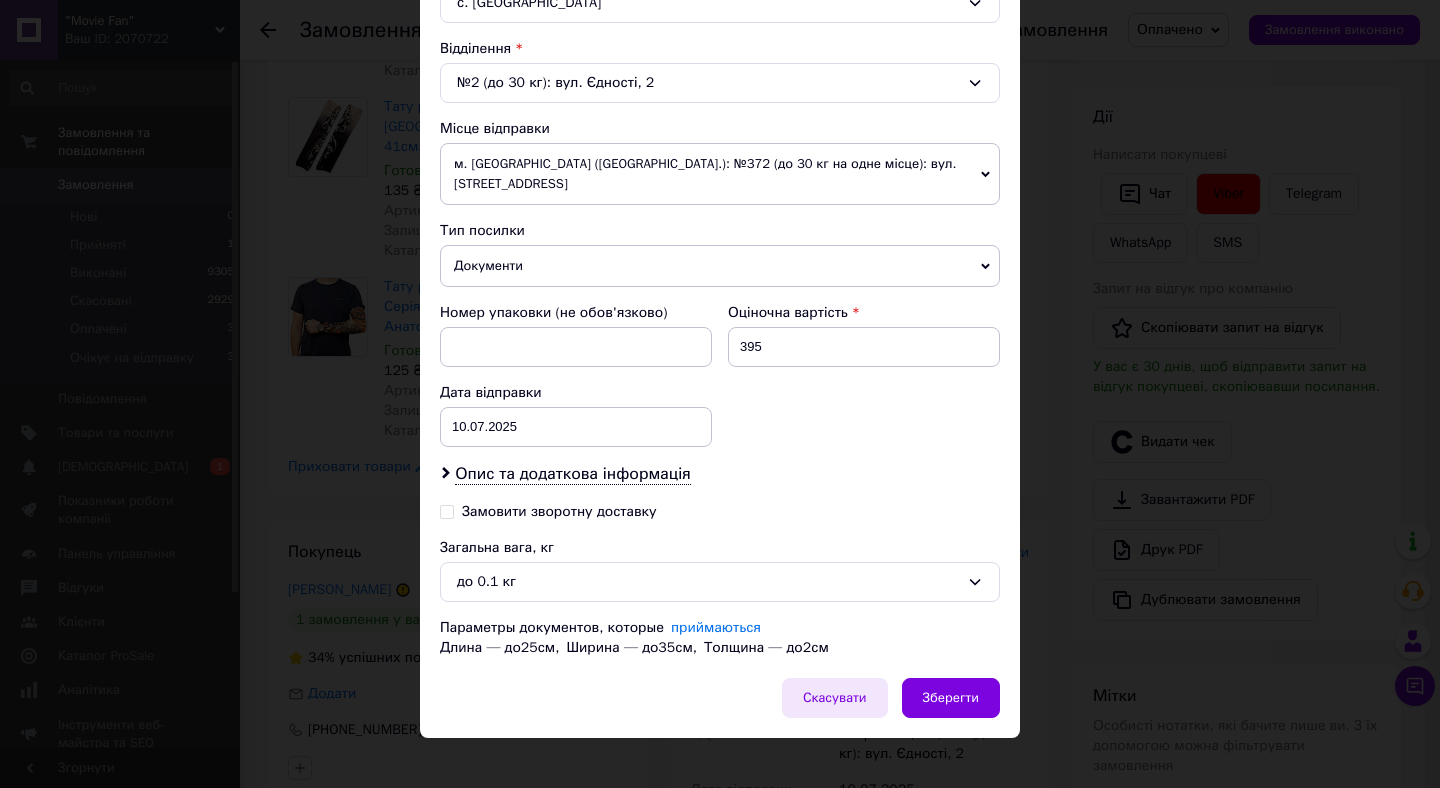 click on "Скасувати" at bounding box center [835, 698] 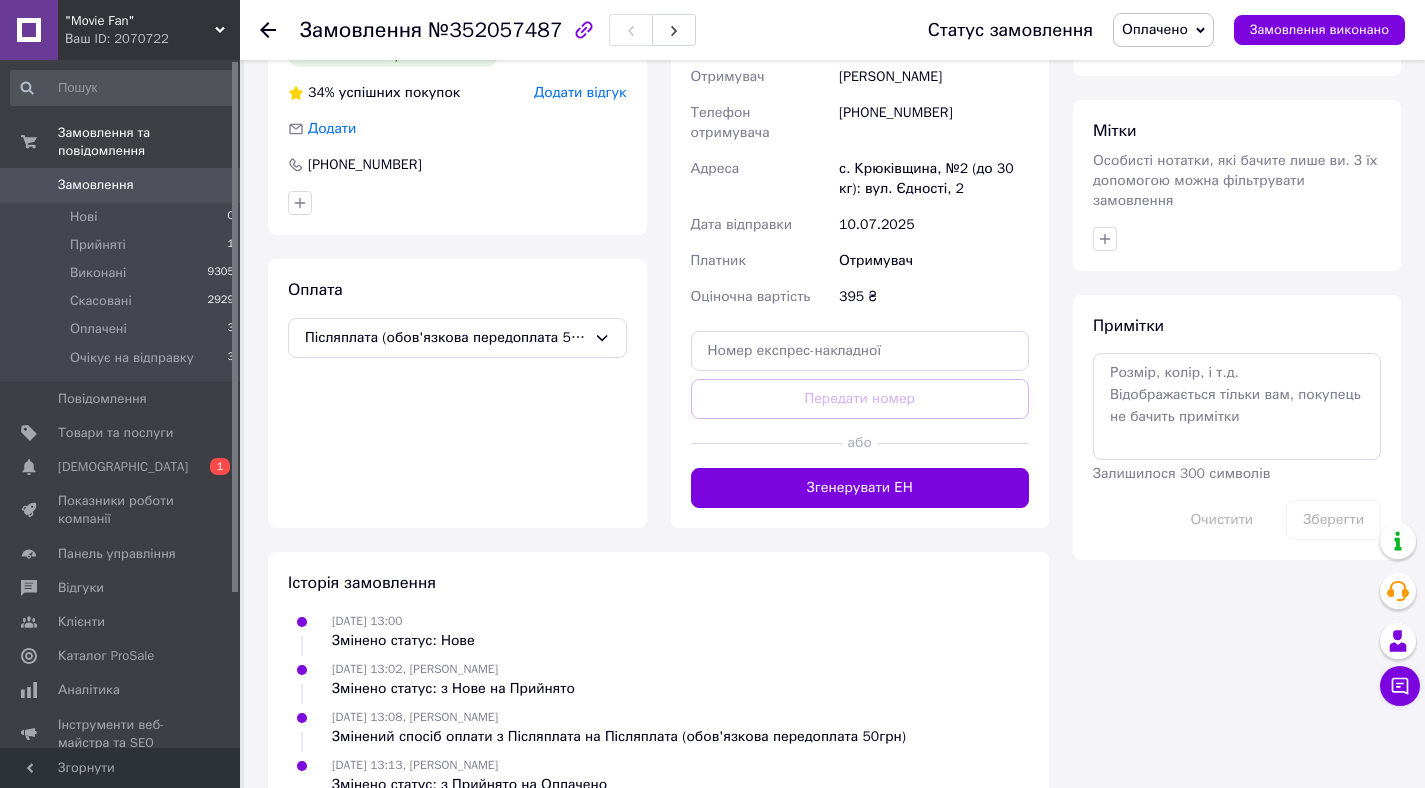 scroll, scrollTop: 884, scrollLeft: 0, axis: vertical 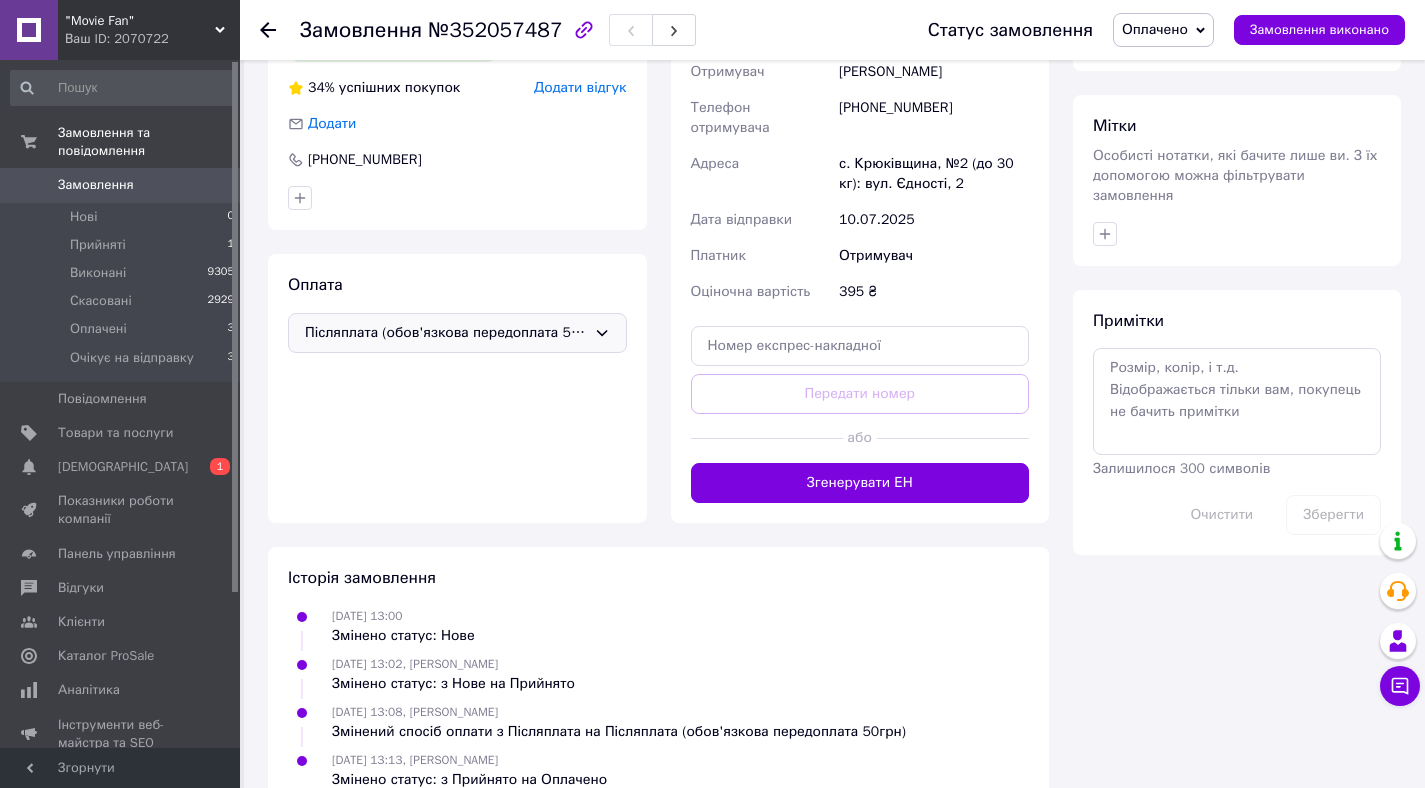 click on "Післяплата (обов'язкова передоплата 50грн)" at bounding box center [445, 333] 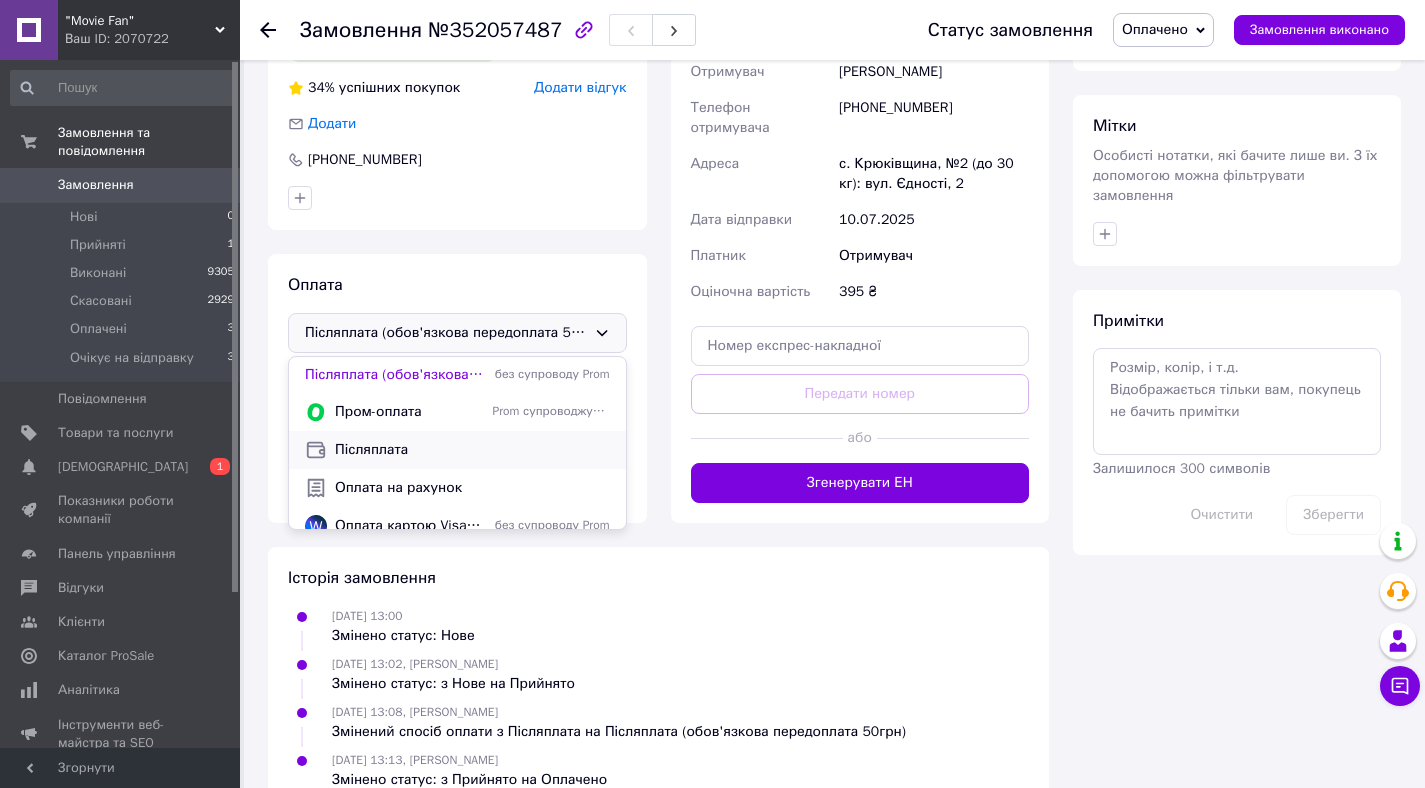click on "Післяплата" at bounding box center (472, 450) 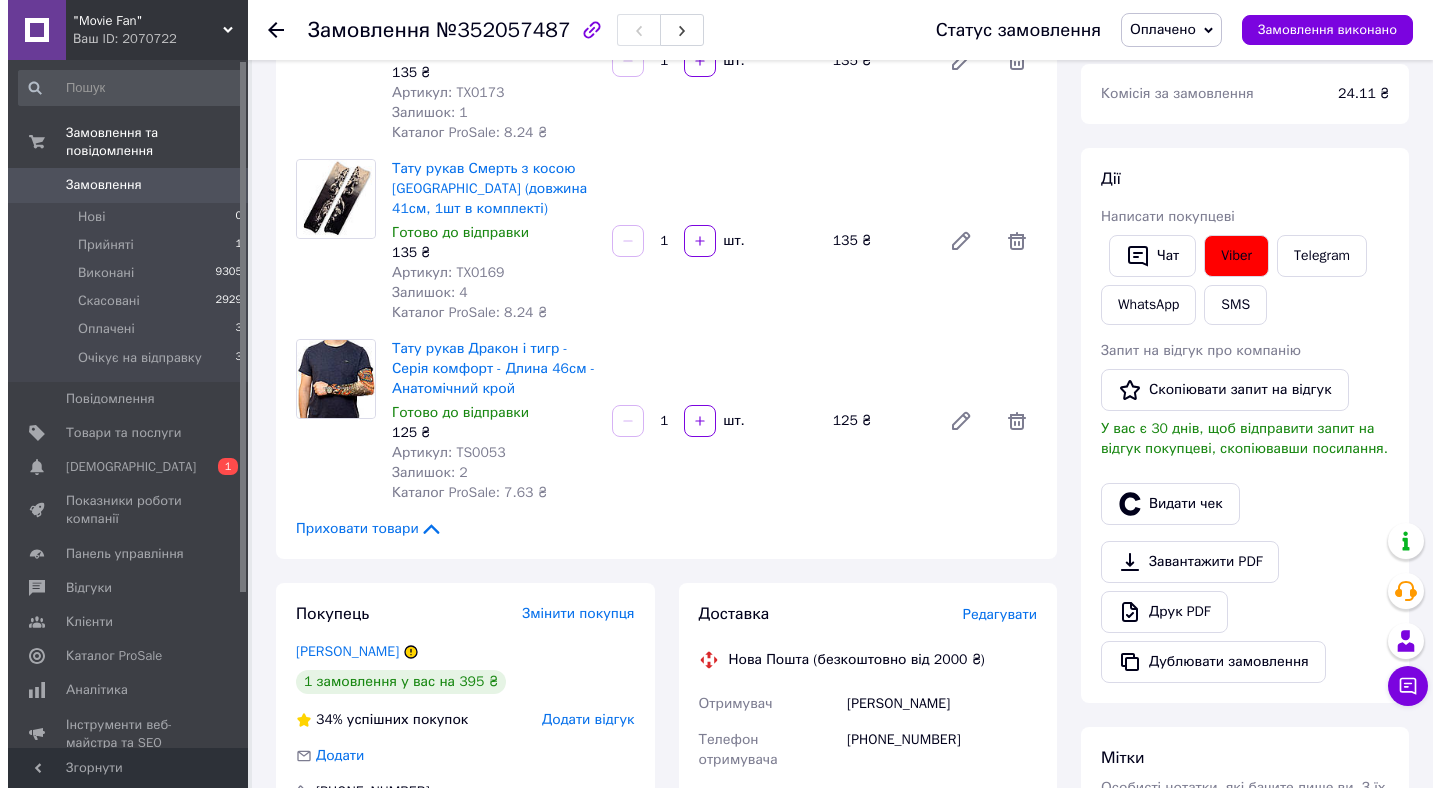 scroll, scrollTop: 251, scrollLeft: 0, axis: vertical 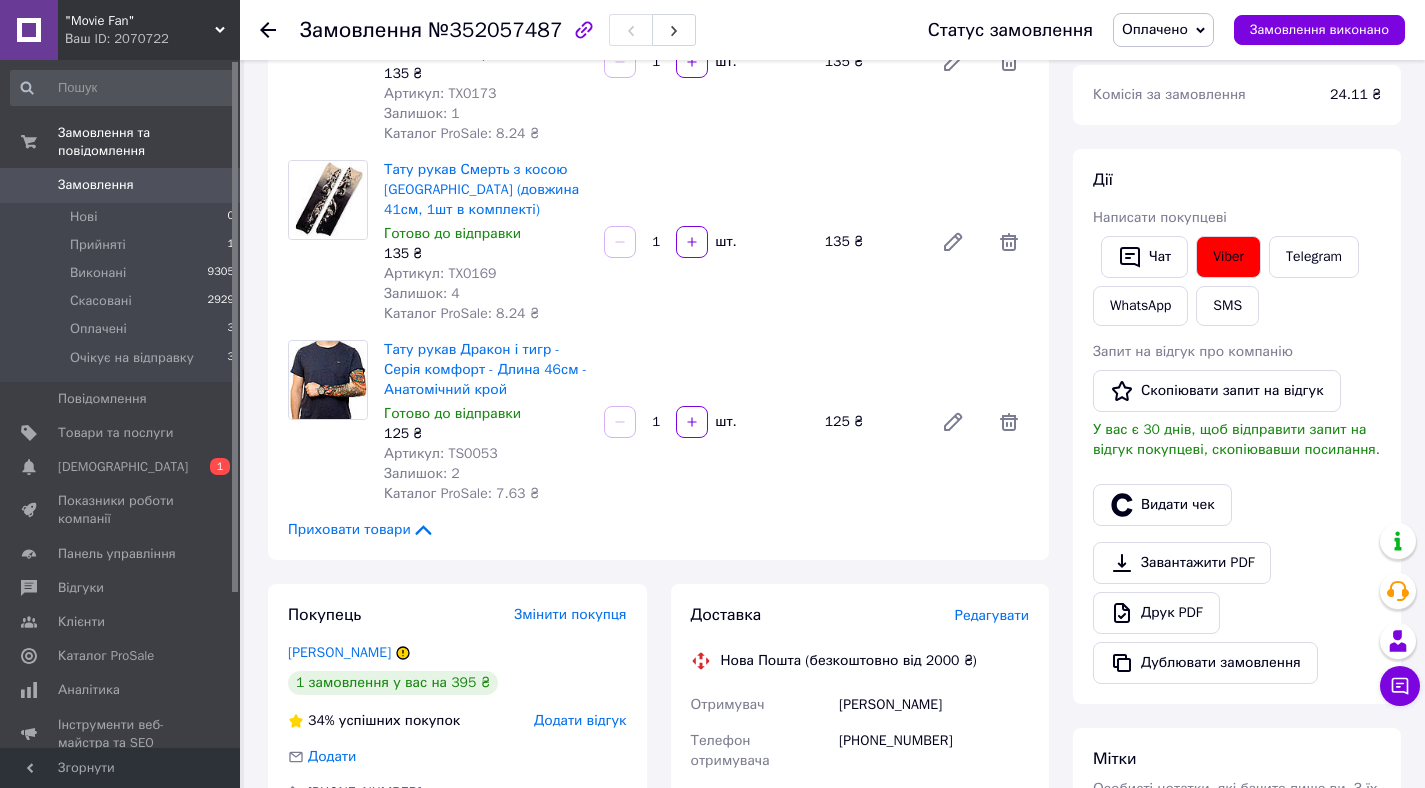 click on "Редагувати" at bounding box center (992, 615) 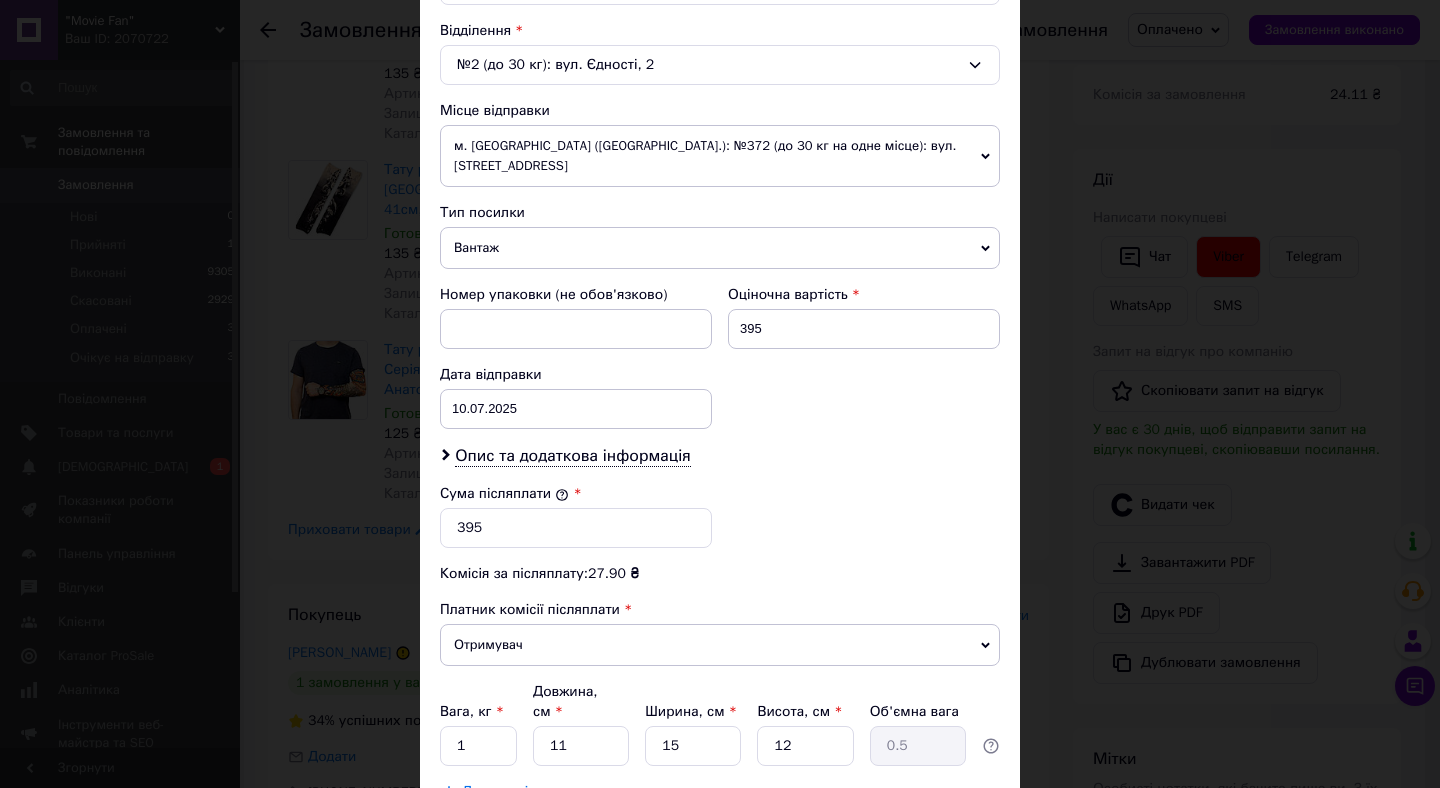 scroll, scrollTop: 615, scrollLeft: 0, axis: vertical 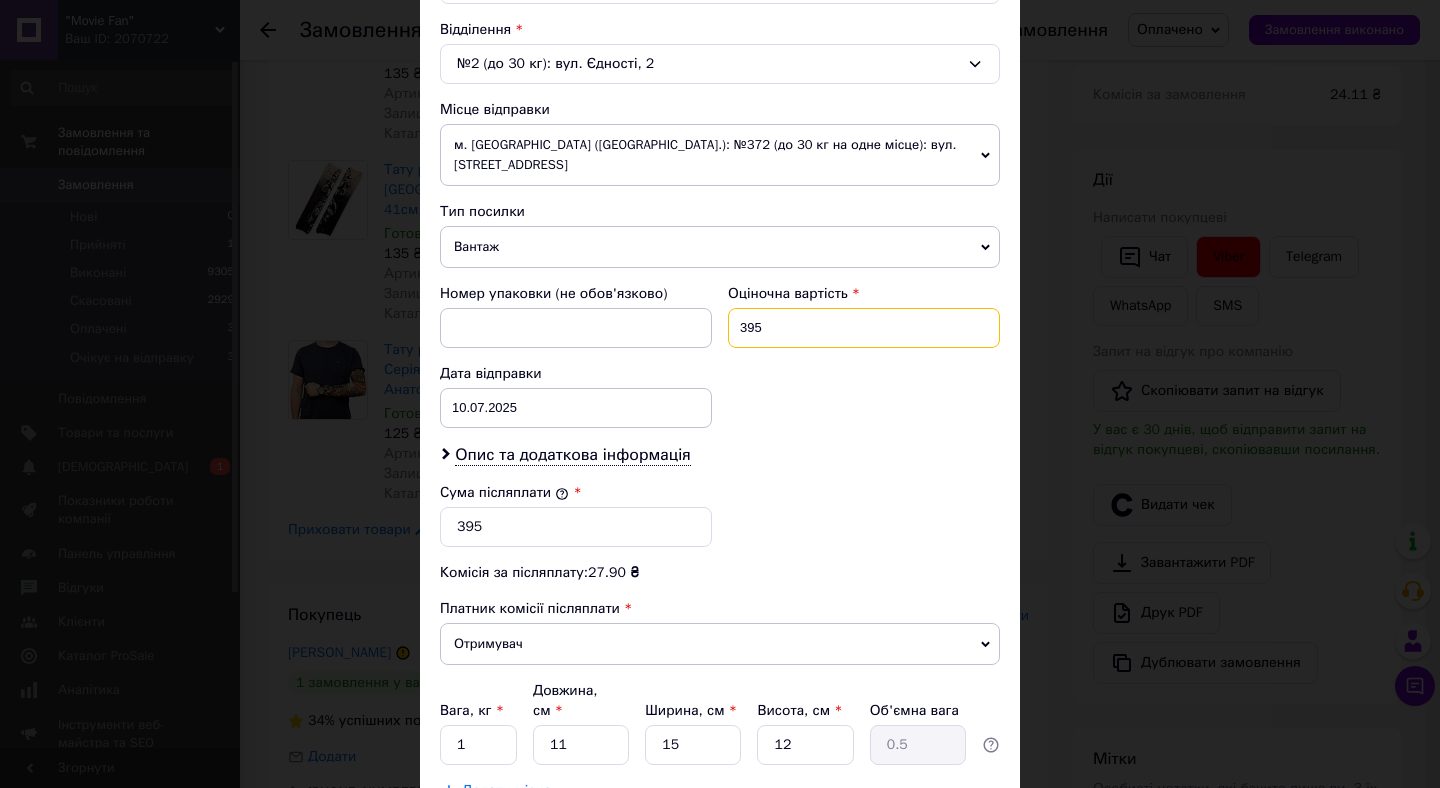 click on "395" at bounding box center [864, 328] 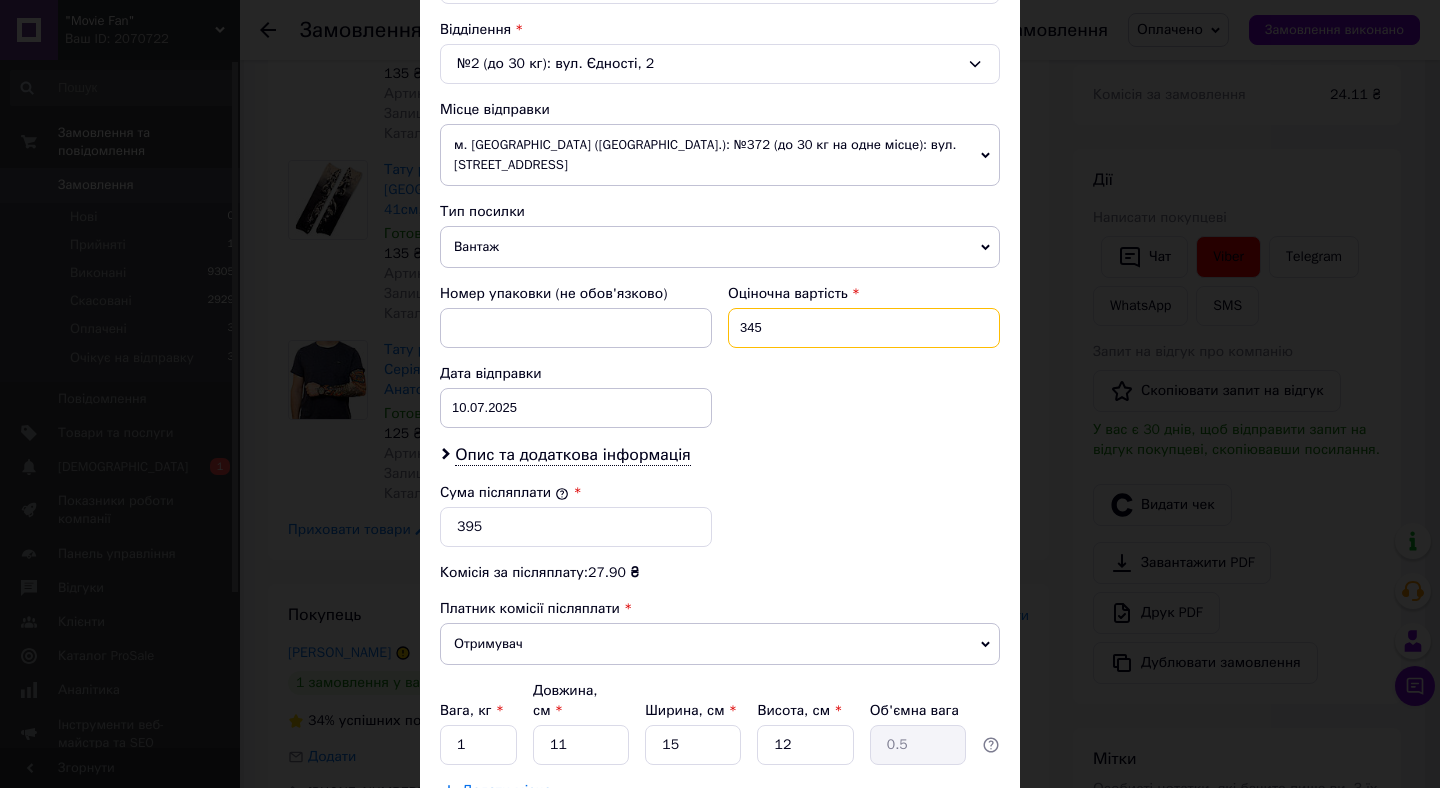 type on "345" 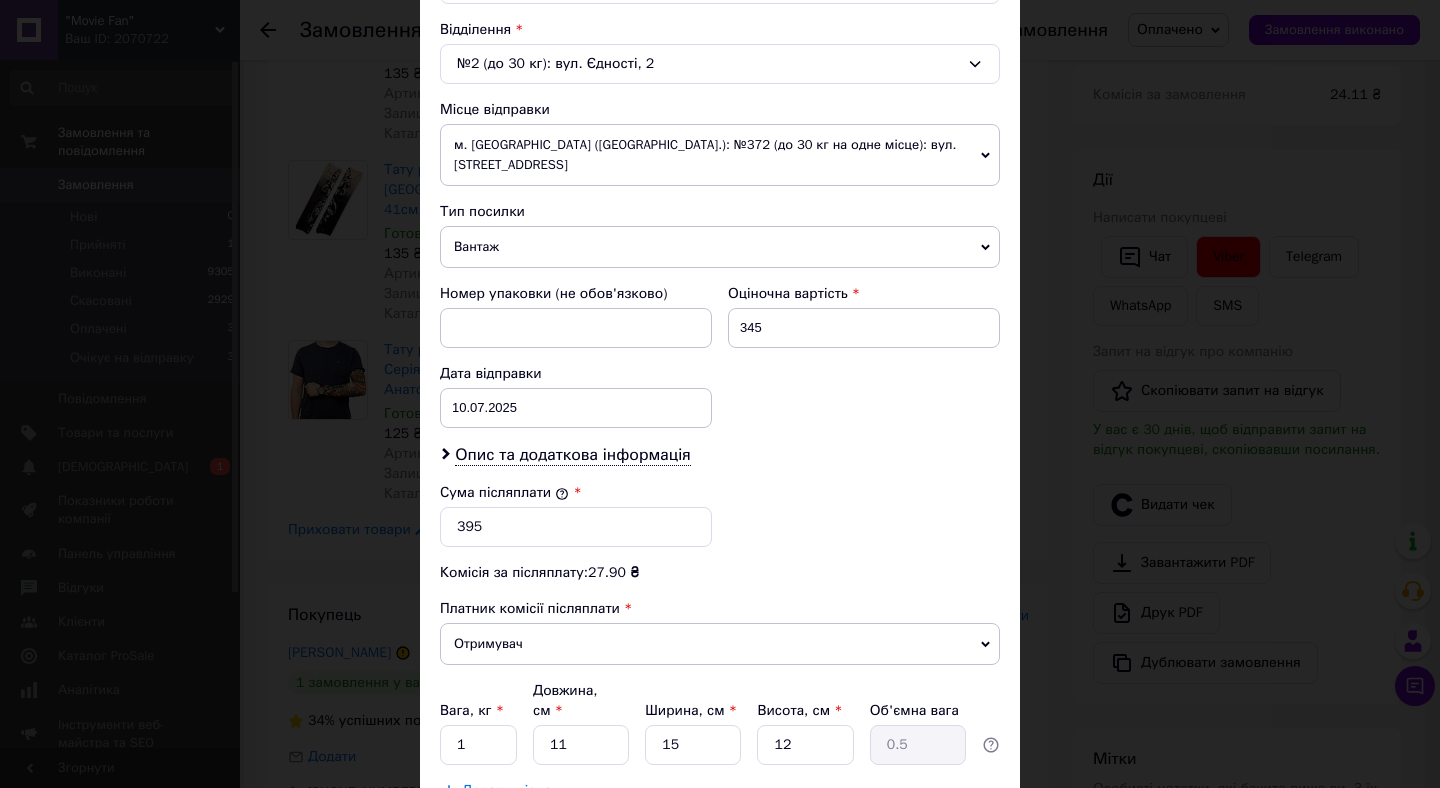 click on "Номер упаковки (не обов'язково) Оціночна вартість 345 Дата відправки 10.07.2025 < 2025 > < Июль > Пн Вт Ср Чт Пт Сб Вс 30 1 2 3 4 5 6 7 8 9 10 11 12 13 14 15 16 17 18 19 20 21 22 23 24 25 26 27 28 29 30 31 1 2 3 4 5 6 7 8 9 10" at bounding box center (720, 356) 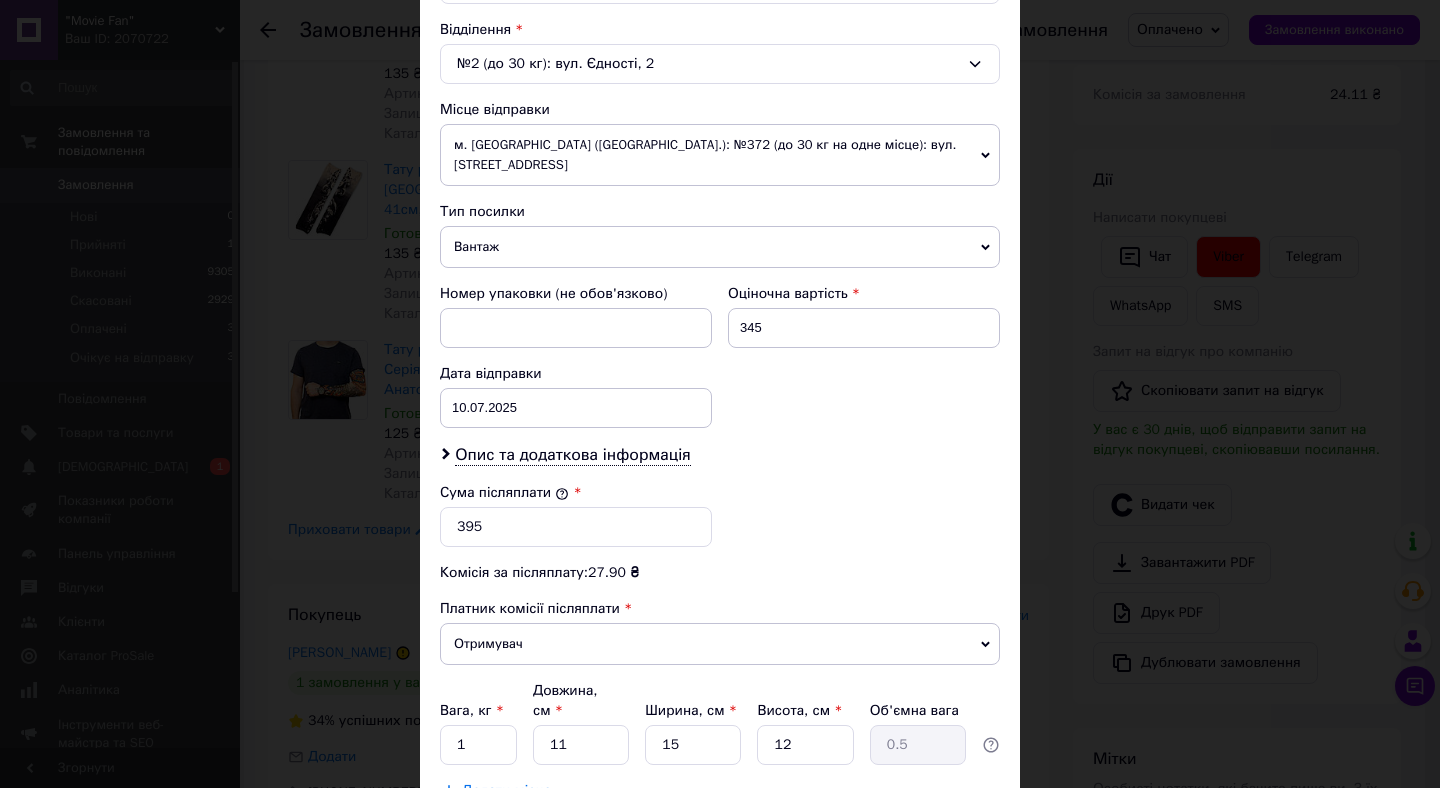 click on "Платник Отримувач Відправник Прізвище отримувача Макаренков Ім'я отримувача Ян По батькові отримувача Телефон отримувача +380684440958 Тип доставки У відділенні Кур'єром В поштоматі Місто с. Крюківщина Відділення №2 (до 30 кг): вул. Єдності, 2 Місце відправки м. Київ (Київська обл.): №372 (до 30 кг на одне місце): вул. Вишняківська, 1 м. Київ (Київська обл.): Поштомат №7341: вул. Вишняківська, 9, під’їзд №2 (ТІЛЬКИ ДЛЯ МЕШКАНЦІВ) Додати ще місце відправки Тип посилки Вантаж Документи Номер упаковки (не обов'язково) Оціночна вартість 345 Дата відправки 10.07.2025 < 2025 > < Июль > Пн Вт Ср" at bounding box center (720, 208) 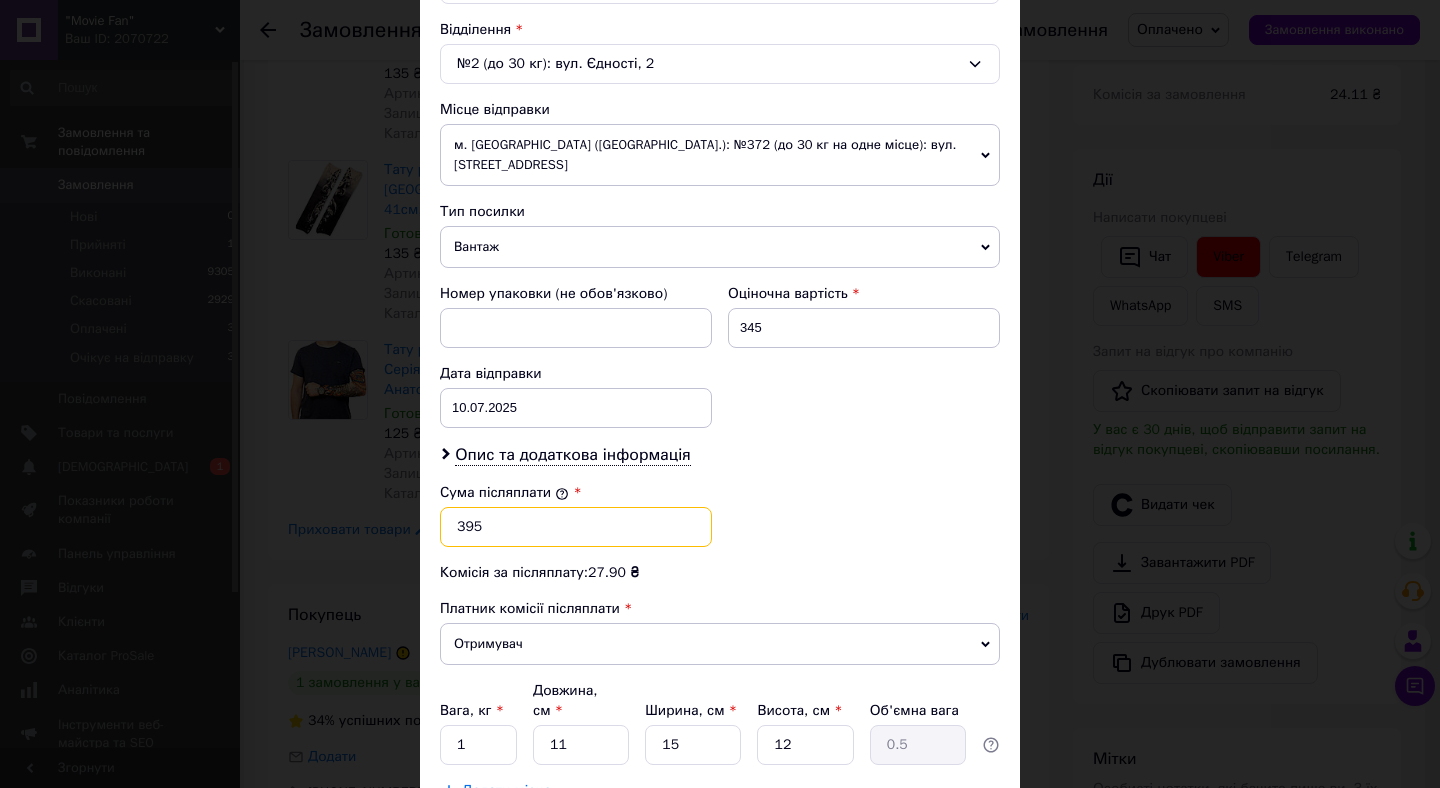 click on "395" at bounding box center (576, 527) 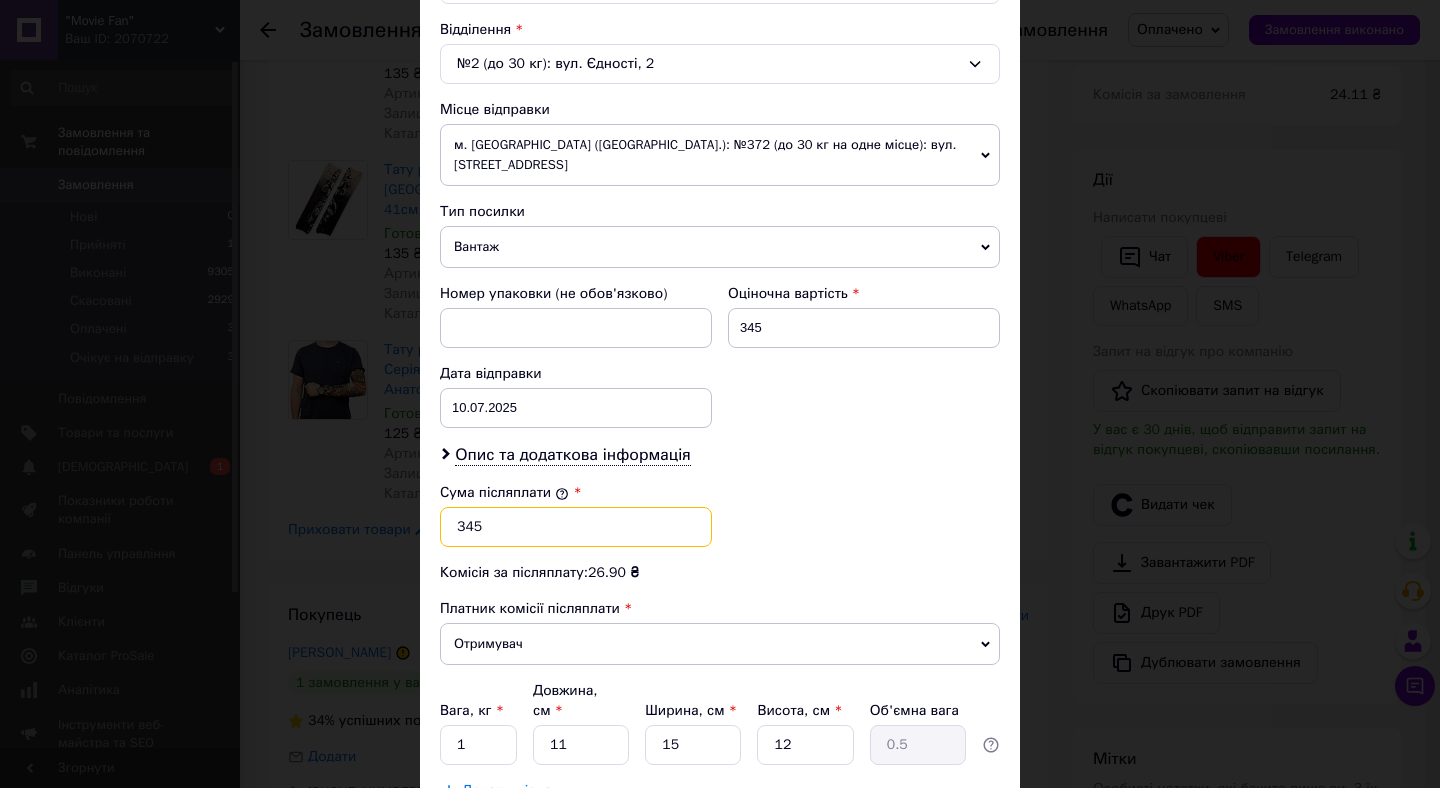 type on "345" 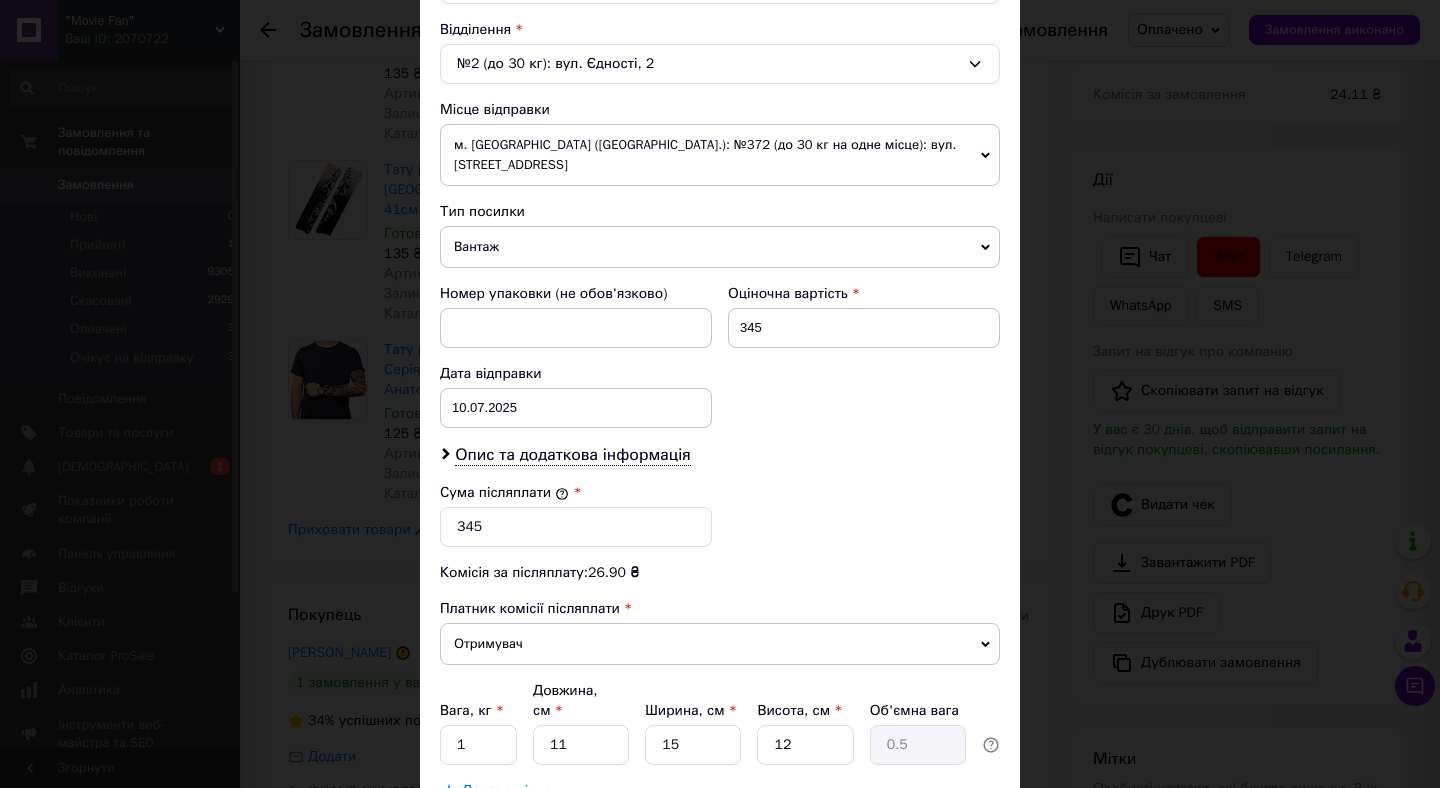 click on "Сума післяплати     * 345" at bounding box center (720, 515) 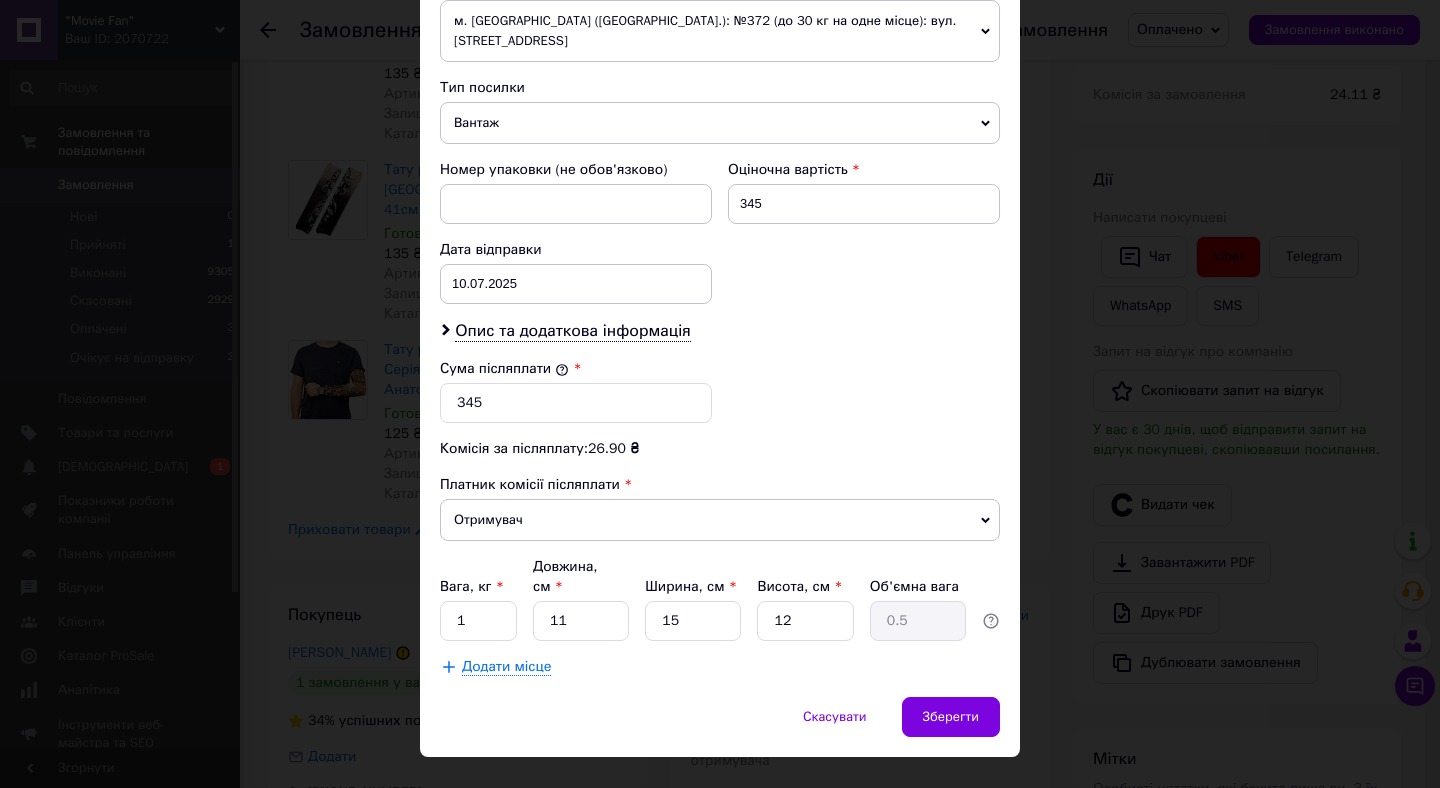scroll, scrollTop: 758, scrollLeft: 0, axis: vertical 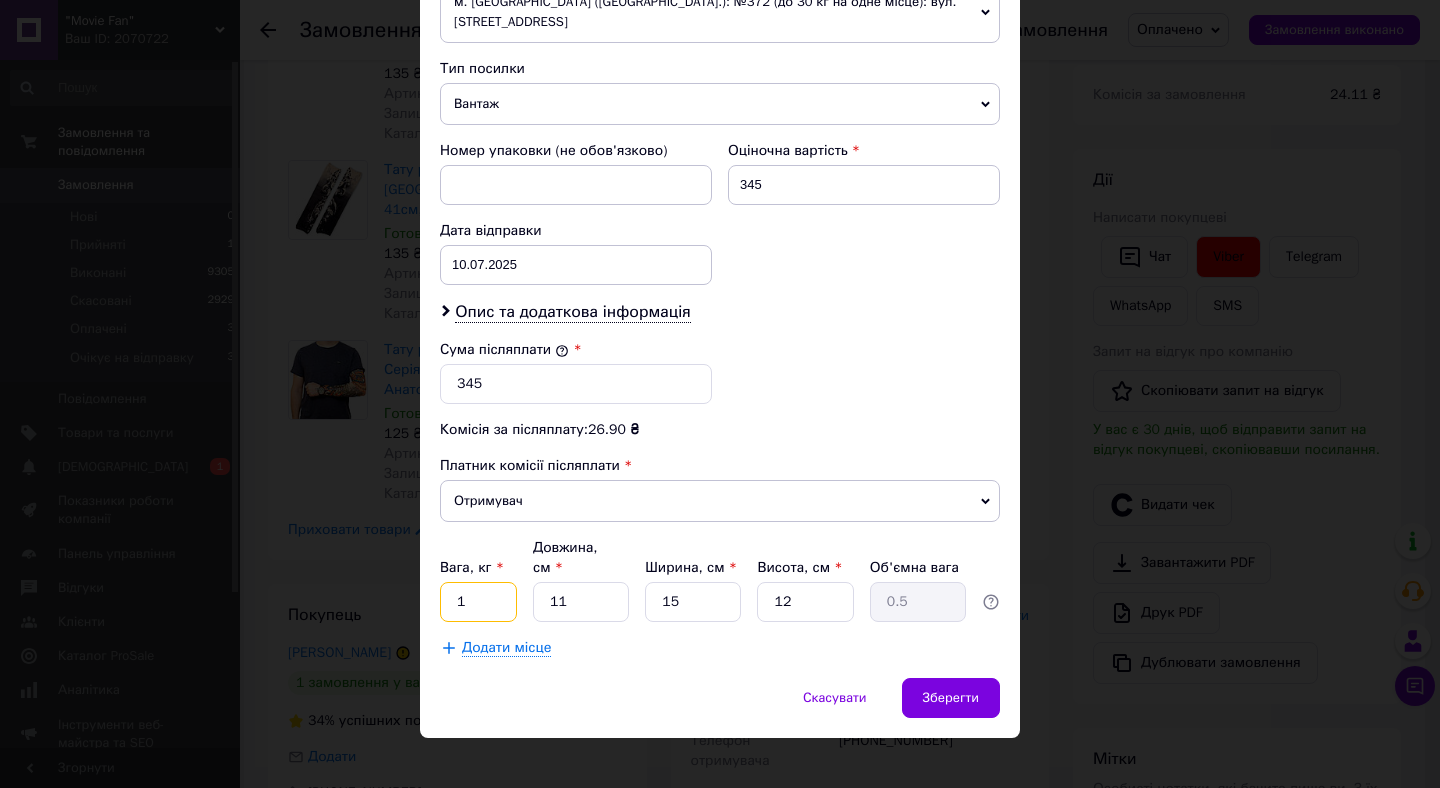 drag, startPoint x: 471, startPoint y: 591, endPoint x: 448, endPoint y: 586, distance: 23.537205 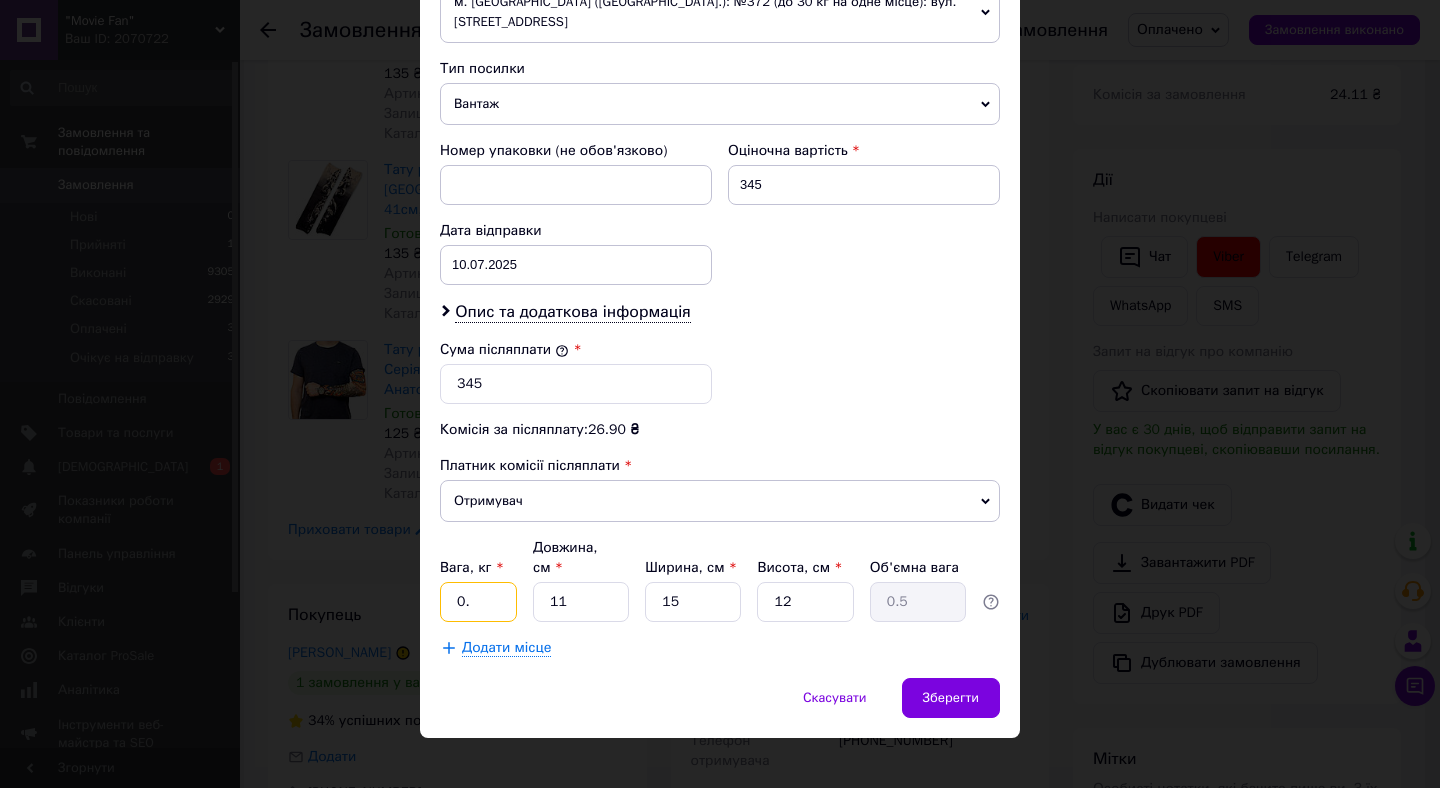 type on "0." 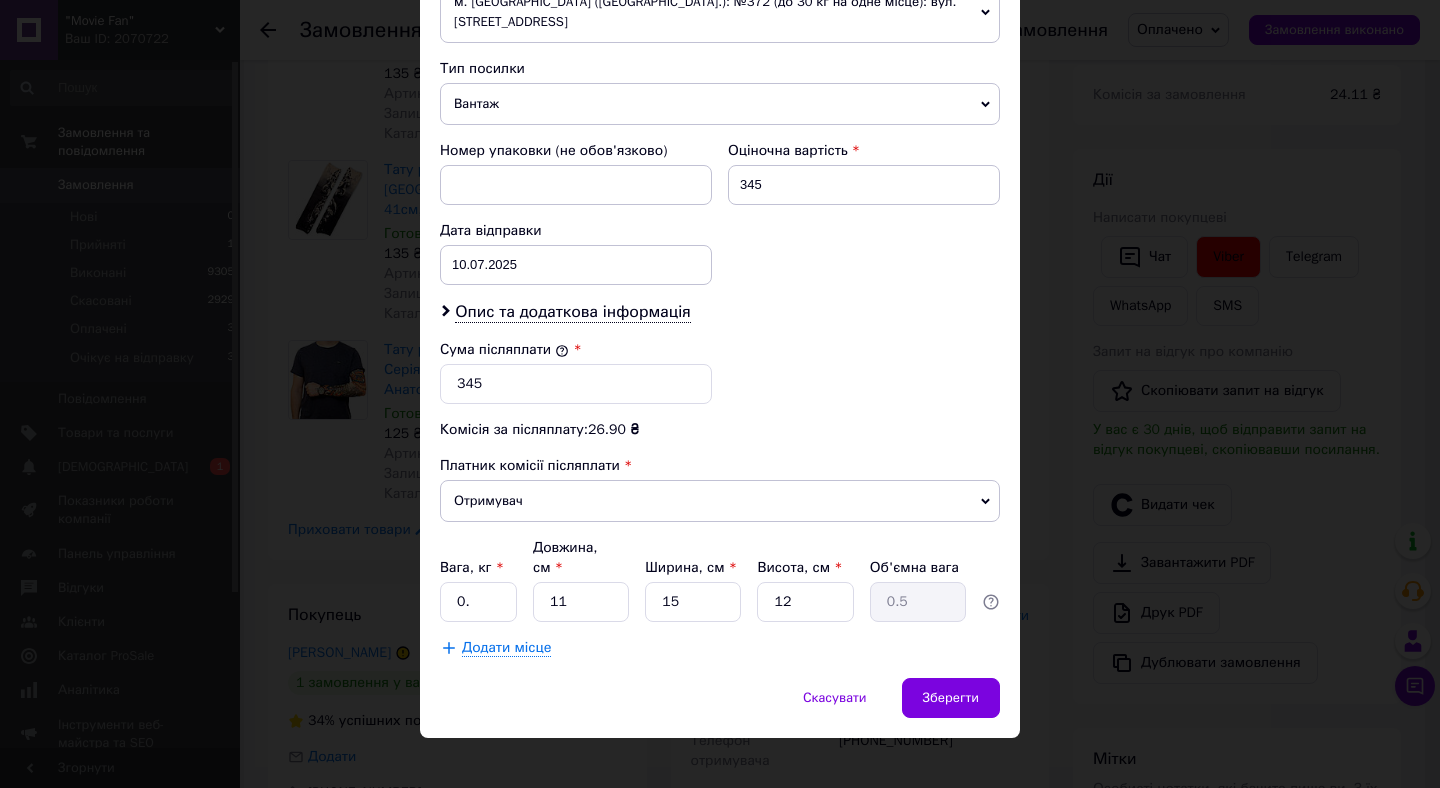 click on "Сума післяплати     * 345" at bounding box center (720, 372) 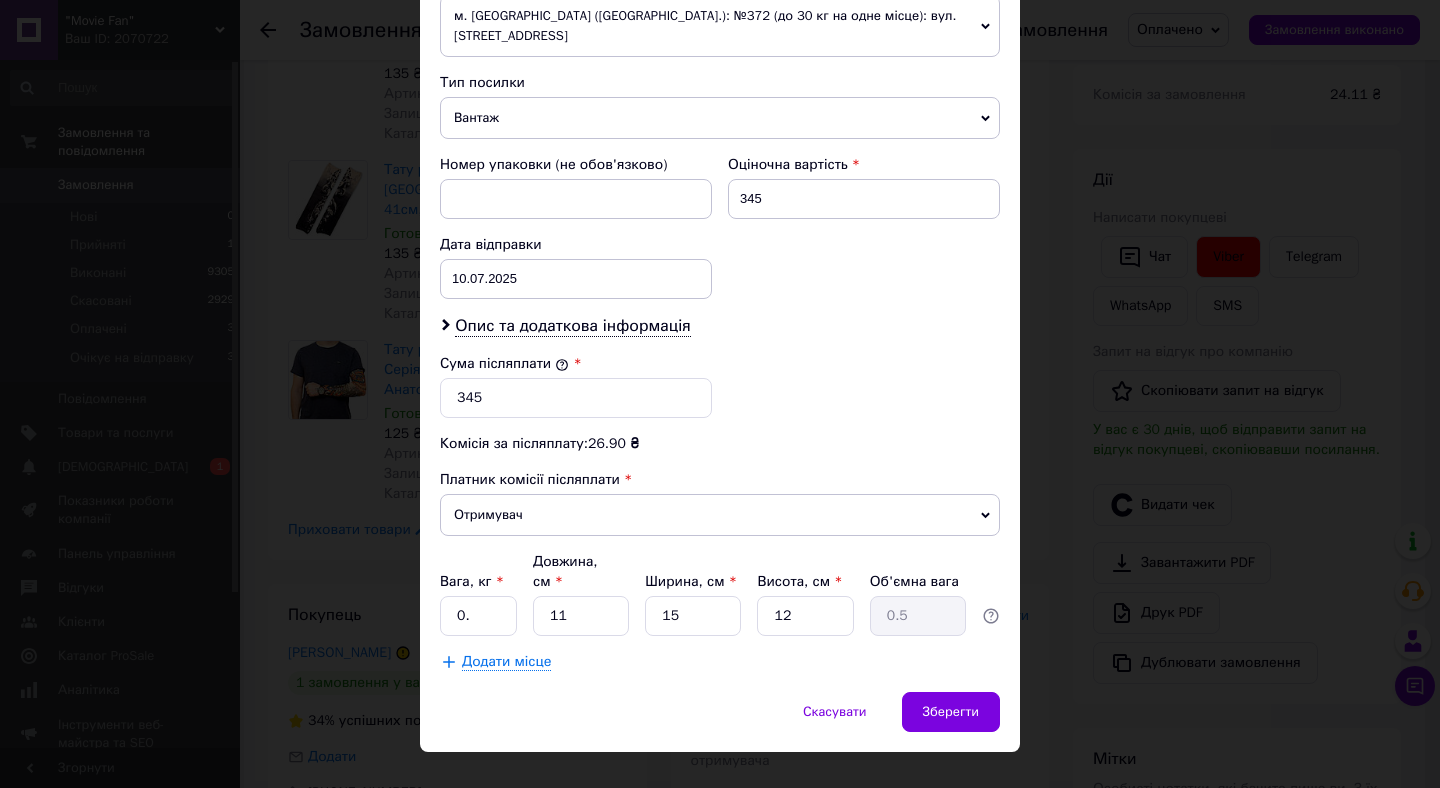 click on "Вантаж" at bounding box center [720, 118] 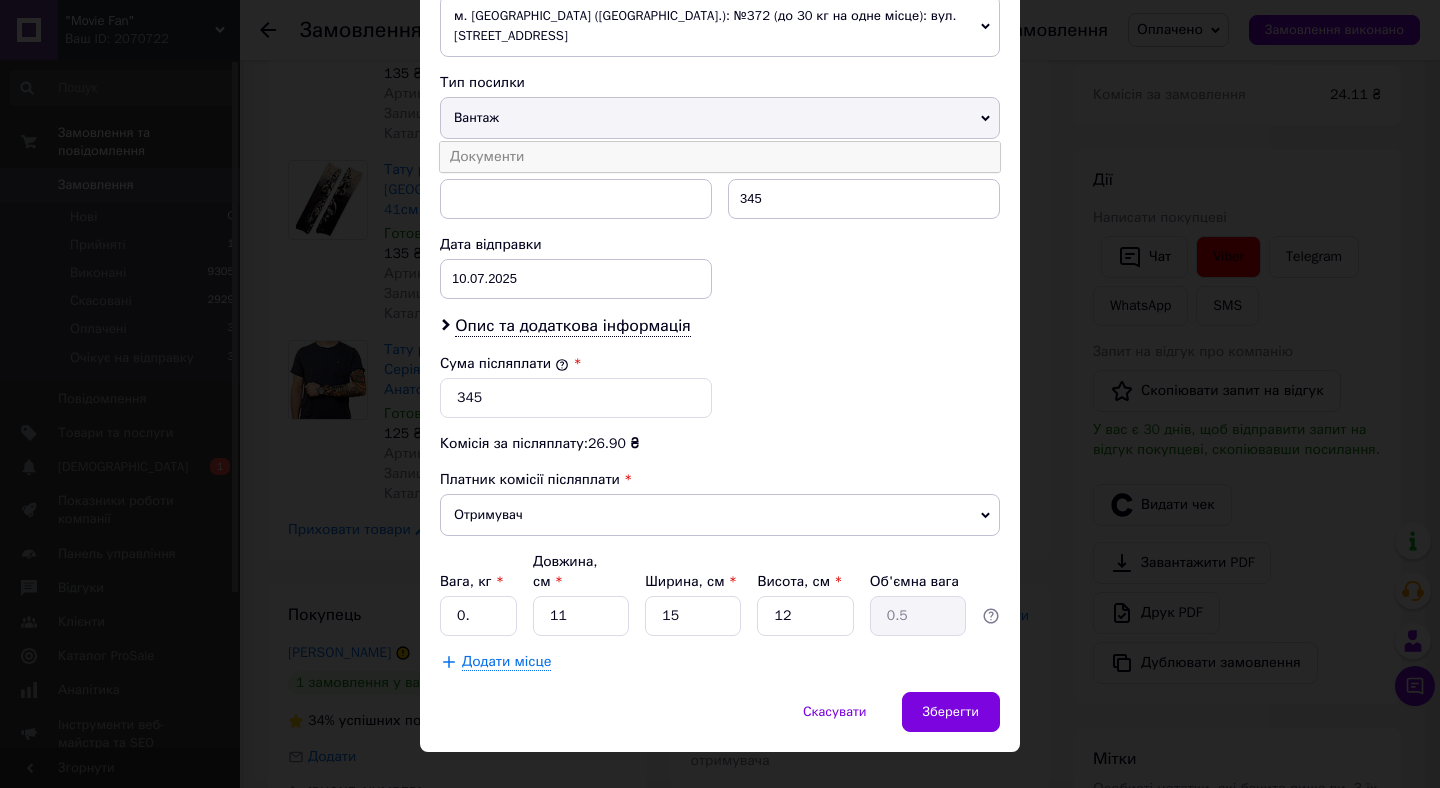 click on "Документи" at bounding box center (720, 157) 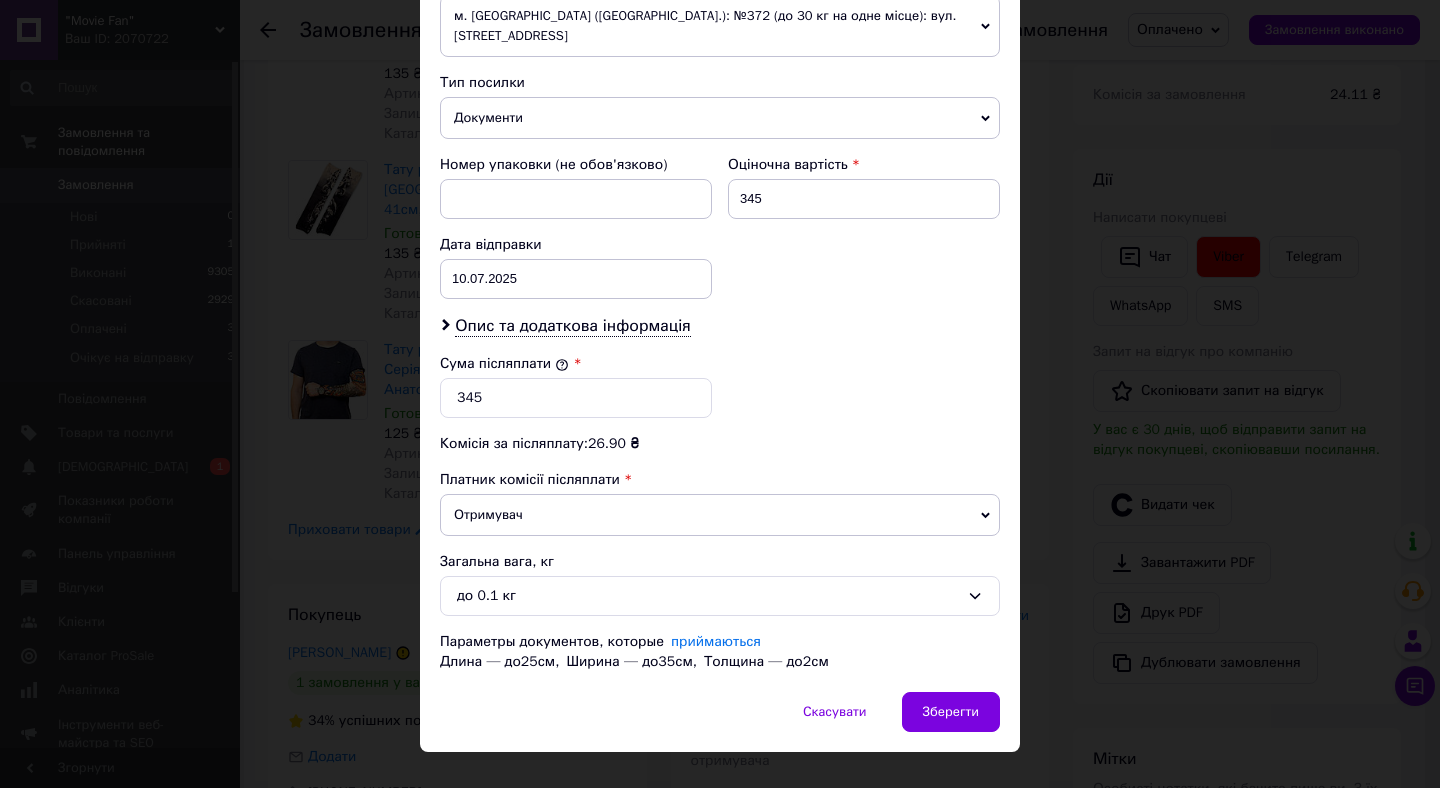 scroll, scrollTop: 758, scrollLeft: 0, axis: vertical 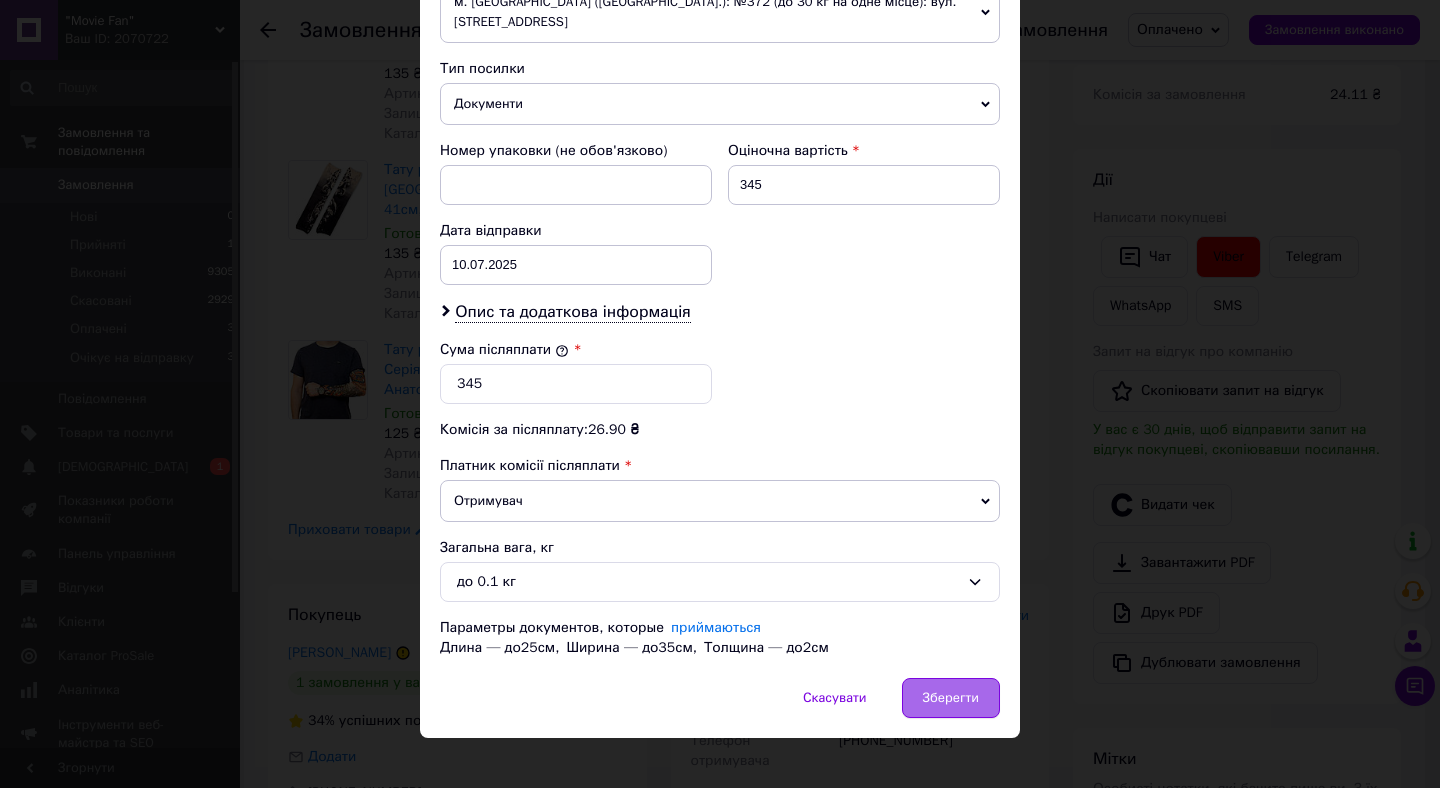 click on "Зберегти" at bounding box center (951, 698) 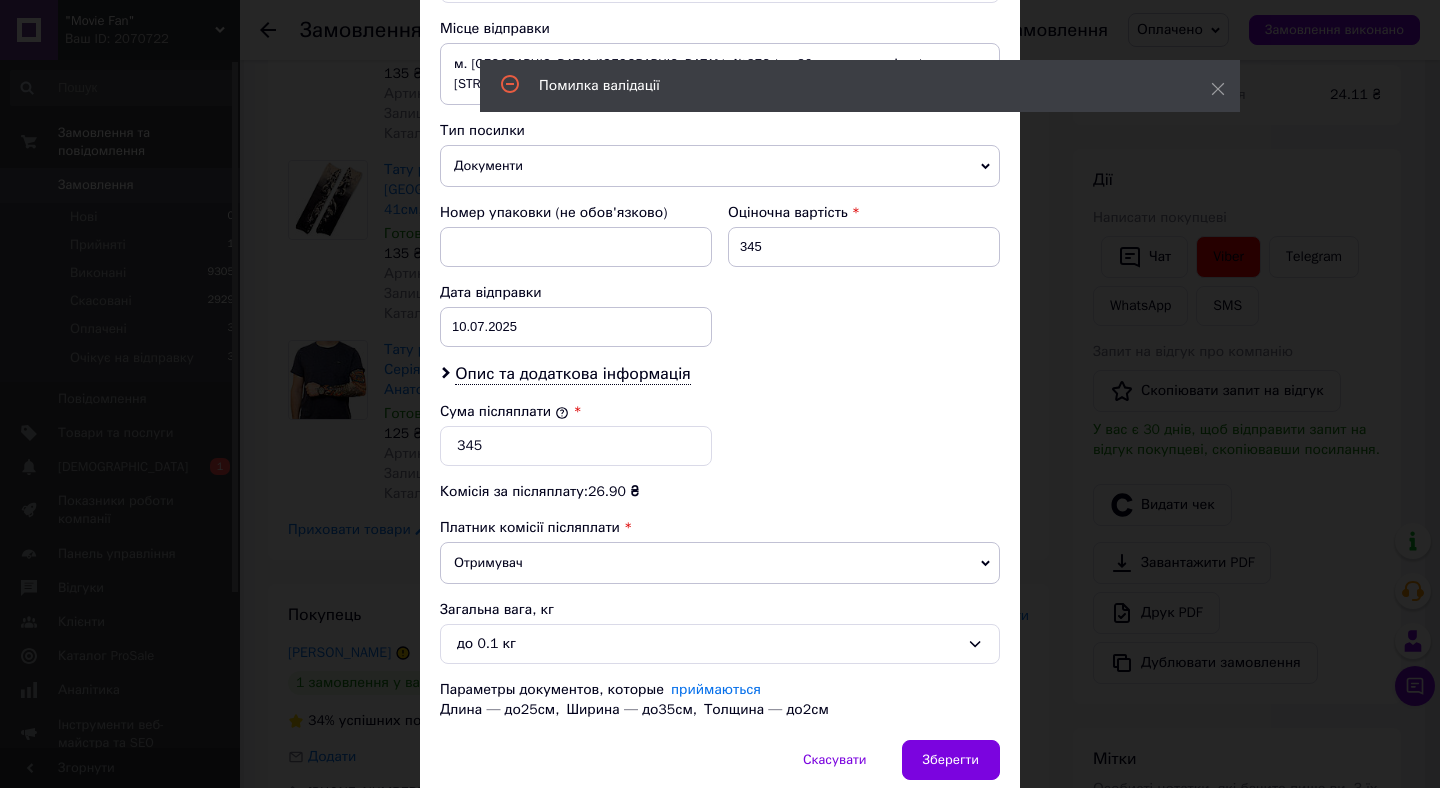 scroll, scrollTop: 758, scrollLeft: 0, axis: vertical 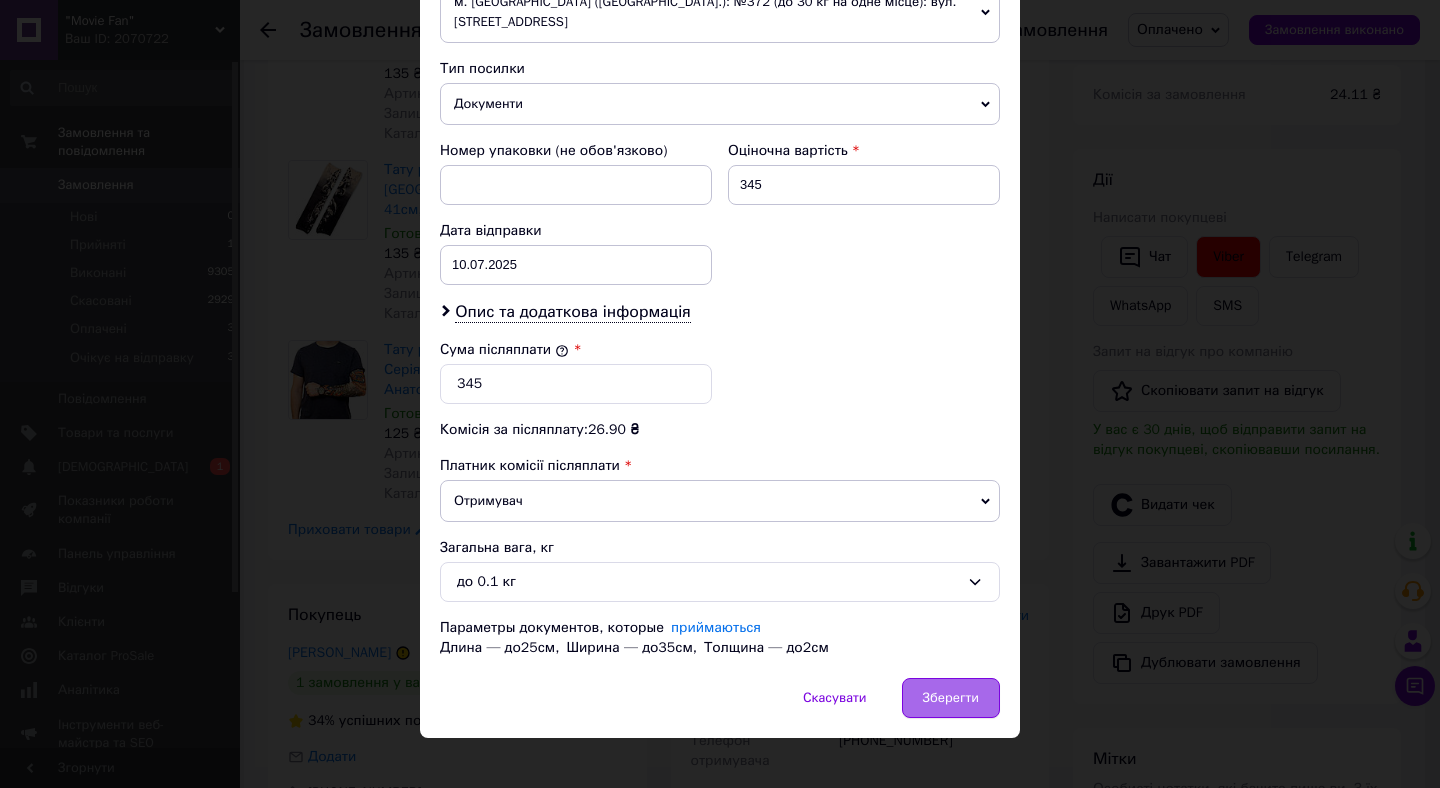 click on "Зберегти" at bounding box center [951, 698] 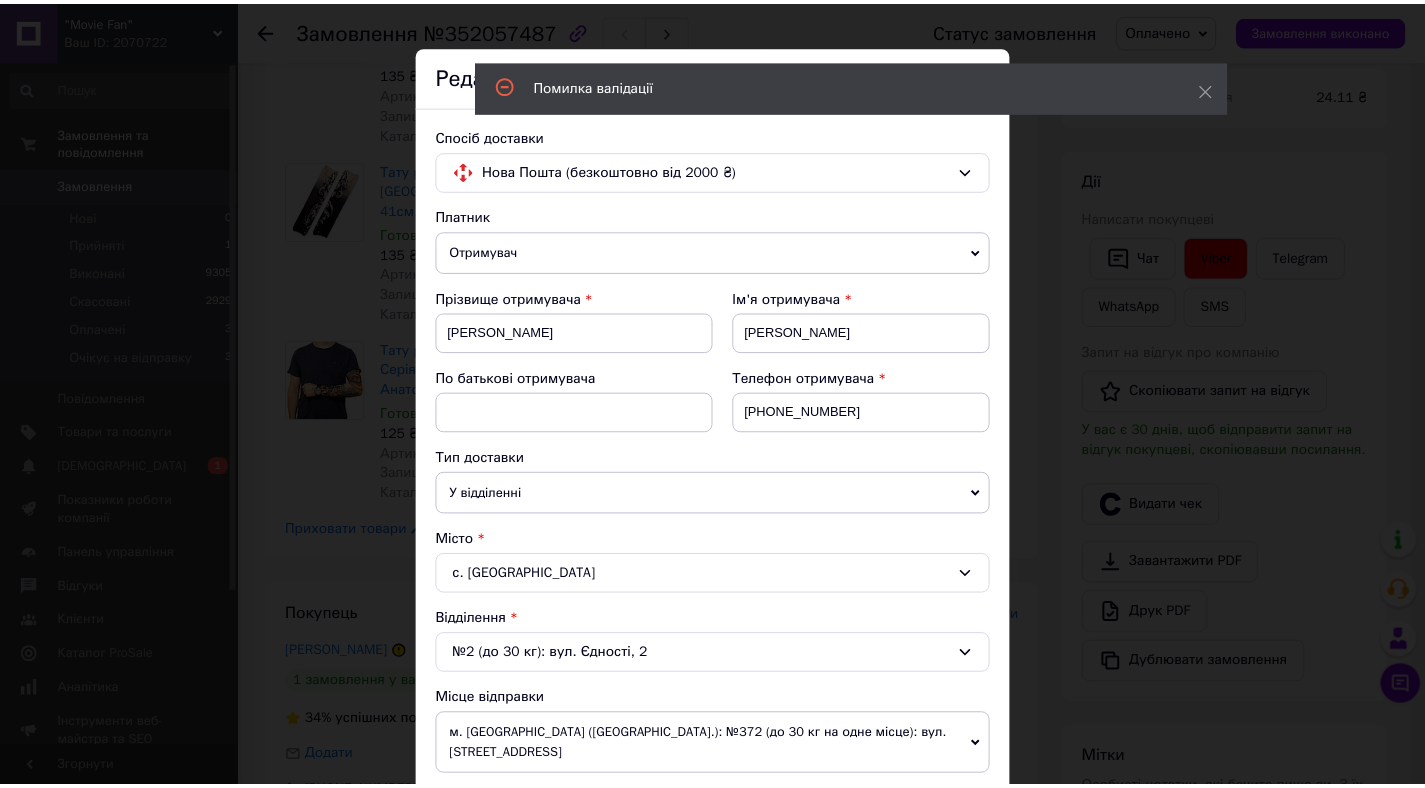 scroll, scrollTop: 0, scrollLeft: 0, axis: both 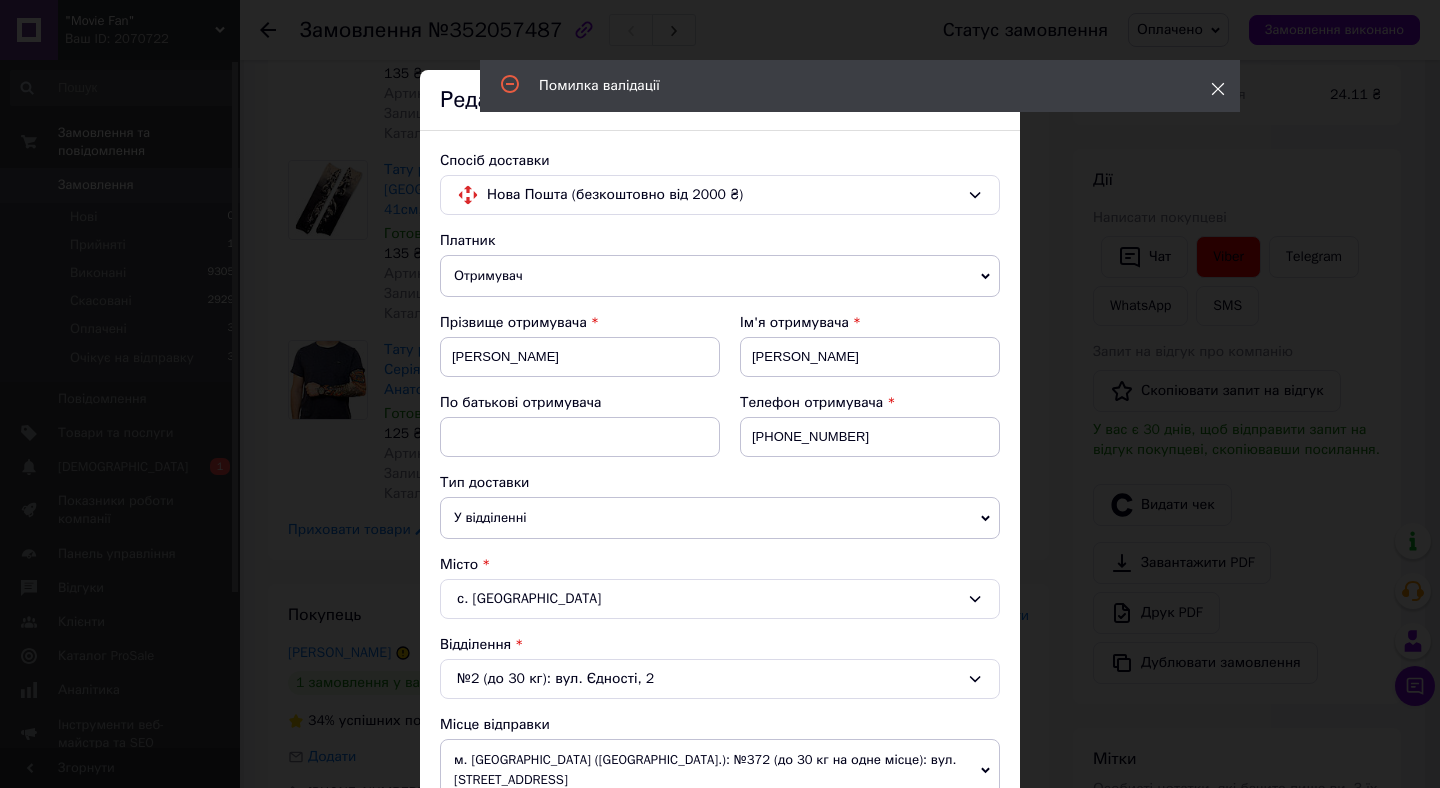 click 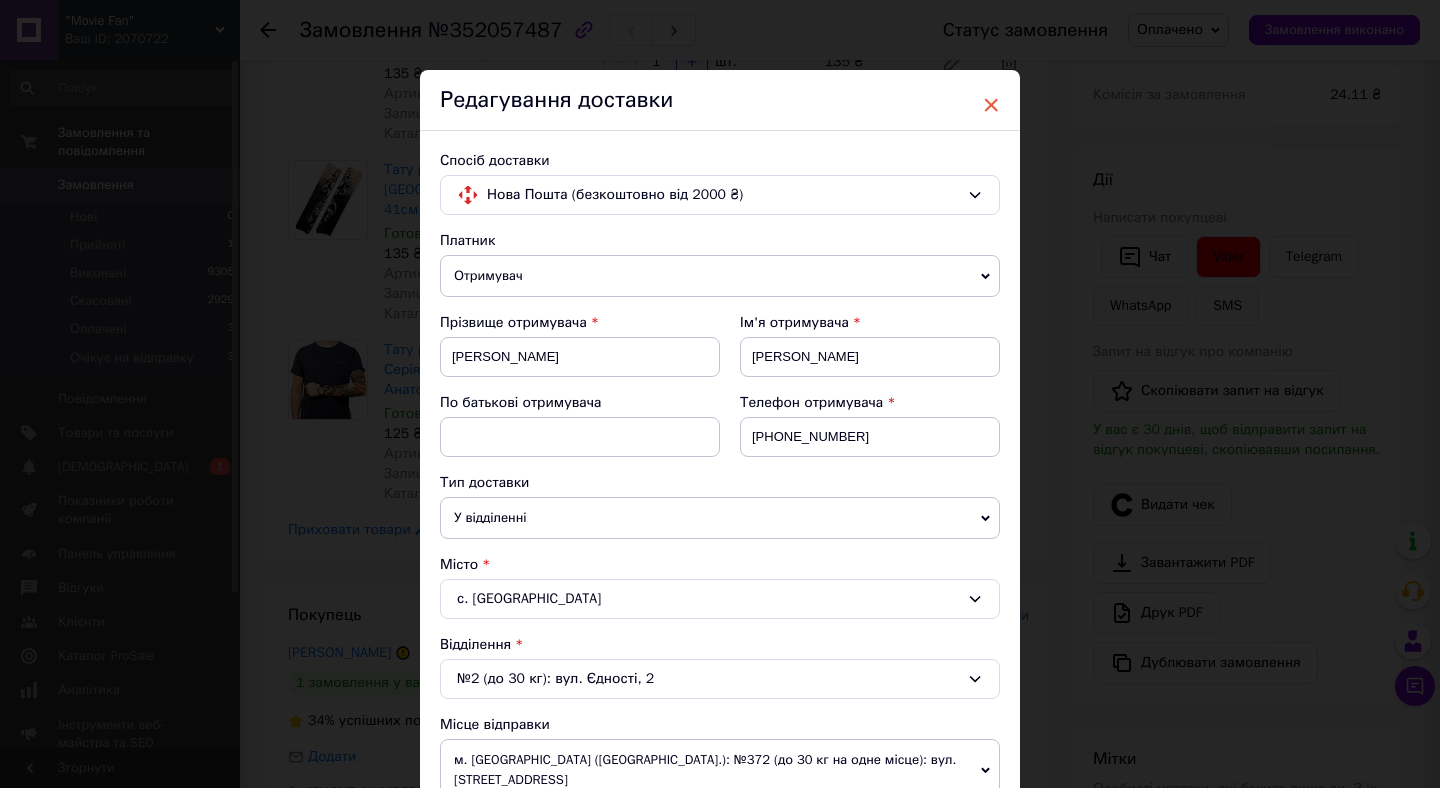 click on "×" at bounding box center [991, 105] 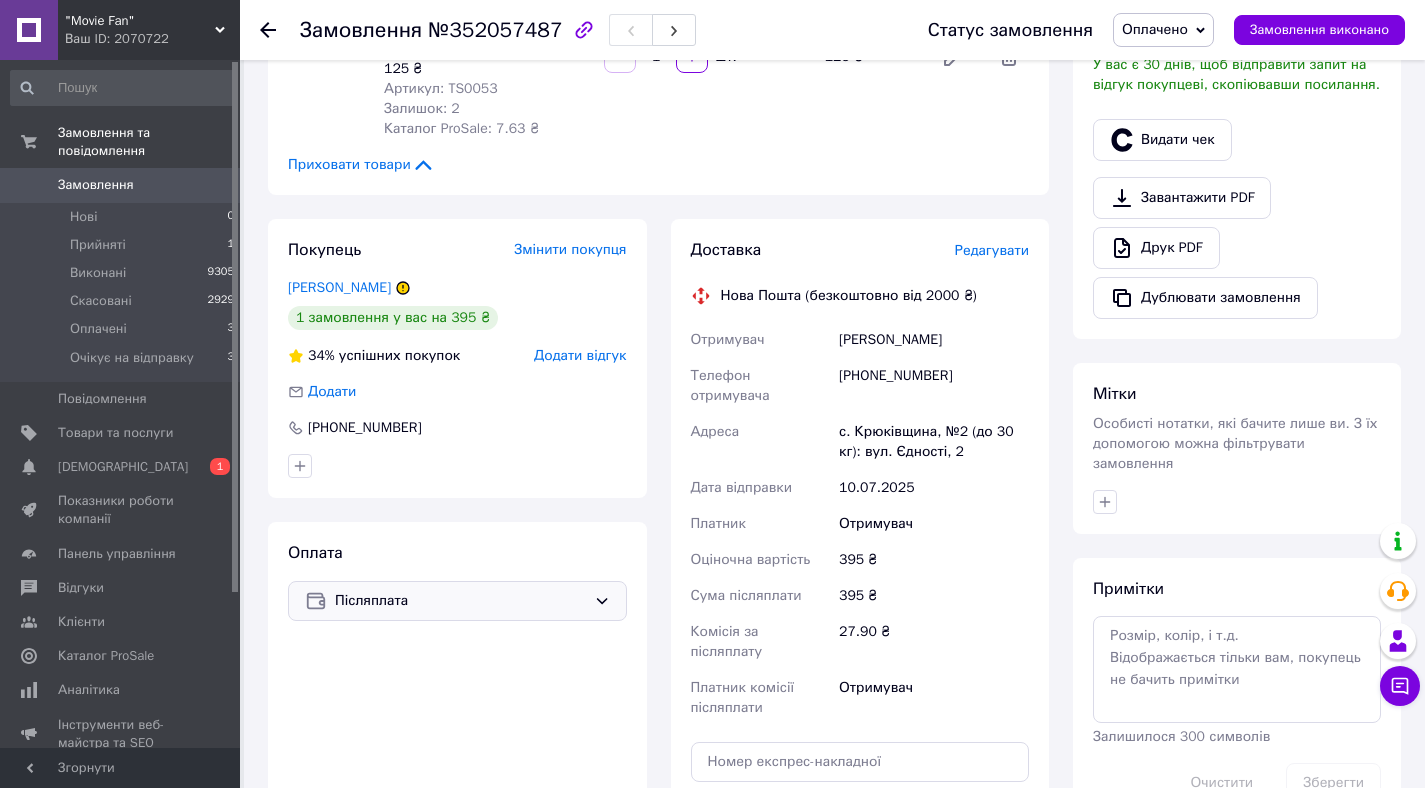 scroll, scrollTop: 626, scrollLeft: 0, axis: vertical 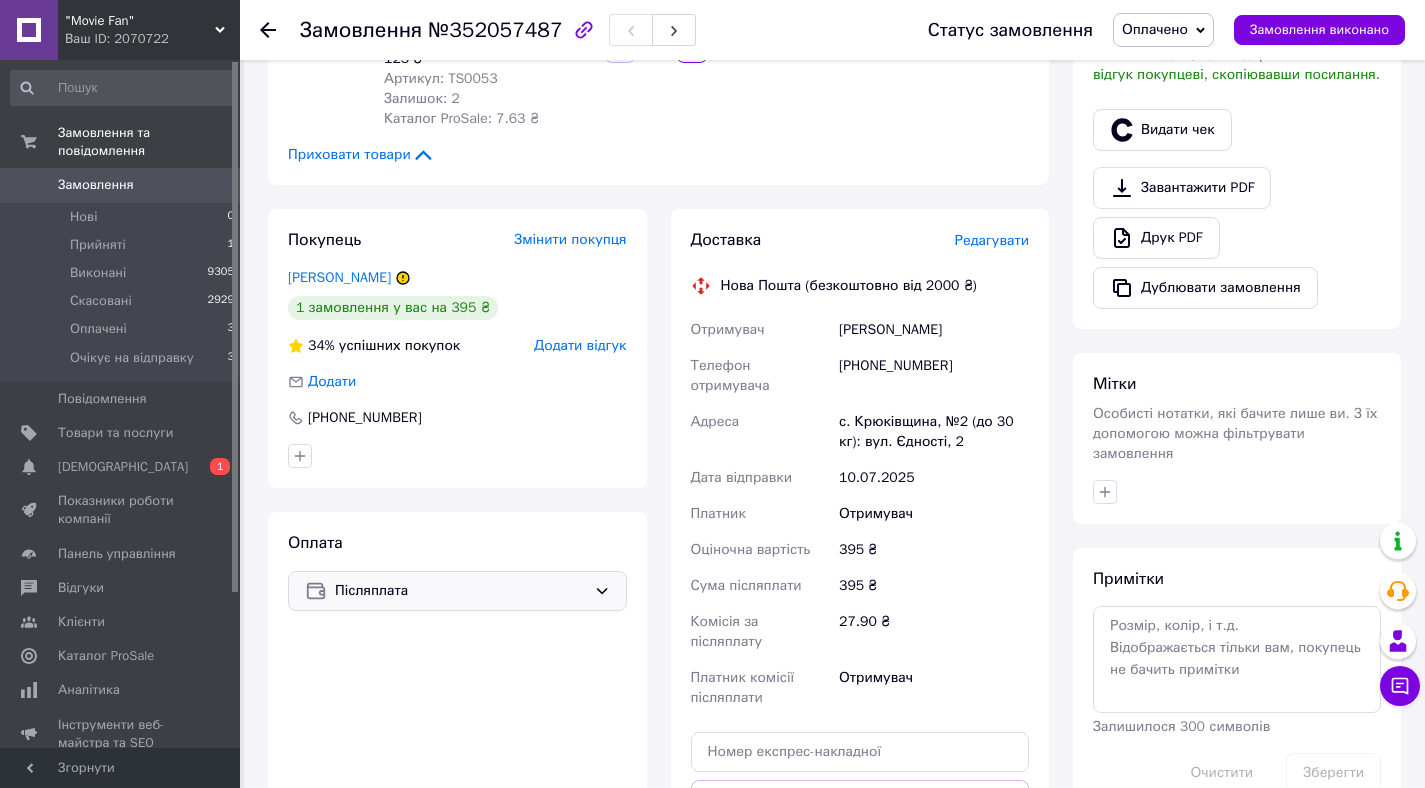 click on "Післяплата" at bounding box center [460, 591] 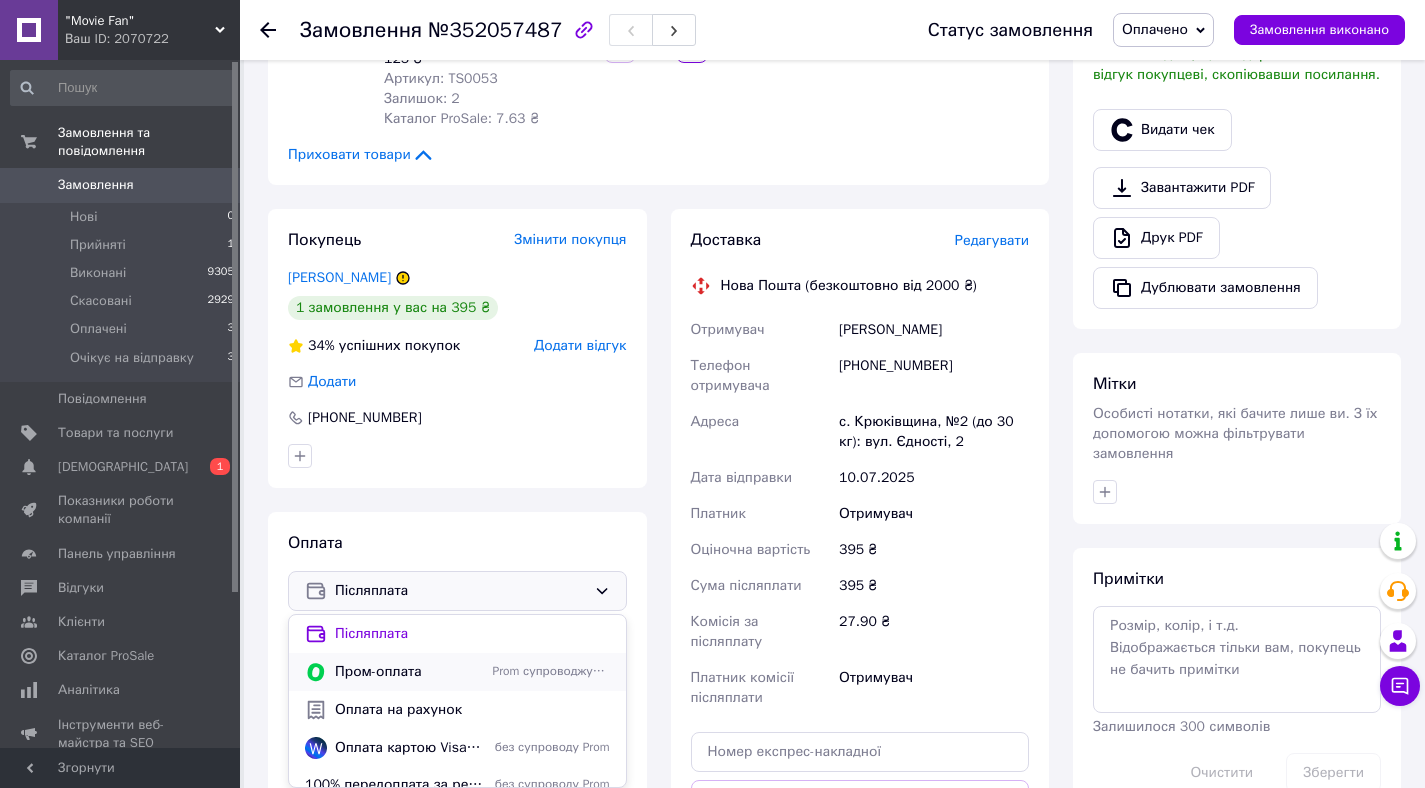scroll, scrollTop: 52, scrollLeft: 0, axis: vertical 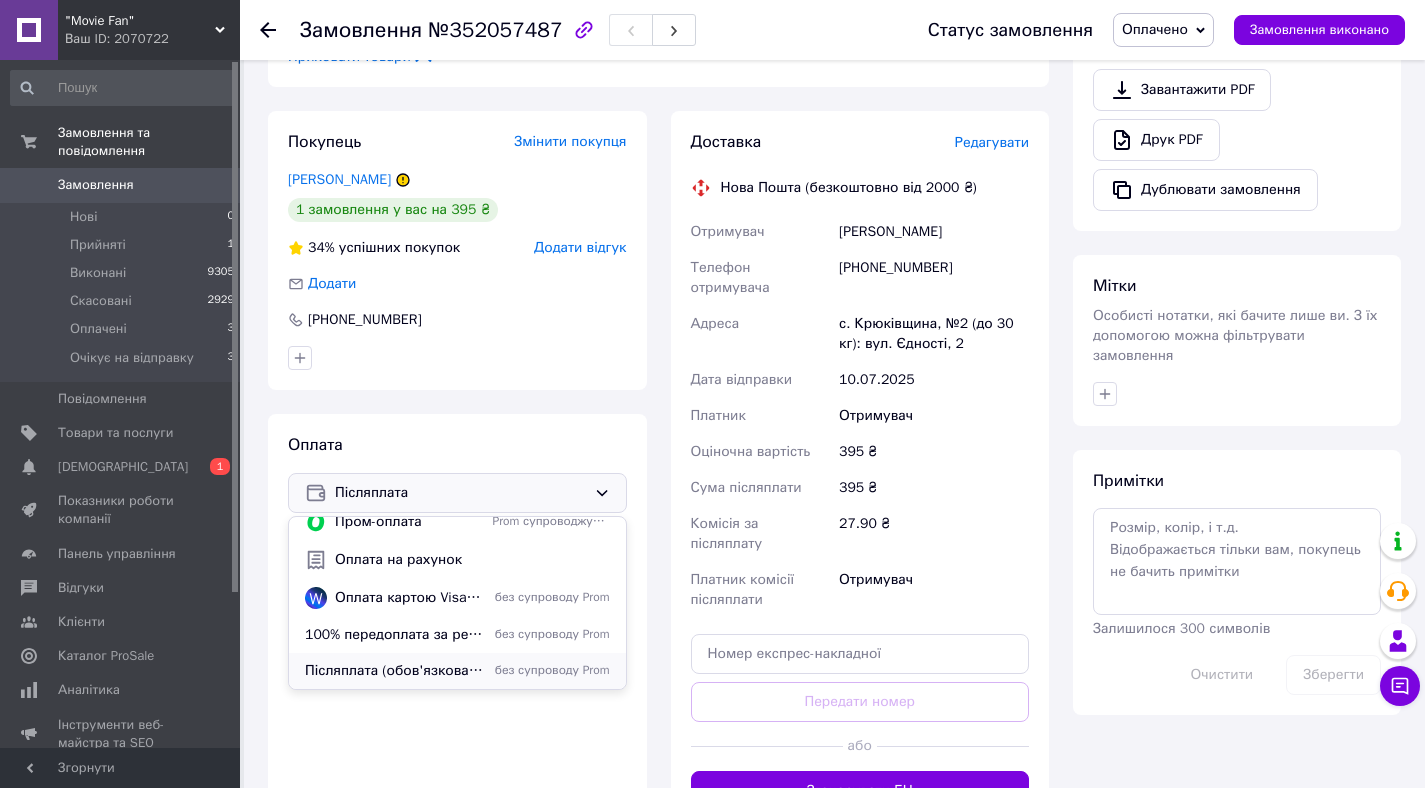click on "без супроводу Prom" at bounding box center (551, 670) 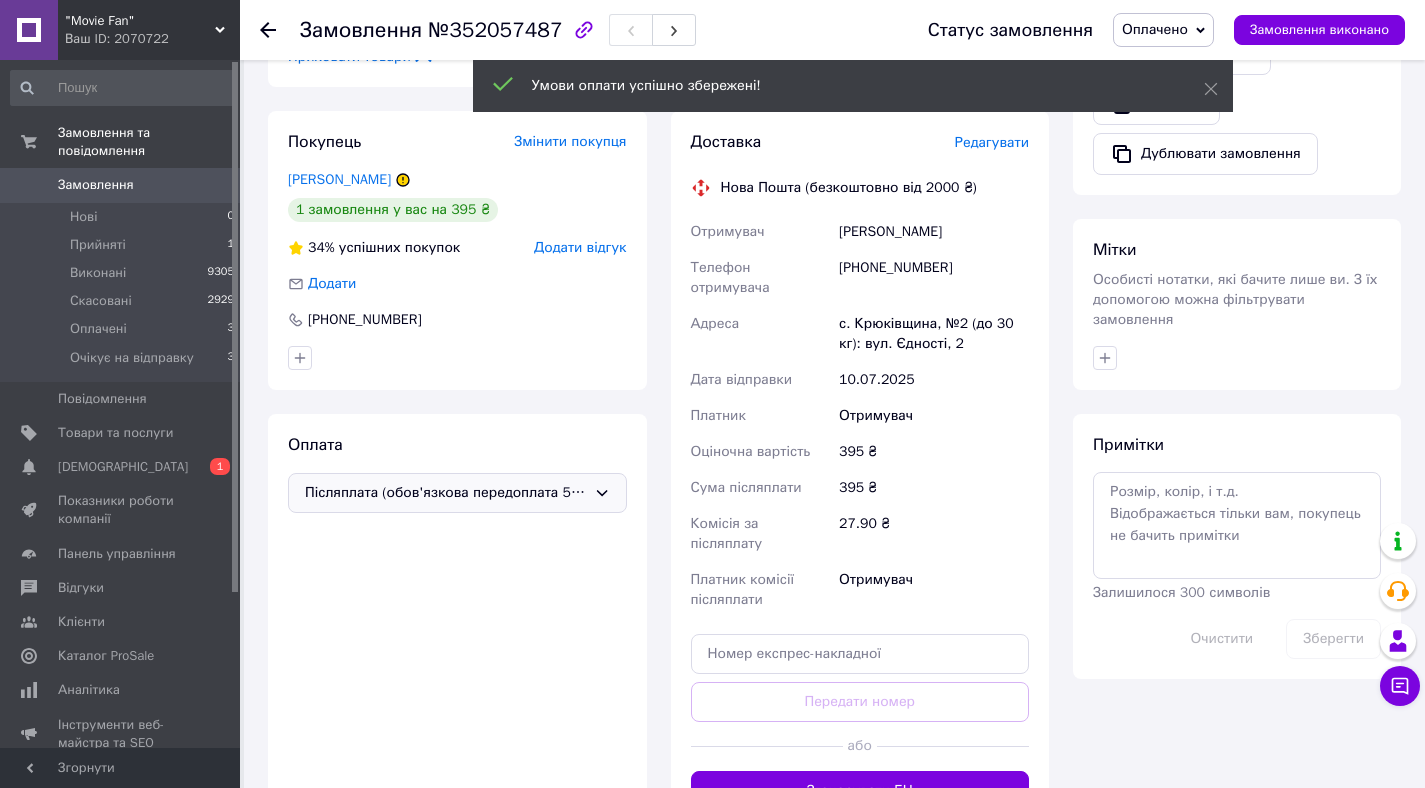 click on "Доставка Редагувати Нова Пошта (безкоштовно від 2000 ₴) Отримувач Макаренков Ян Телефон отримувача +380684440958 Адреса с. Крюківщина, №2 (до 30 кг): вул. Єдності, 2 Дата відправки 10.07.2025 Платник Отримувач Оціночна вартість 395 ₴ Сума післяплати 395 ₴ Комісія за післяплату 27.90 ₴ Платник комісії післяплати Отримувач Передати номер або Згенерувати ЕН" at bounding box center (860, 471) 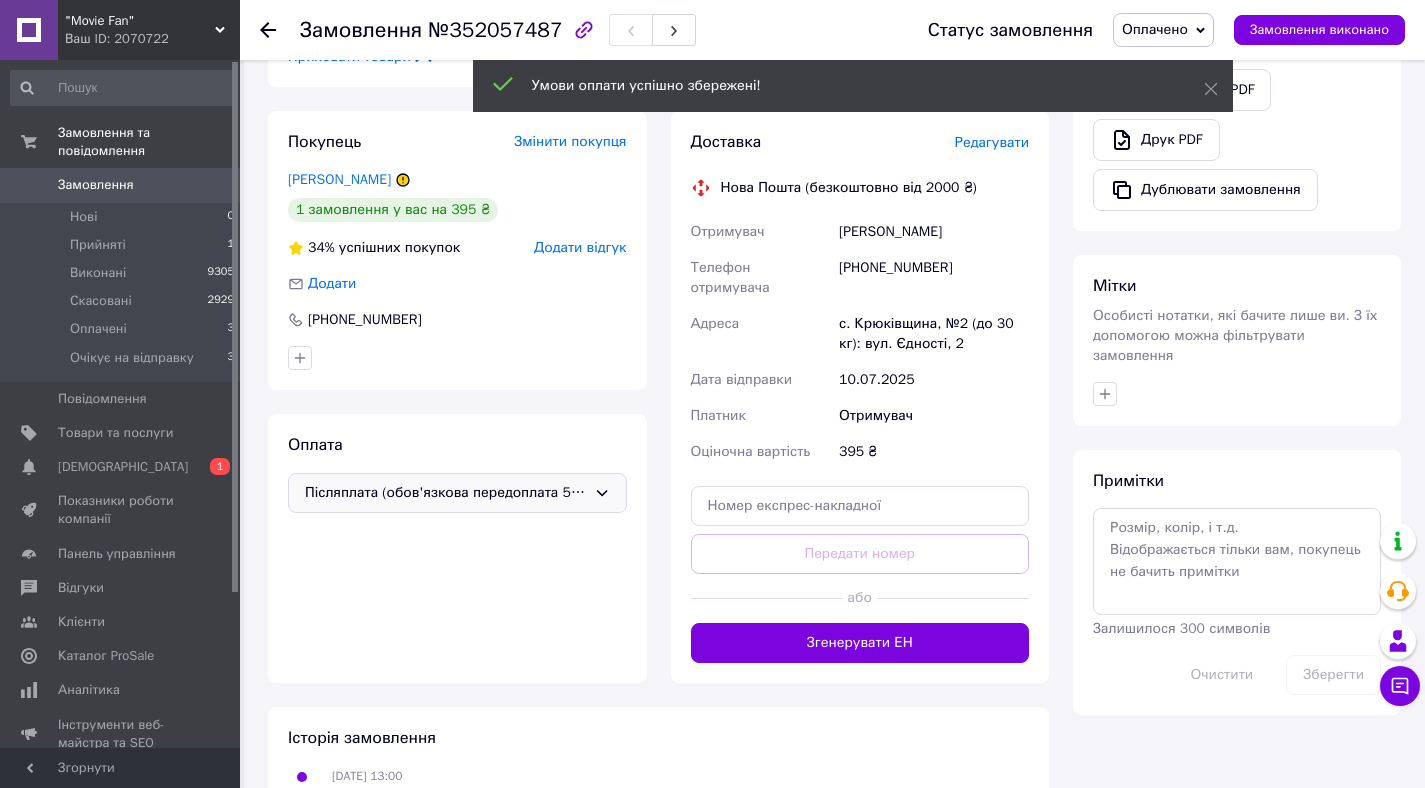click on "Редагувати" at bounding box center (992, 142) 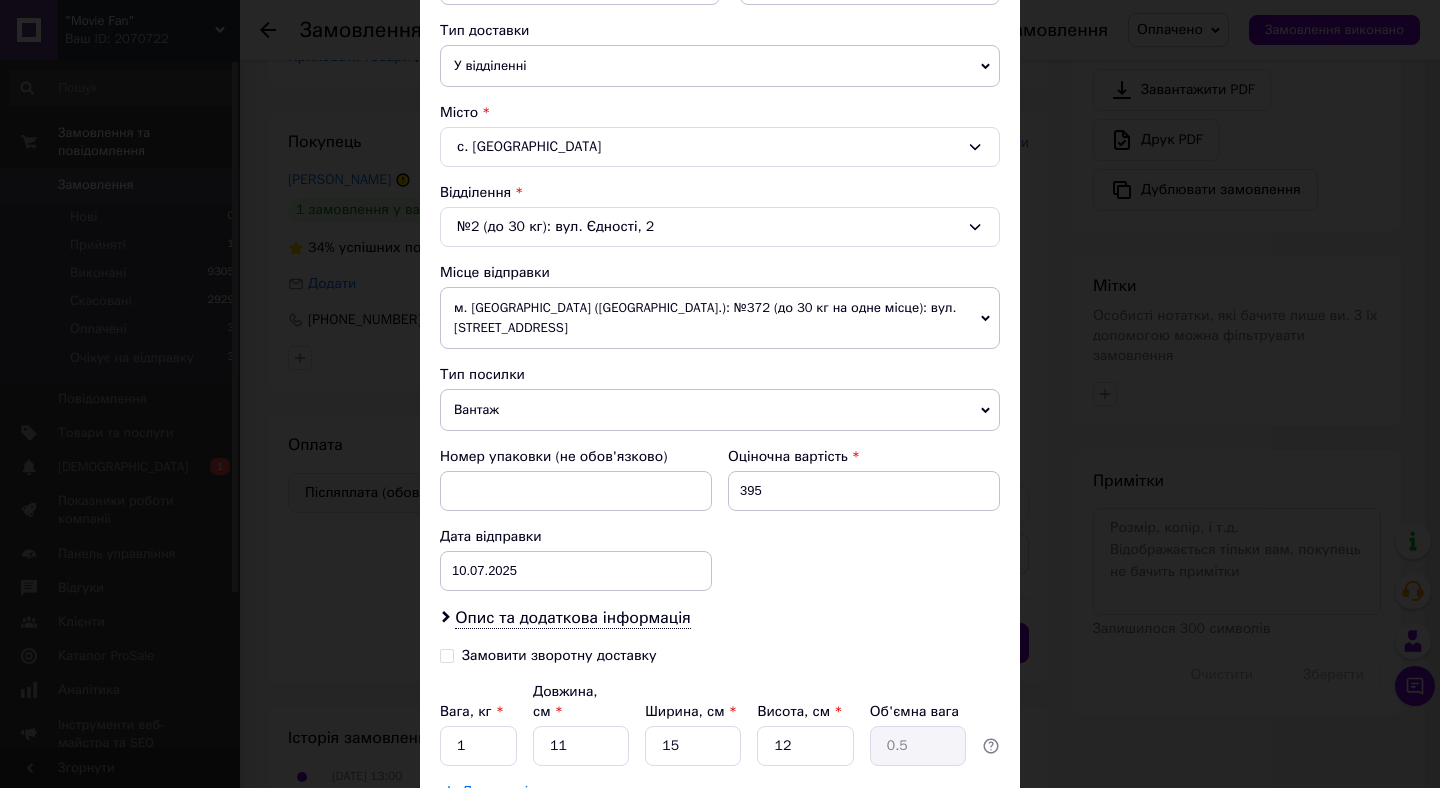 scroll, scrollTop: 521, scrollLeft: 0, axis: vertical 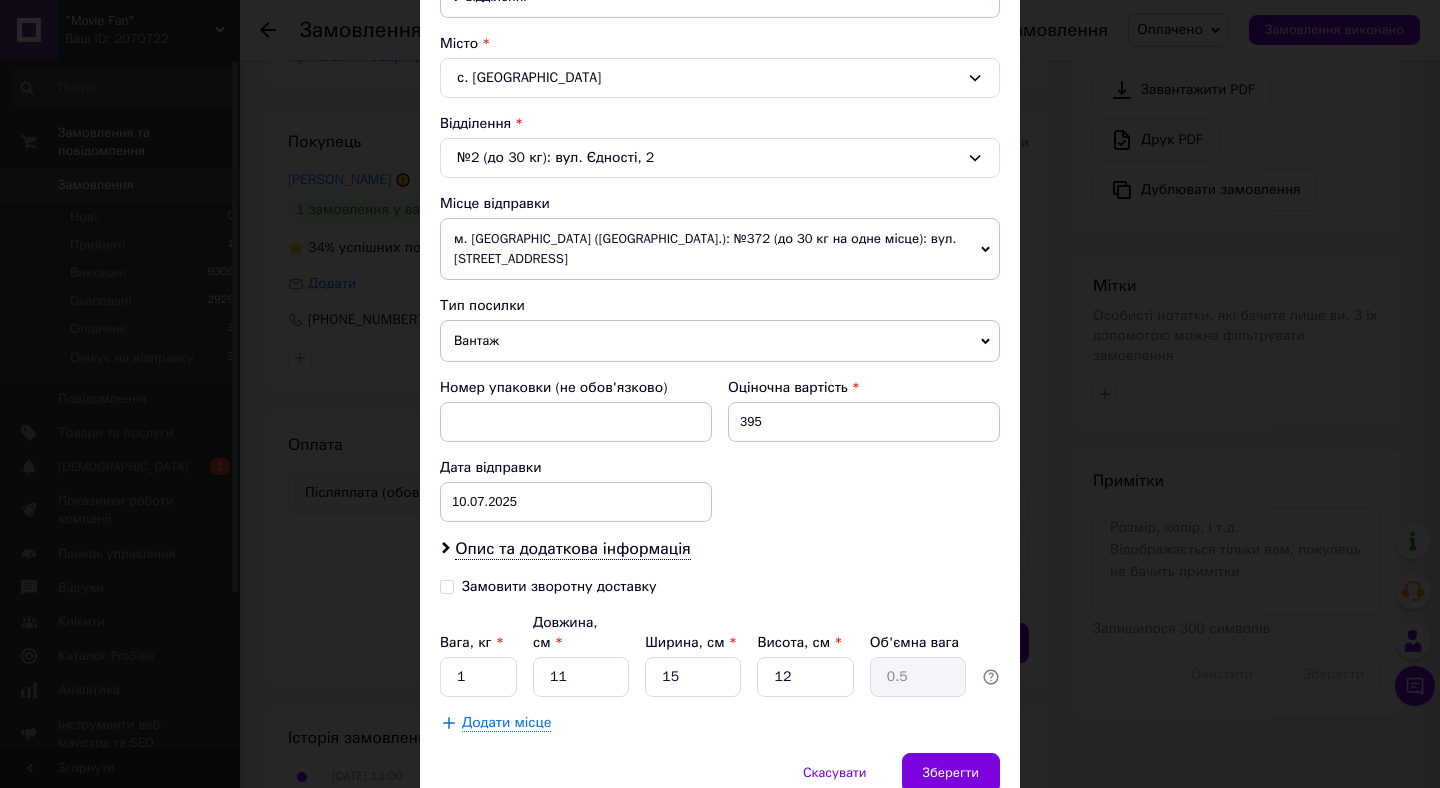 click on "Вантаж" at bounding box center [720, 341] 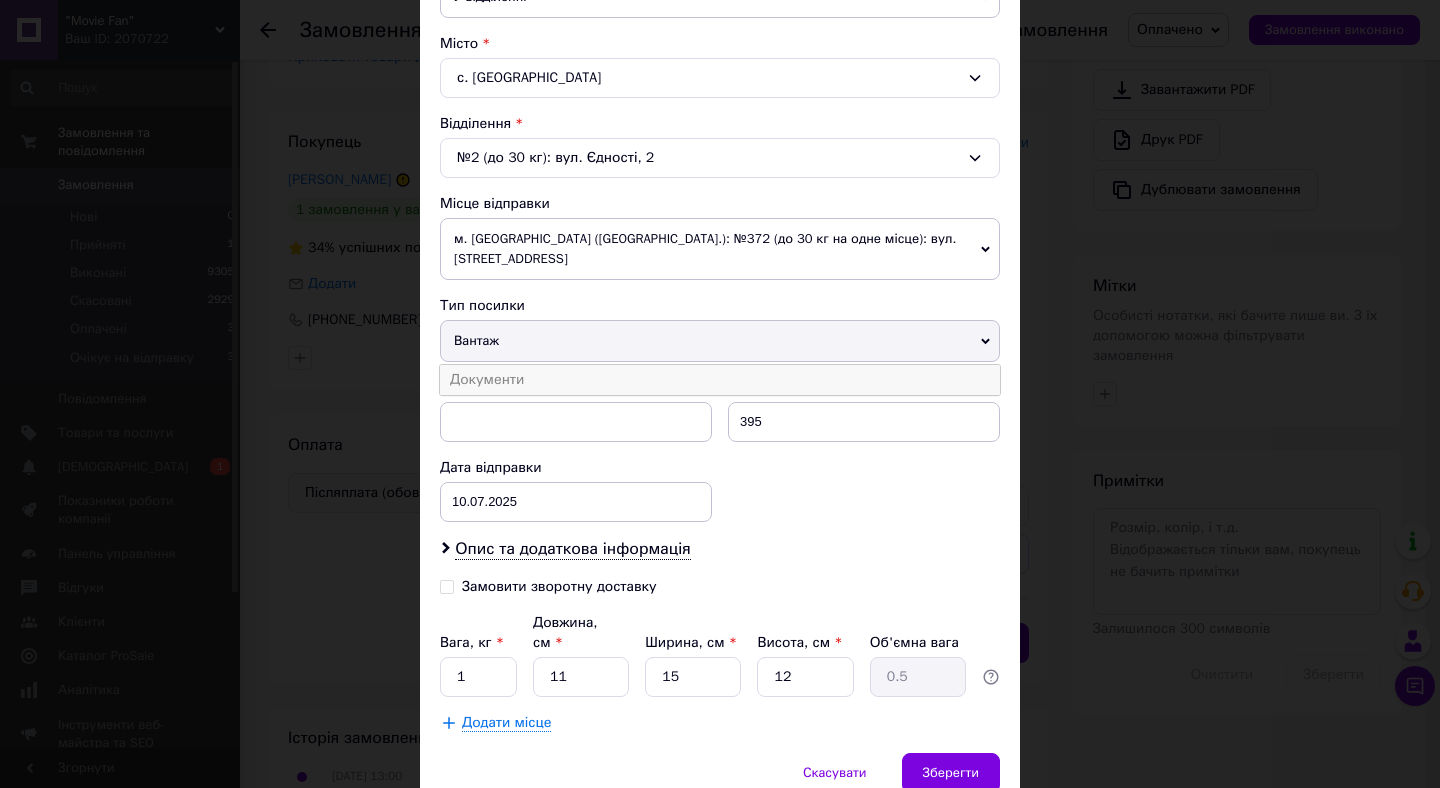 click on "Документи" at bounding box center (720, 380) 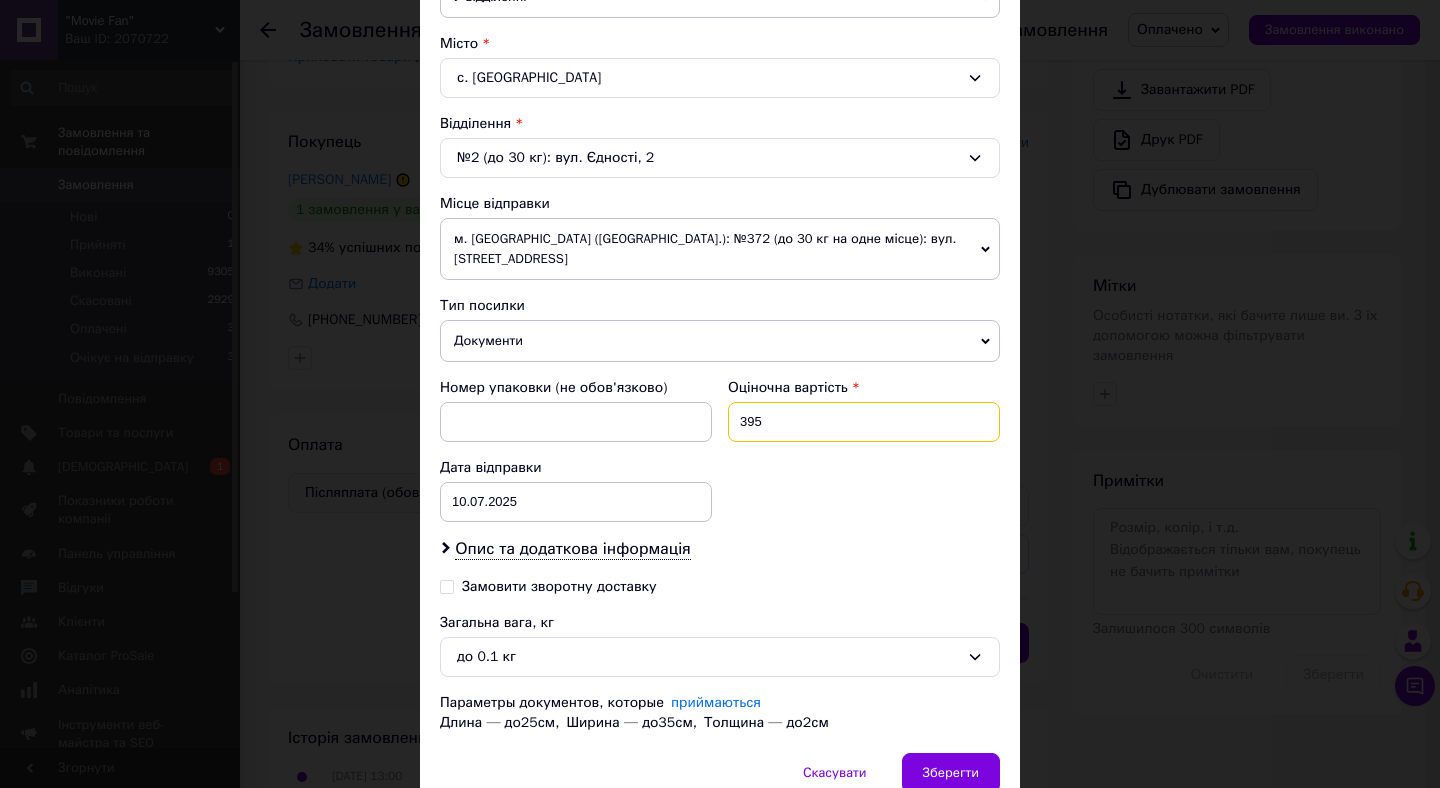 click on "395" at bounding box center [864, 422] 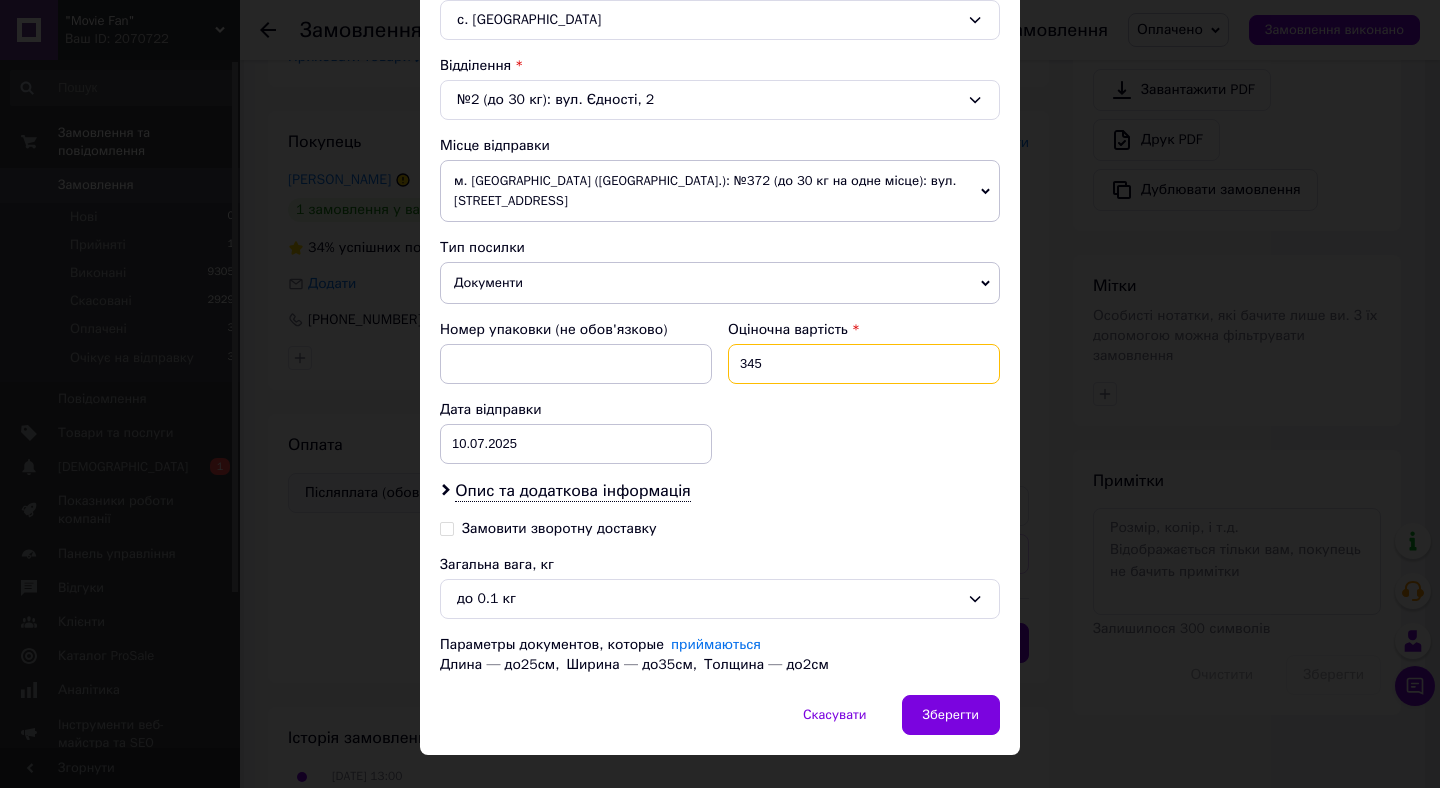 scroll, scrollTop: 596, scrollLeft: 0, axis: vertical 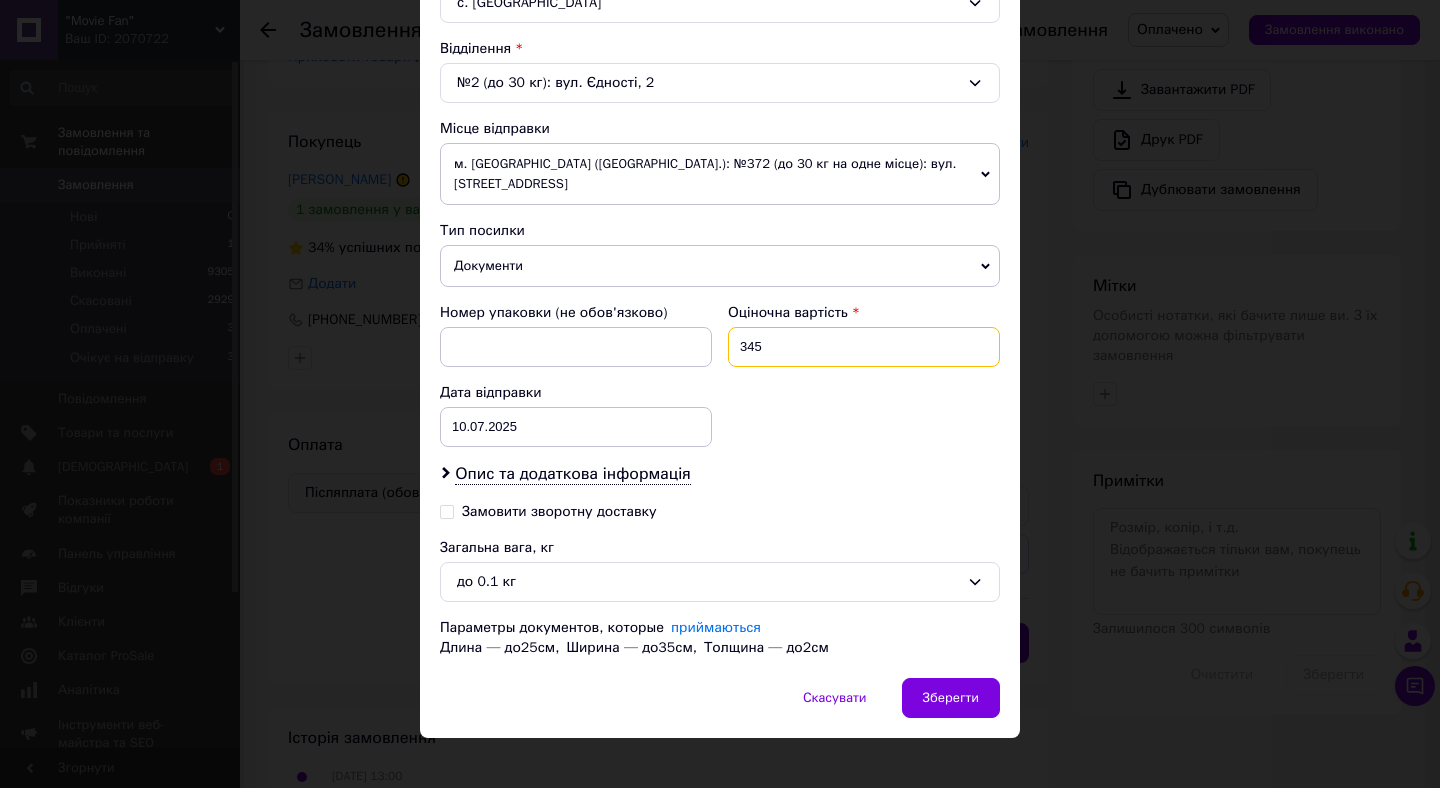type on "345" 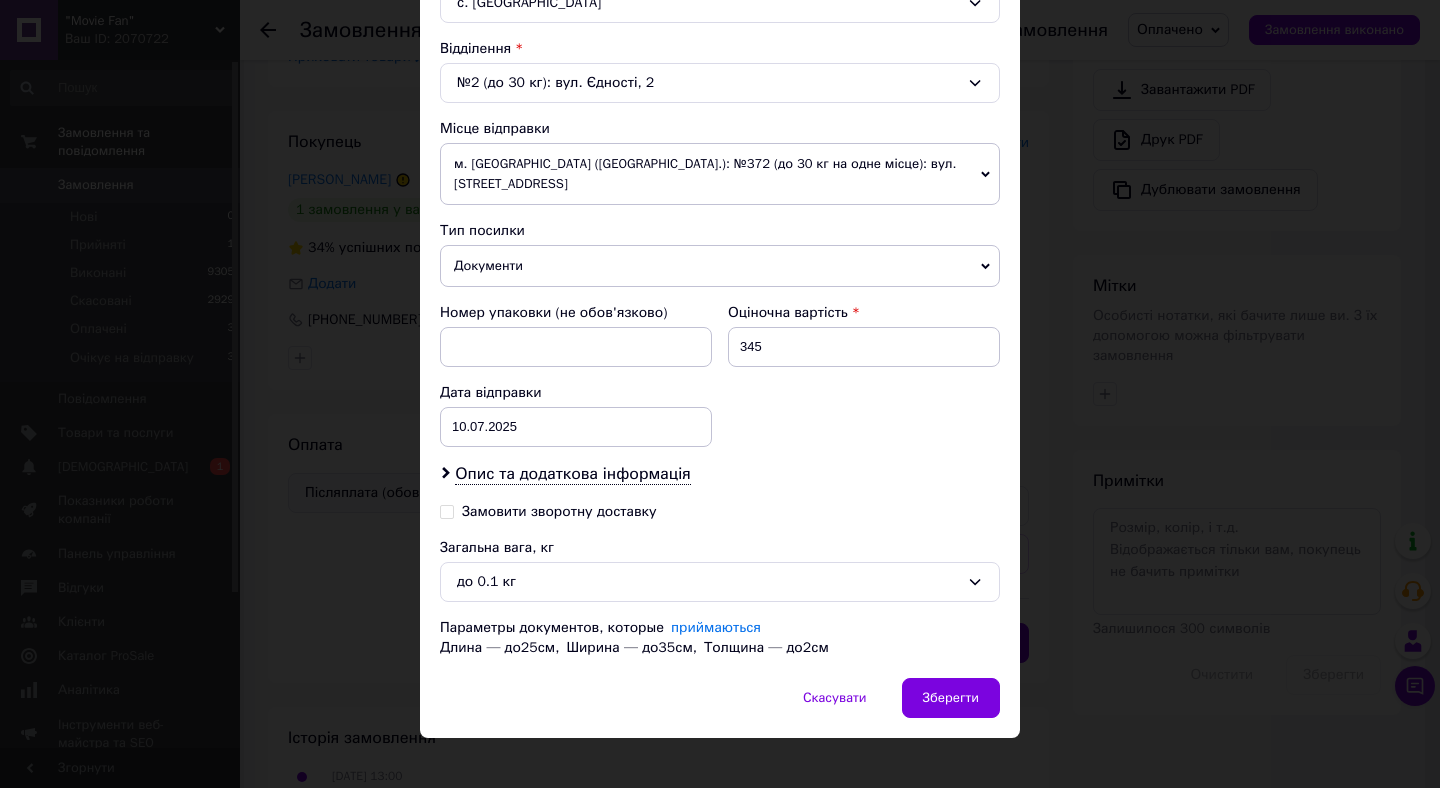 click on "Замовити зворотну доставку" at bounding box center (559, 511) 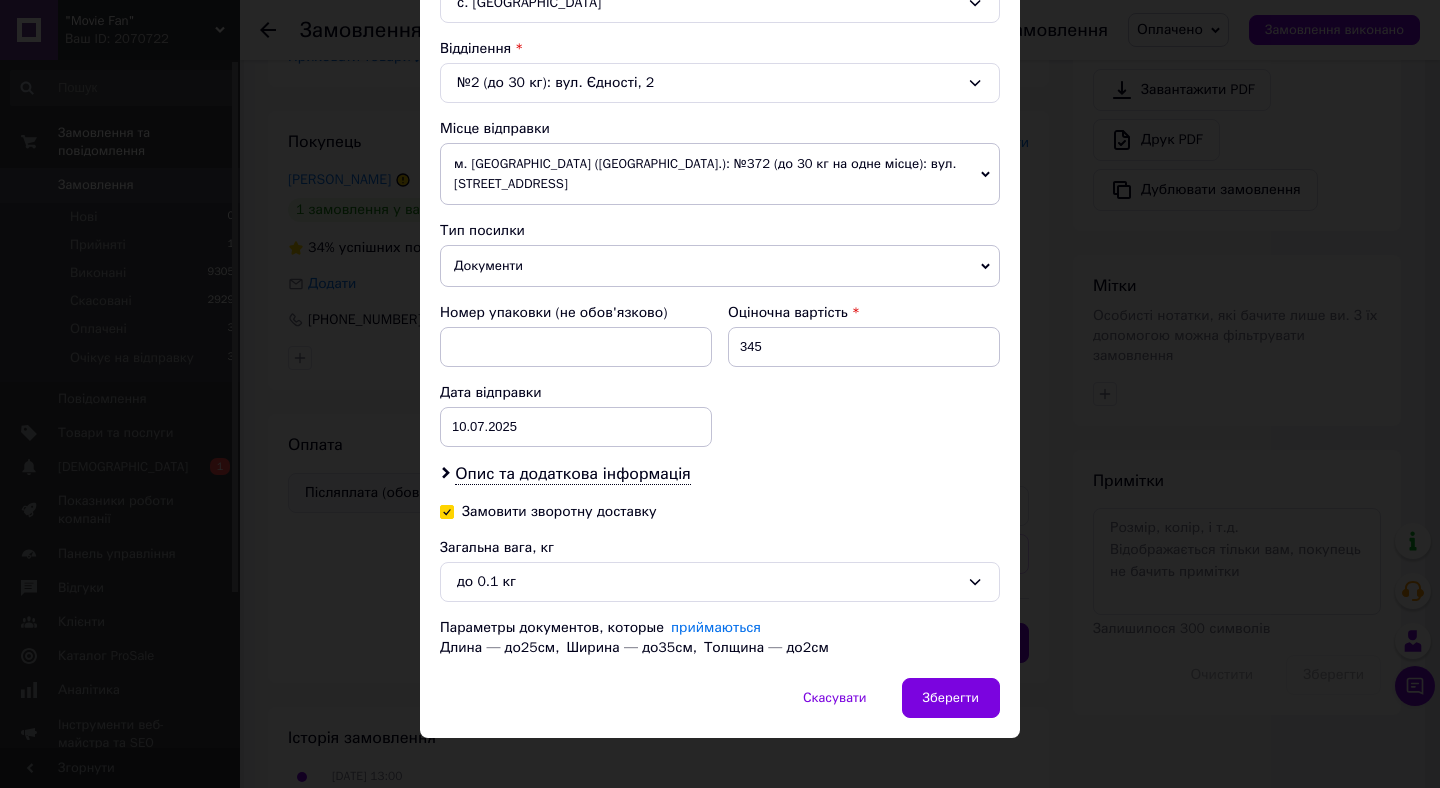 checkbox on "true" 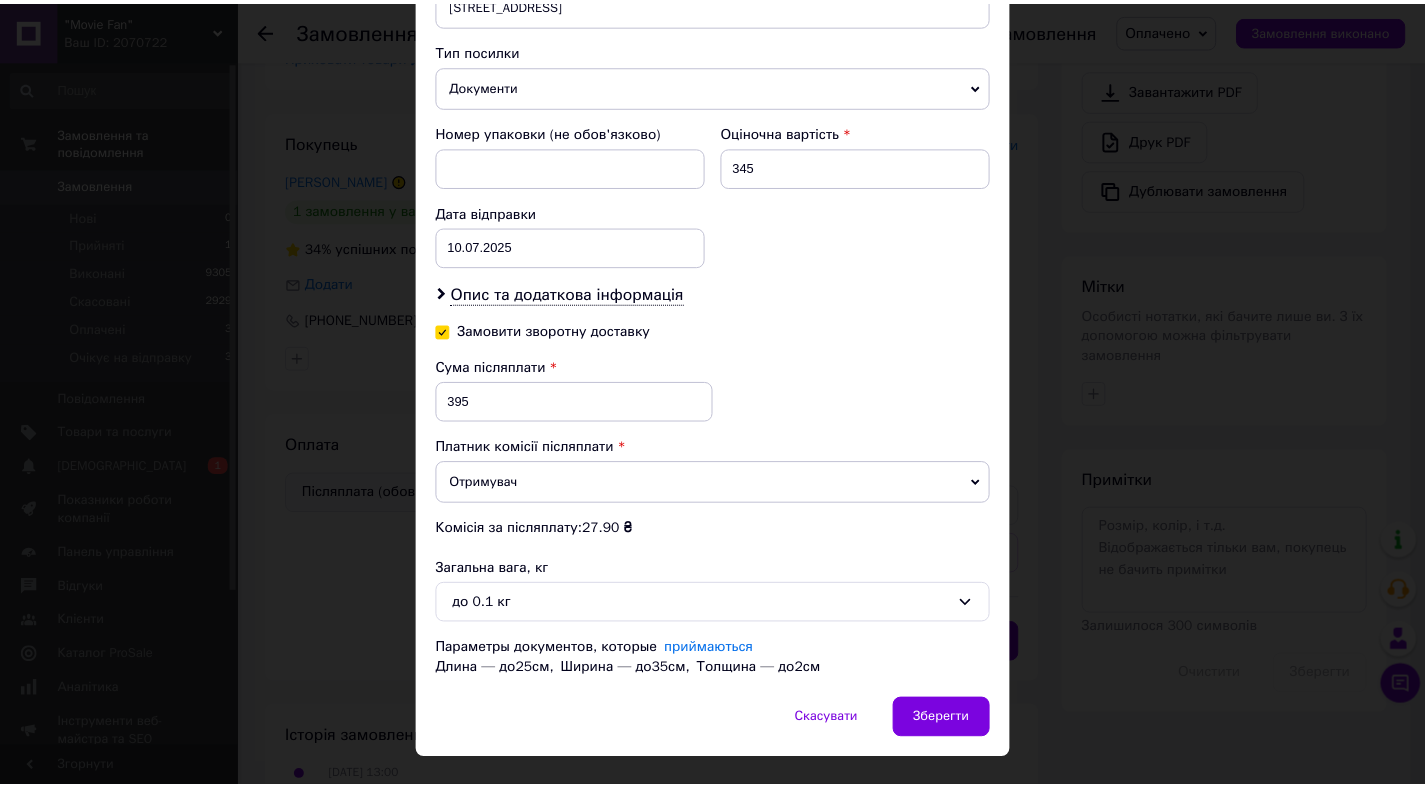 scroll, scrollTop: 798, scrollLeft: 0, axis: vertical 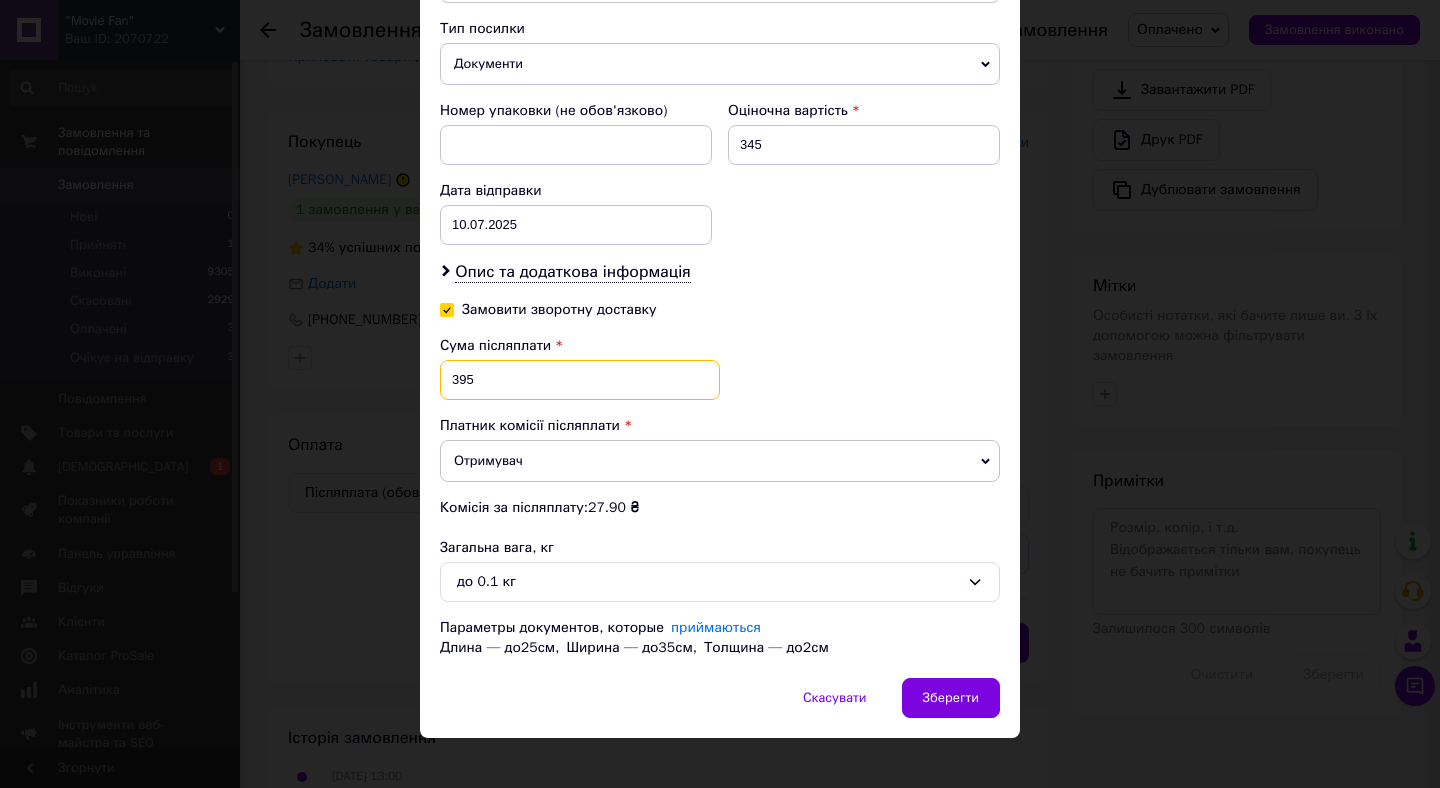 click on "395" at bounding box center [580, 380] 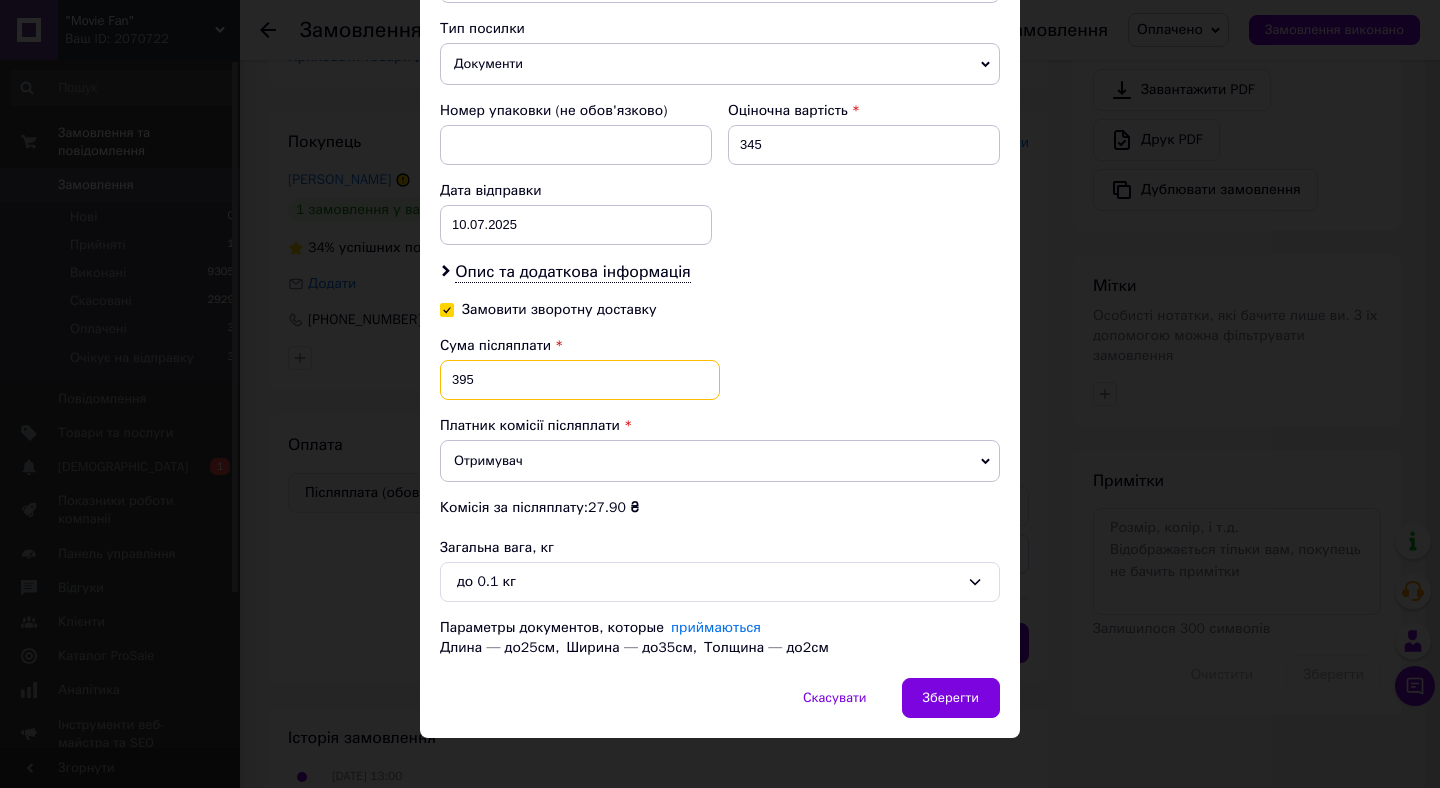 click on "395" at bounding box center (580, 380) 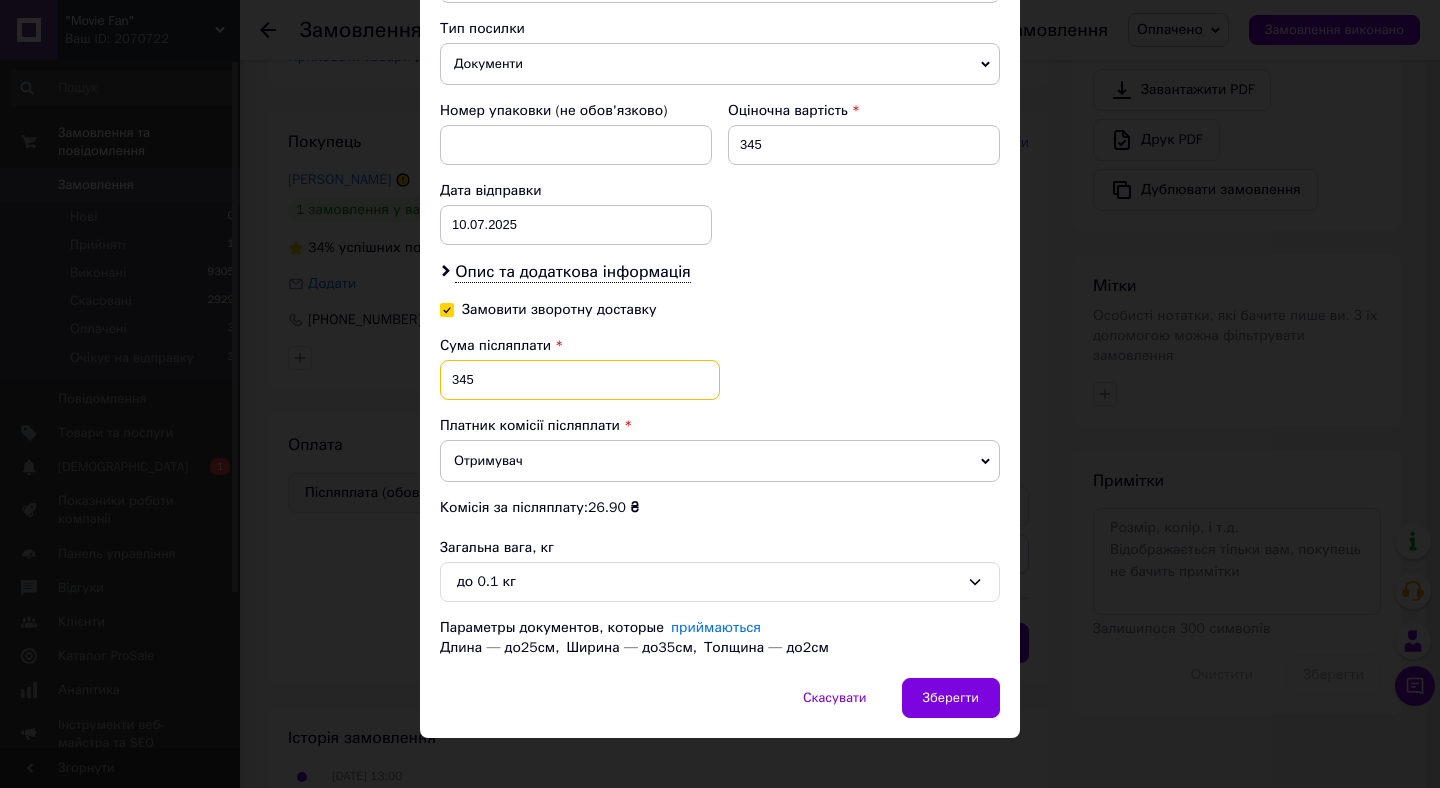 type on "345" 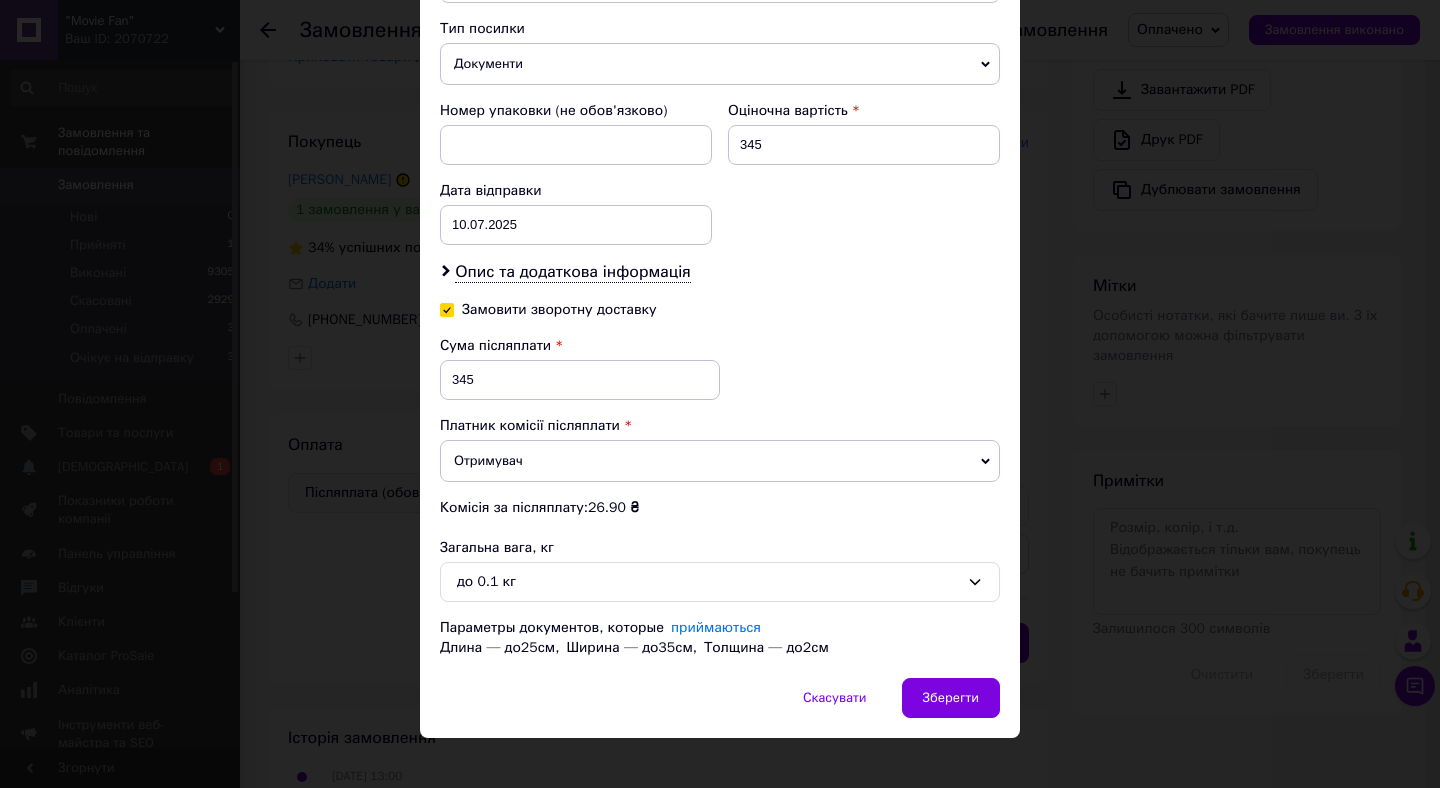 click on "Сума післяплати 345 Платник комісії післяплати Отримувач Відправник Комісія за післяплату:  26.90 ₴" at bounding box center (720, 427) 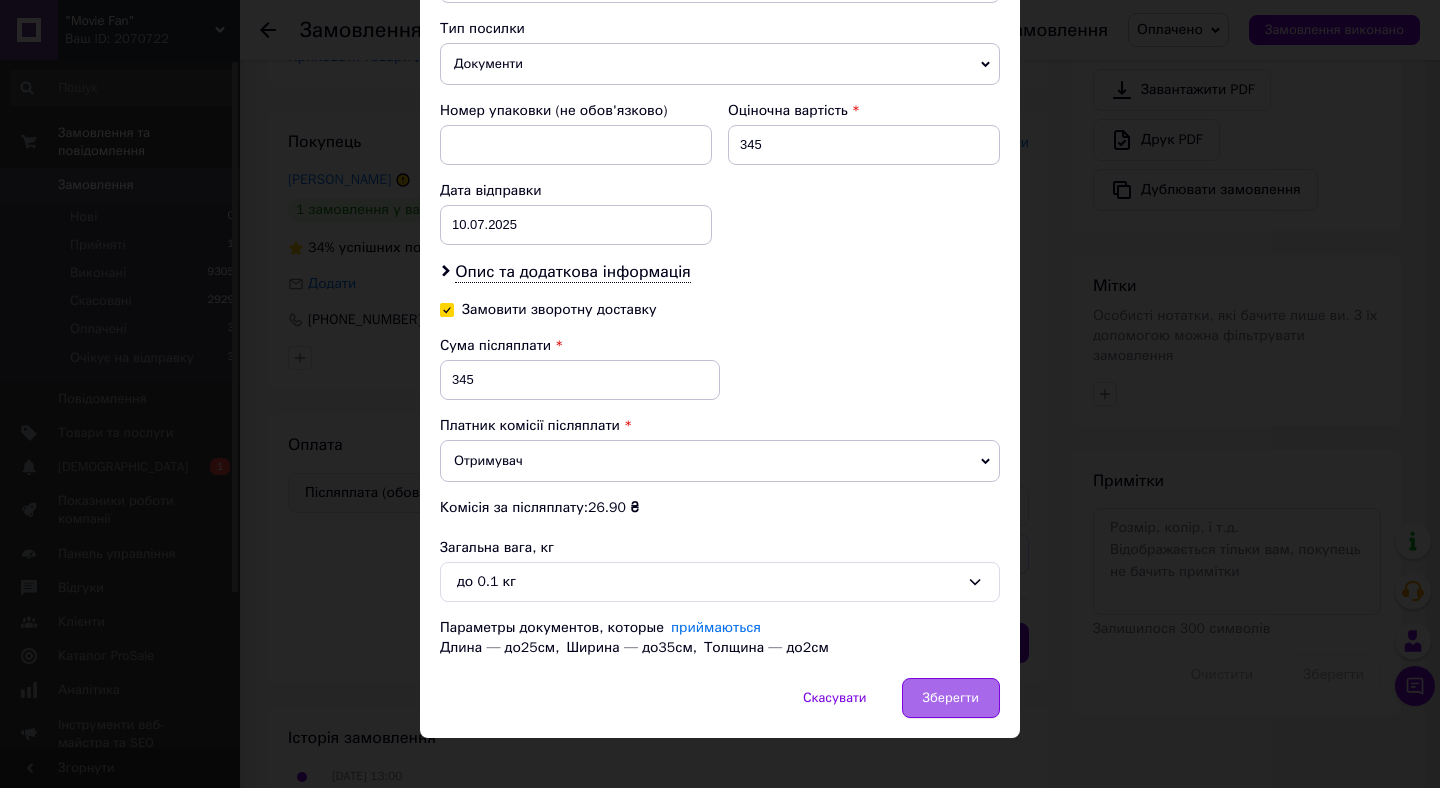 click on "Зберегти" at bounding box center [951, 698] 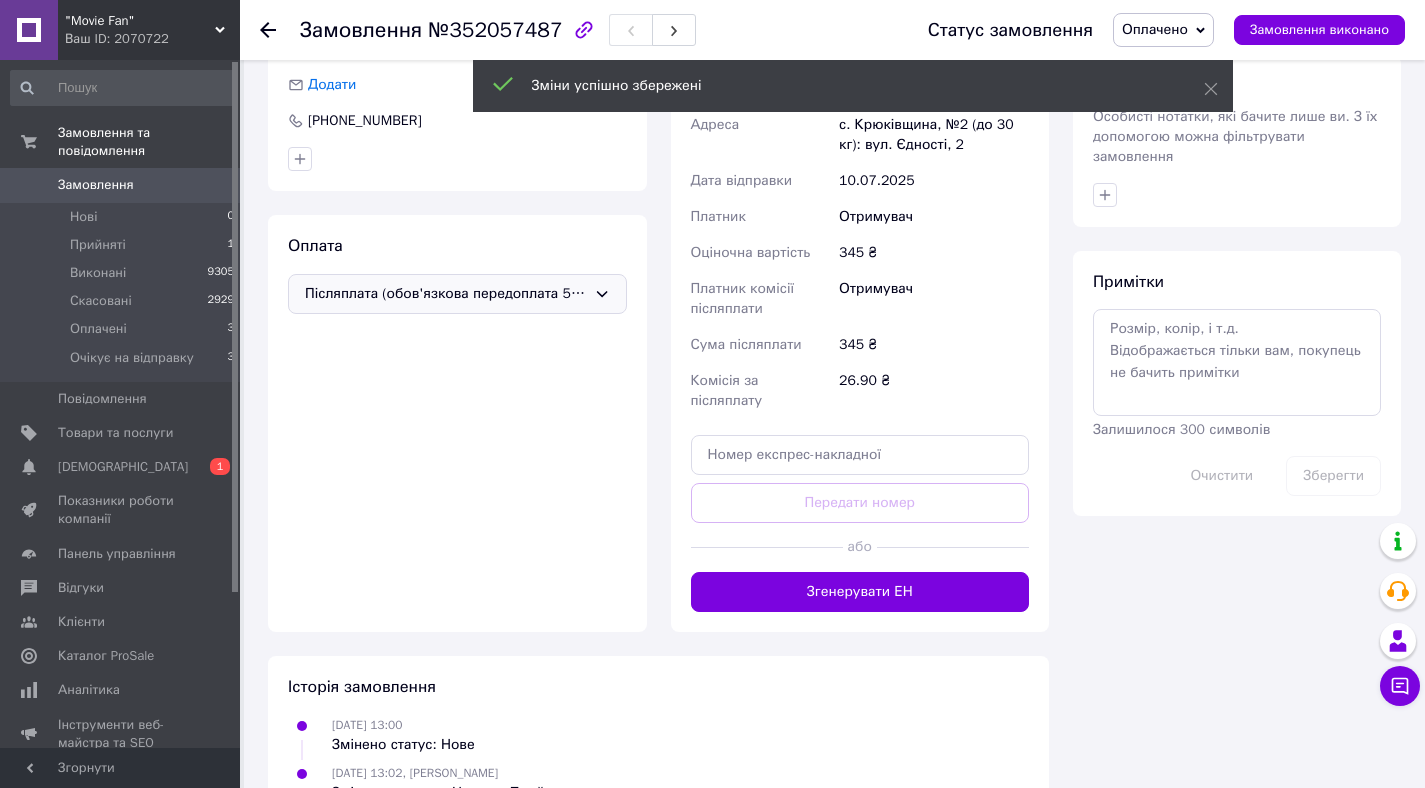 scroll, scrollTop: 995, scrollLeft: 0, axis: vertical 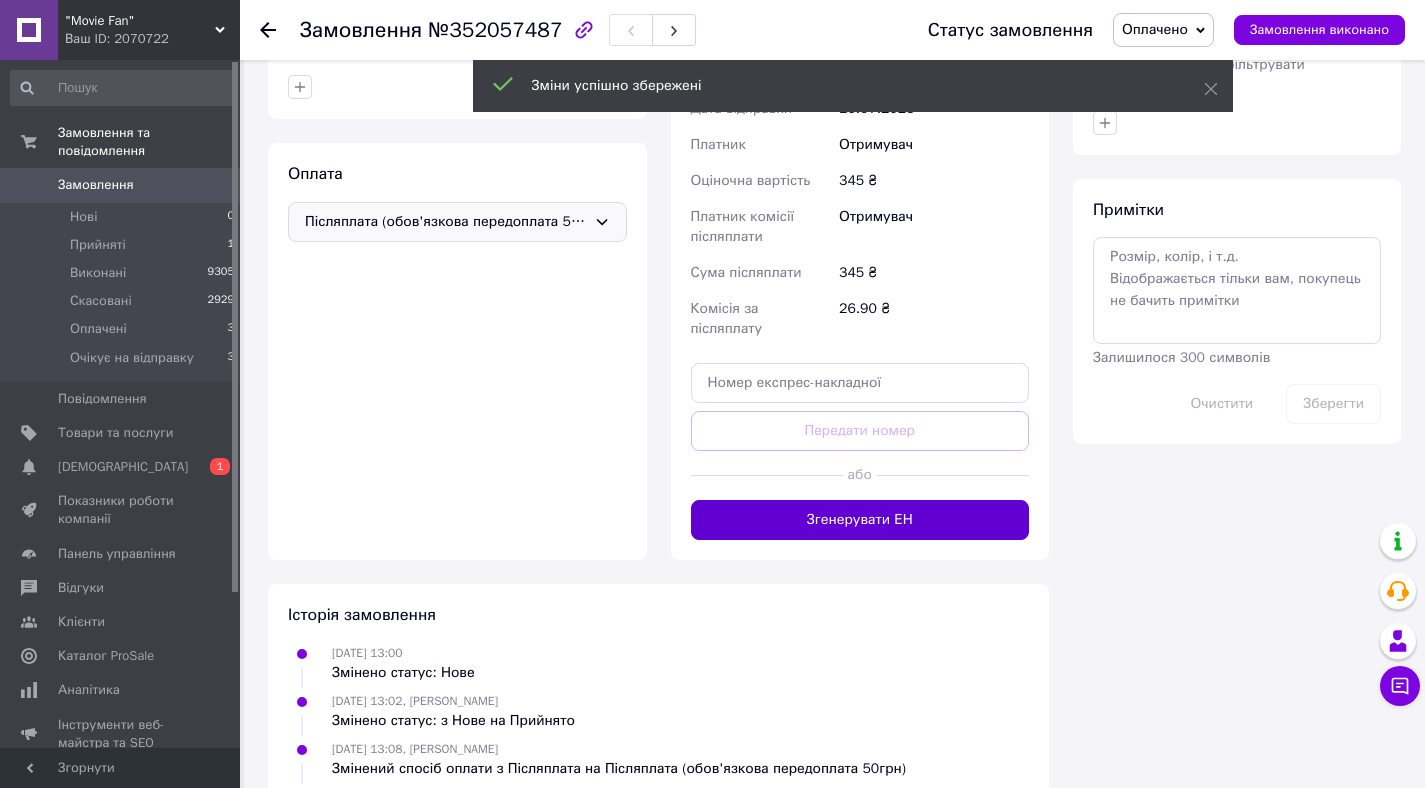 click on "Згенерувати ЕН" at bounding box center [860, 520] 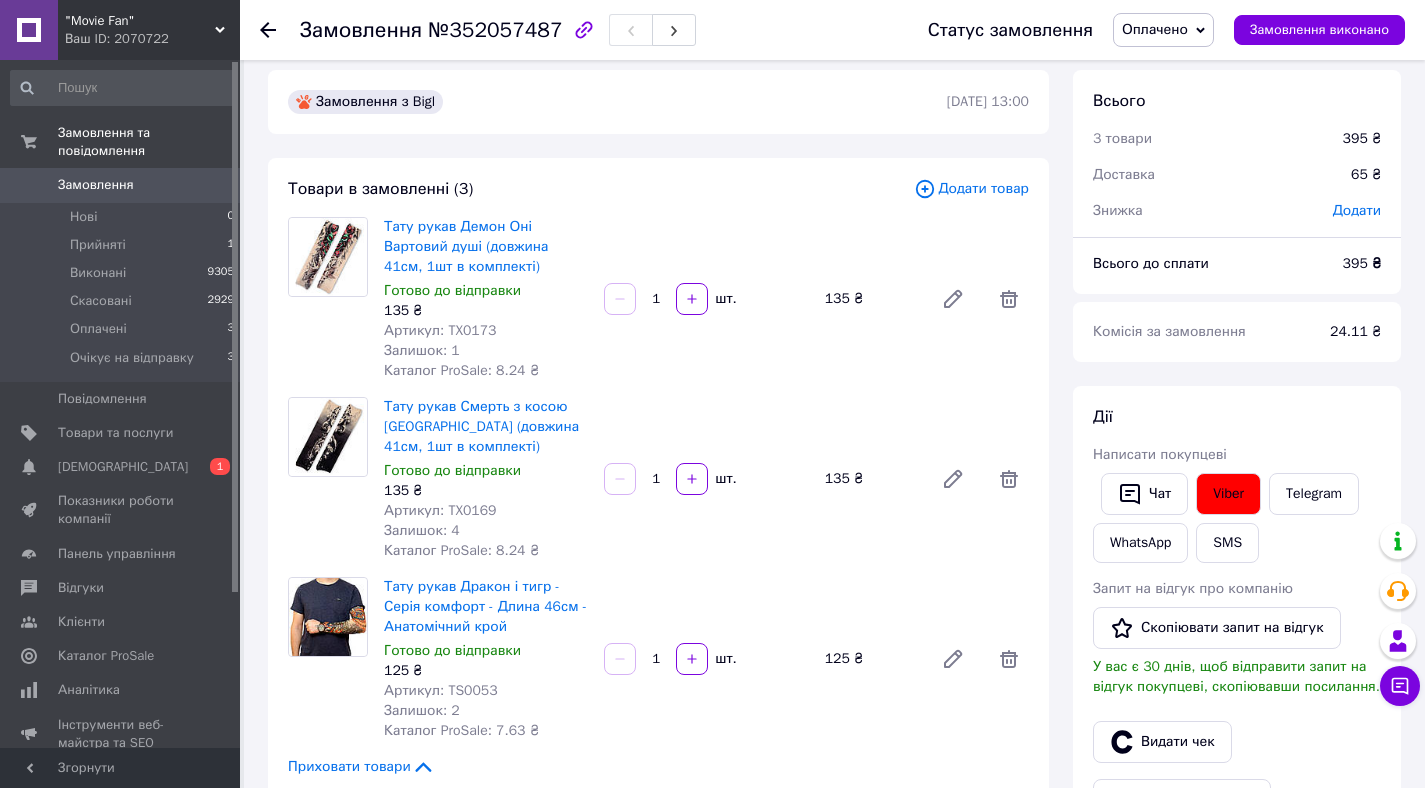 scroll, scrollTop: 17, scrollLeft: 0, axis: vertical 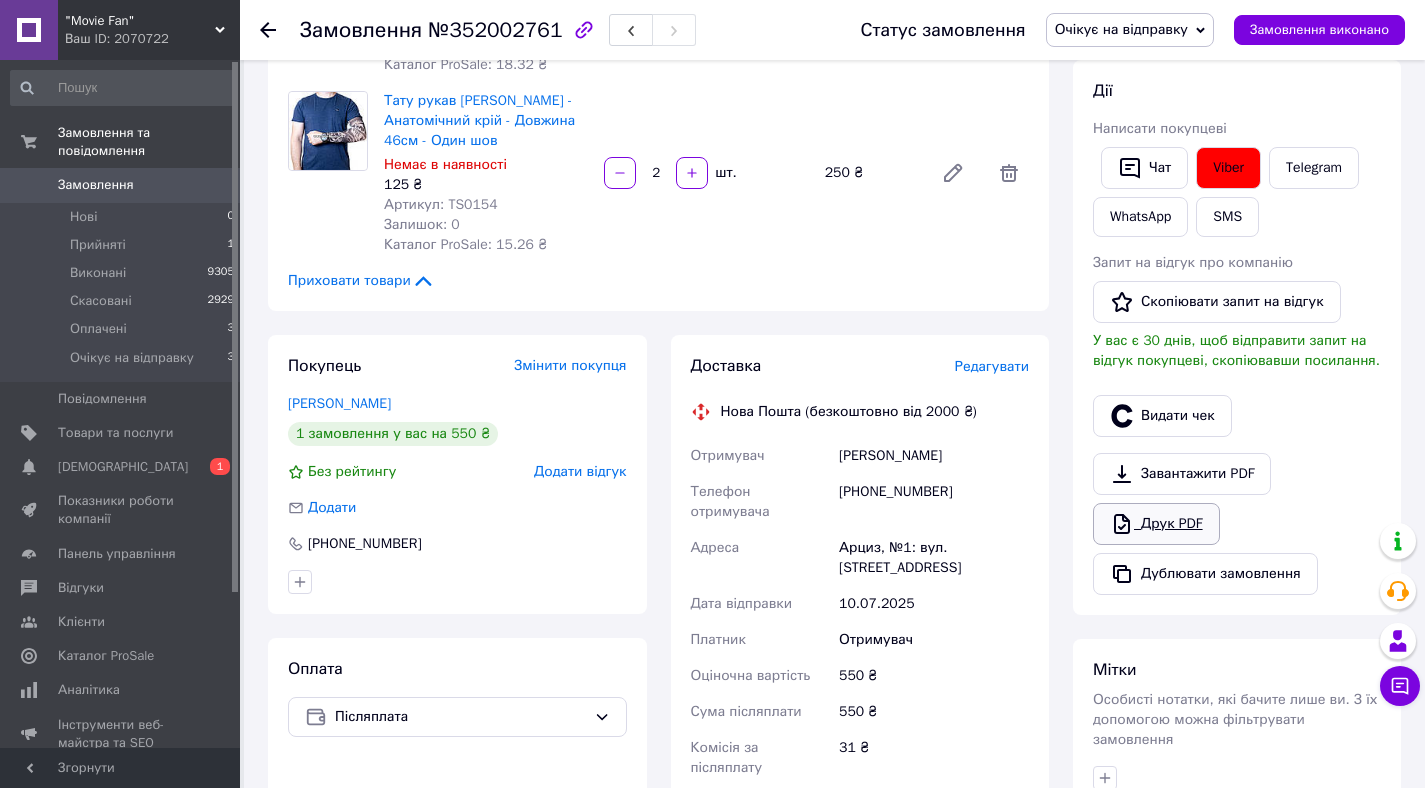 click on "Друк PDF" at bounding box center [1156, 524] 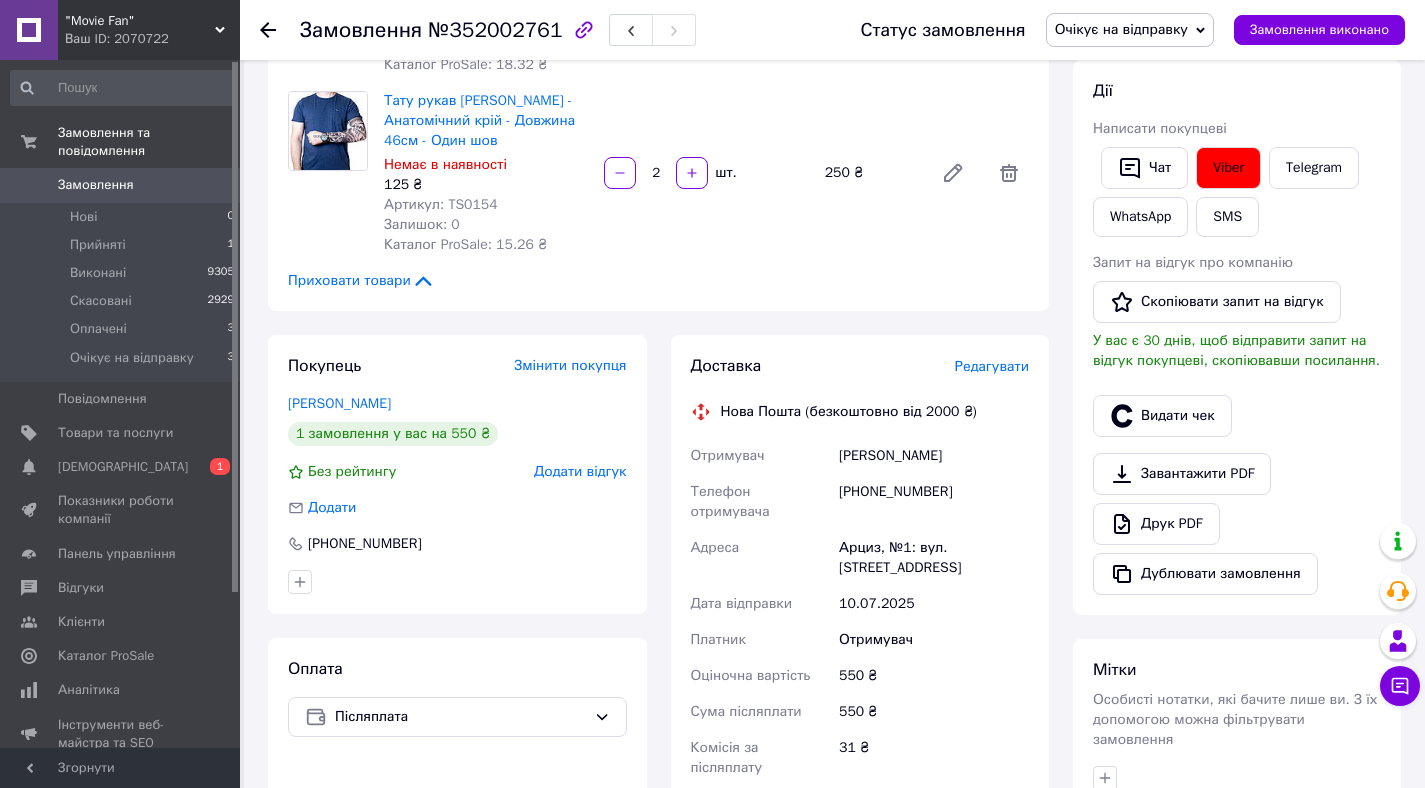 click on "Редагувати" at bounding box center [992, 366] 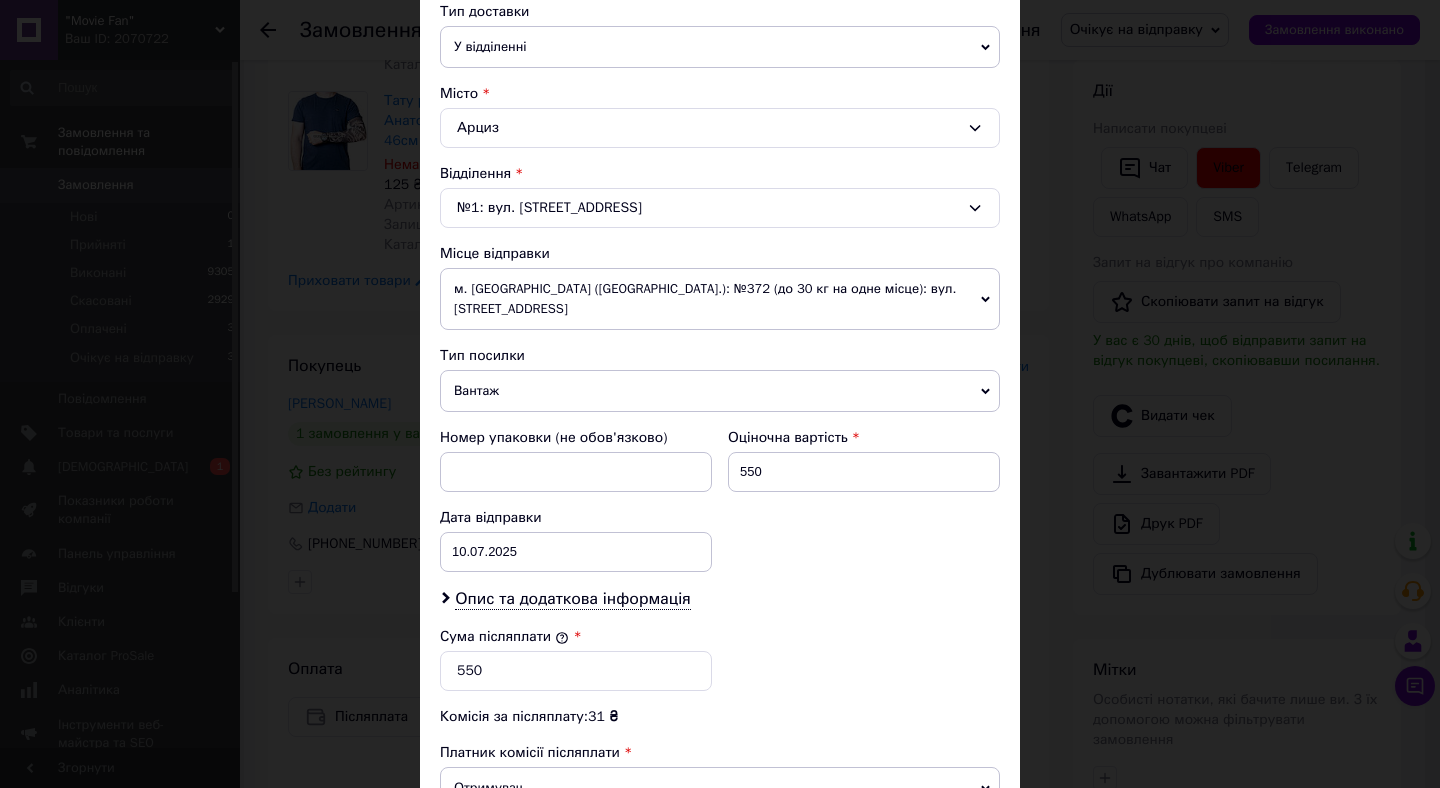 scroll, scrollTop: 520, scrollLeft: 0, axis: vertical 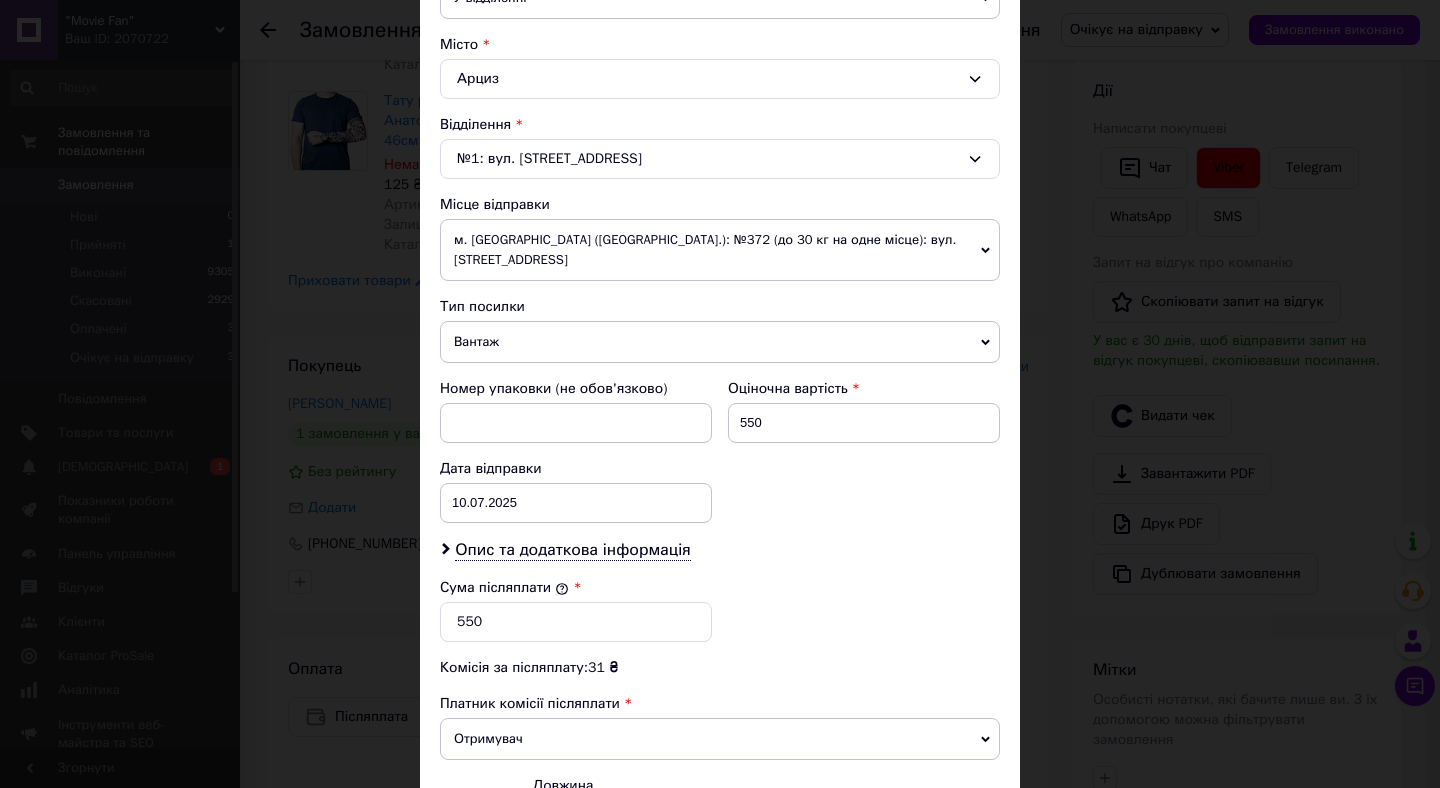 click on "Вантаж" at bounding box center (720, 342) 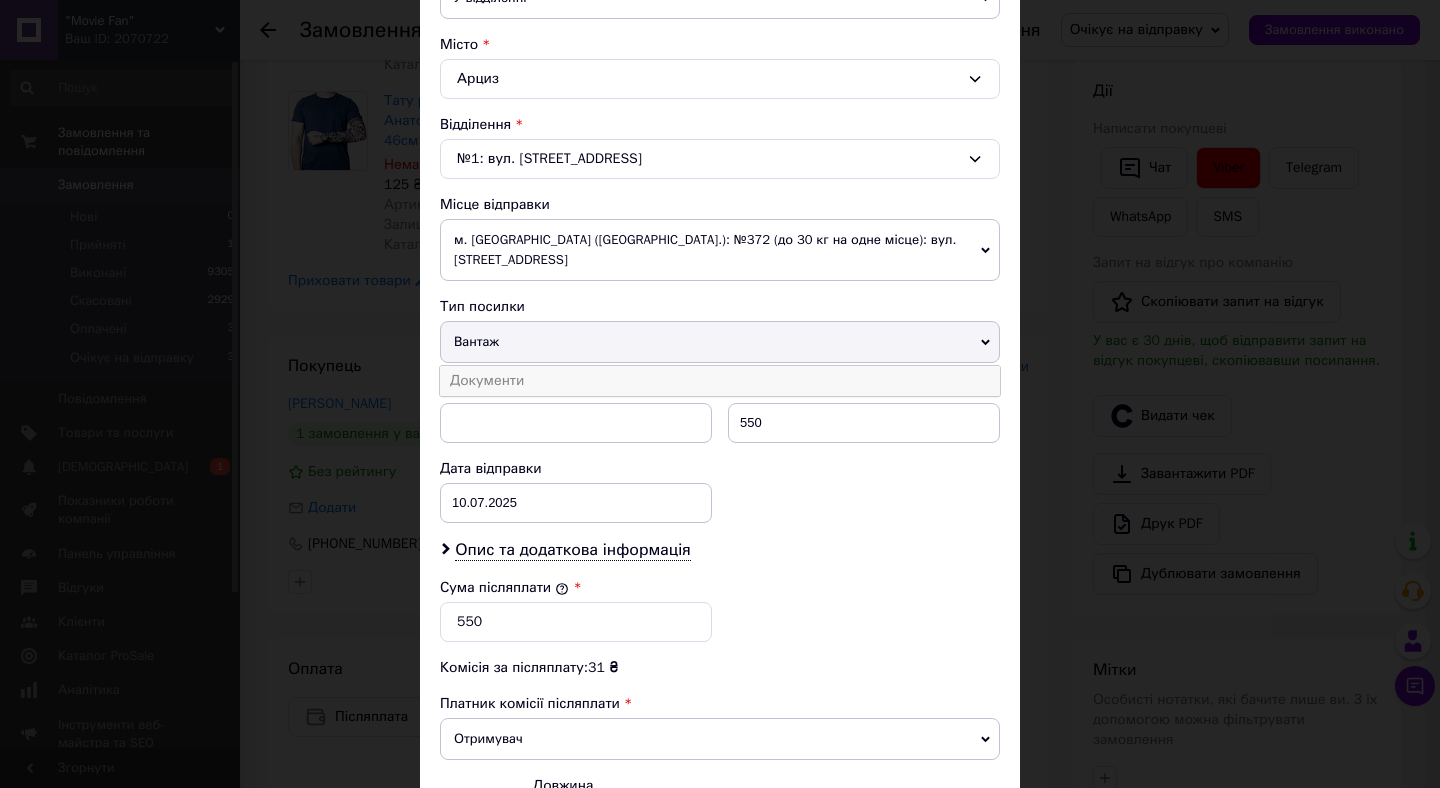 click on "Документи" at bounding box center (720, 381) 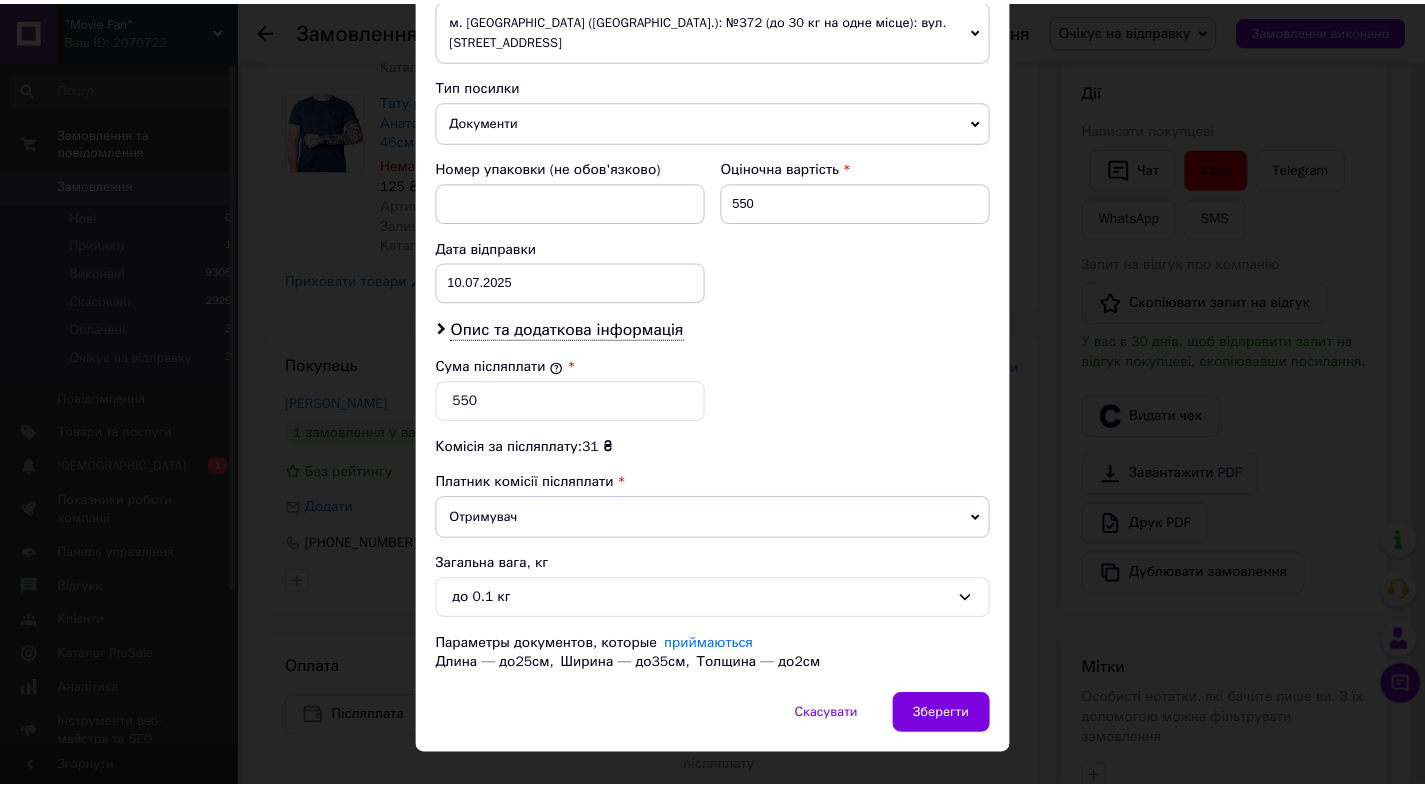 scroll, scrollTop: 758, scrollLeft: 0, axis: vertical 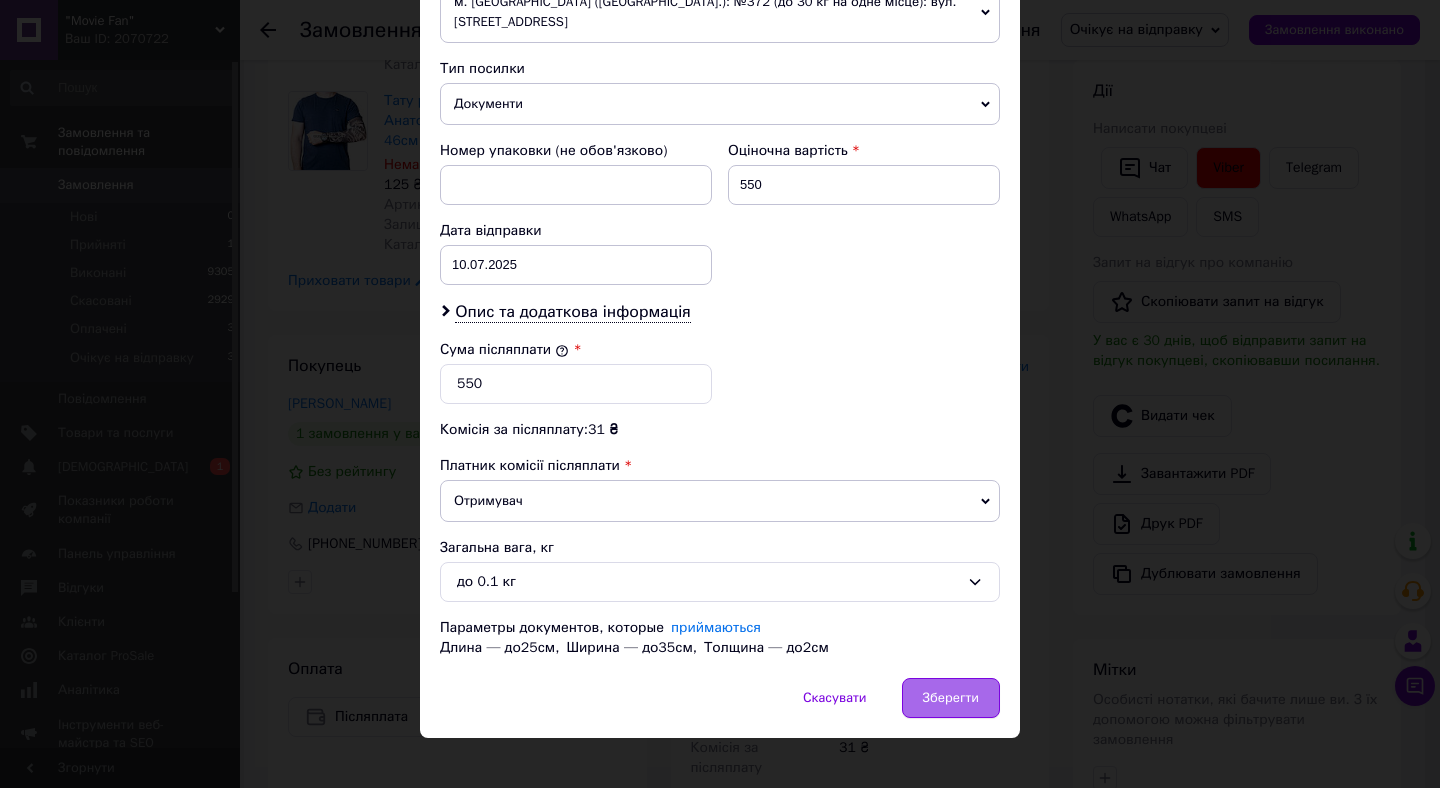 click on "Зберегти" at bounding box center [951, 698] 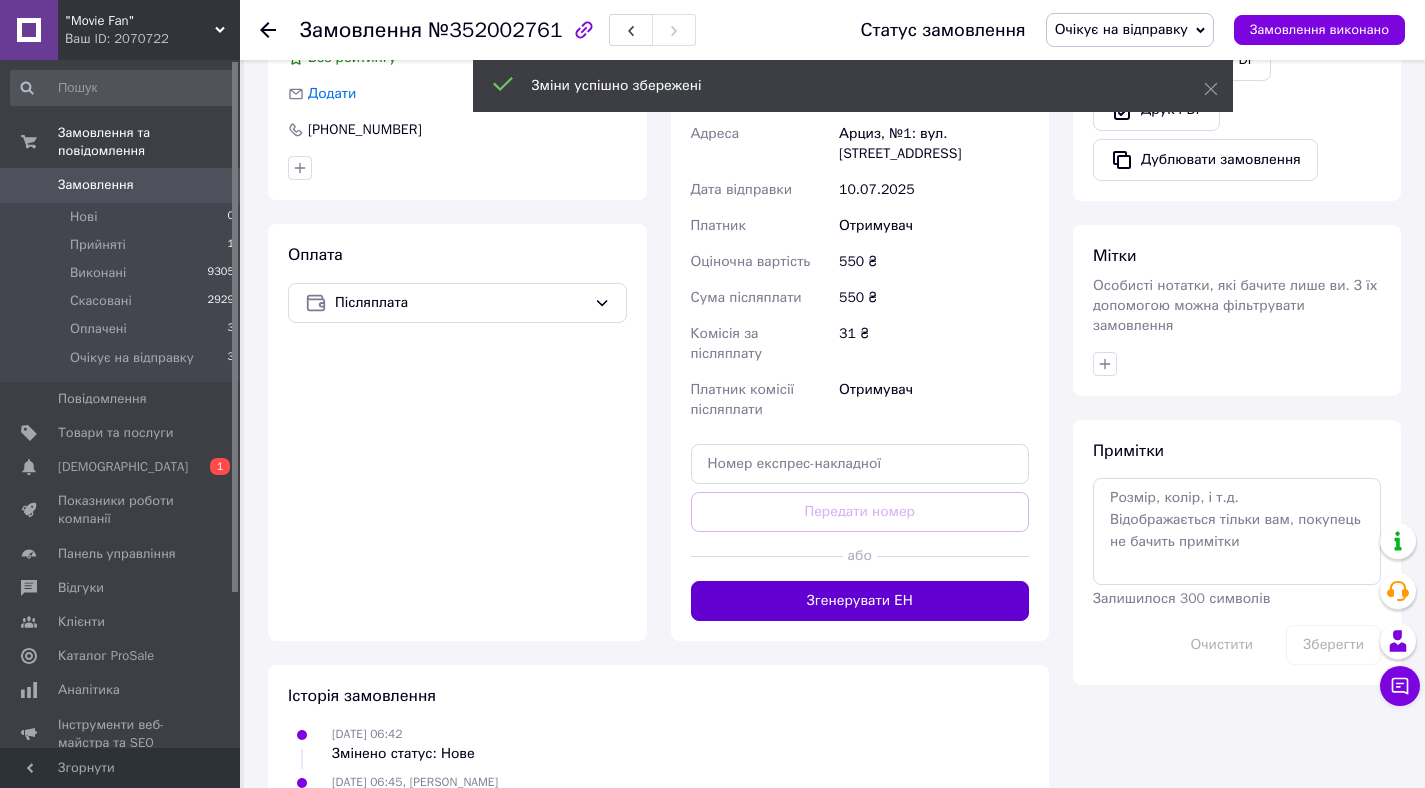 scroll, scrollTop: 810, scrollLeft: 0, axis: vertical 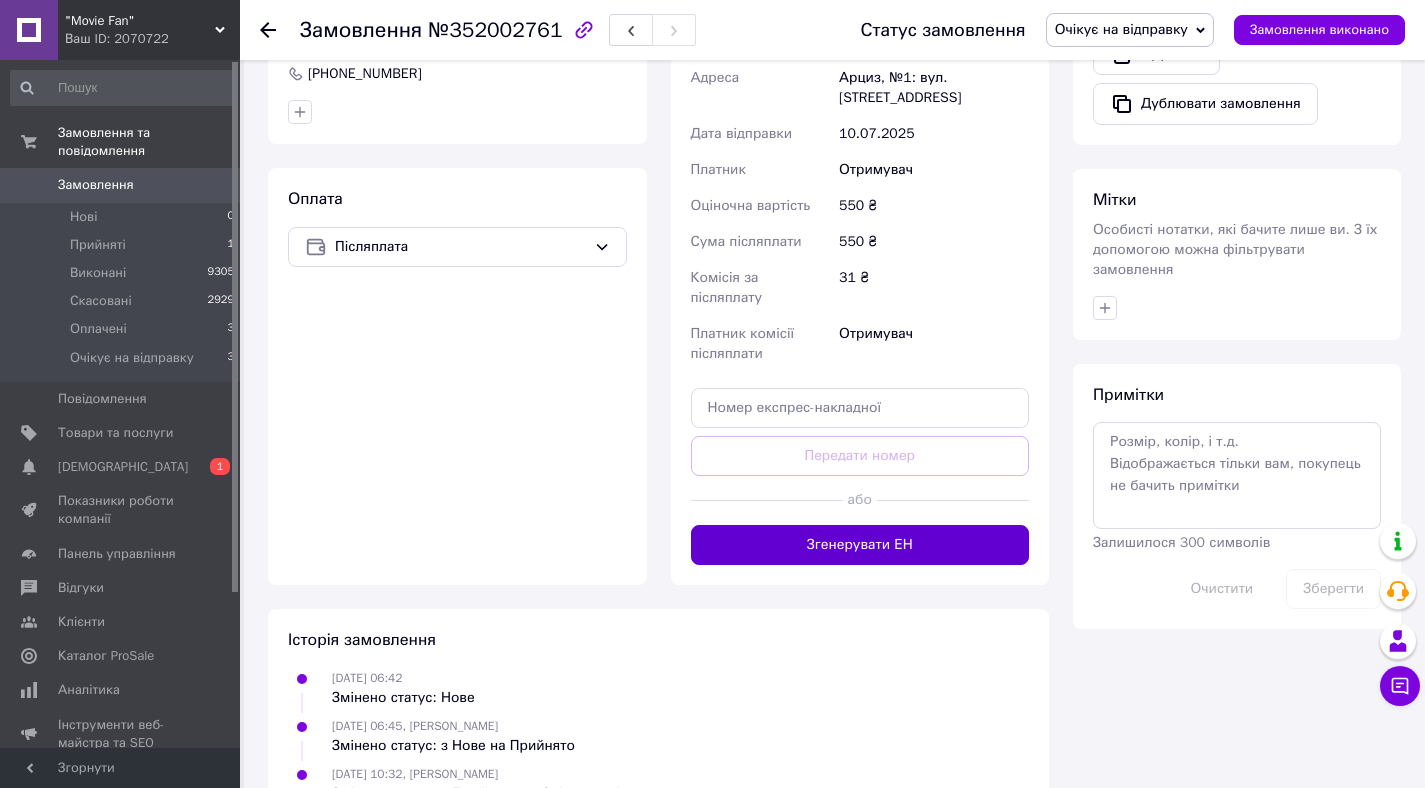 click on "Згенерувати ЕН" at bounding box center [860, 545] 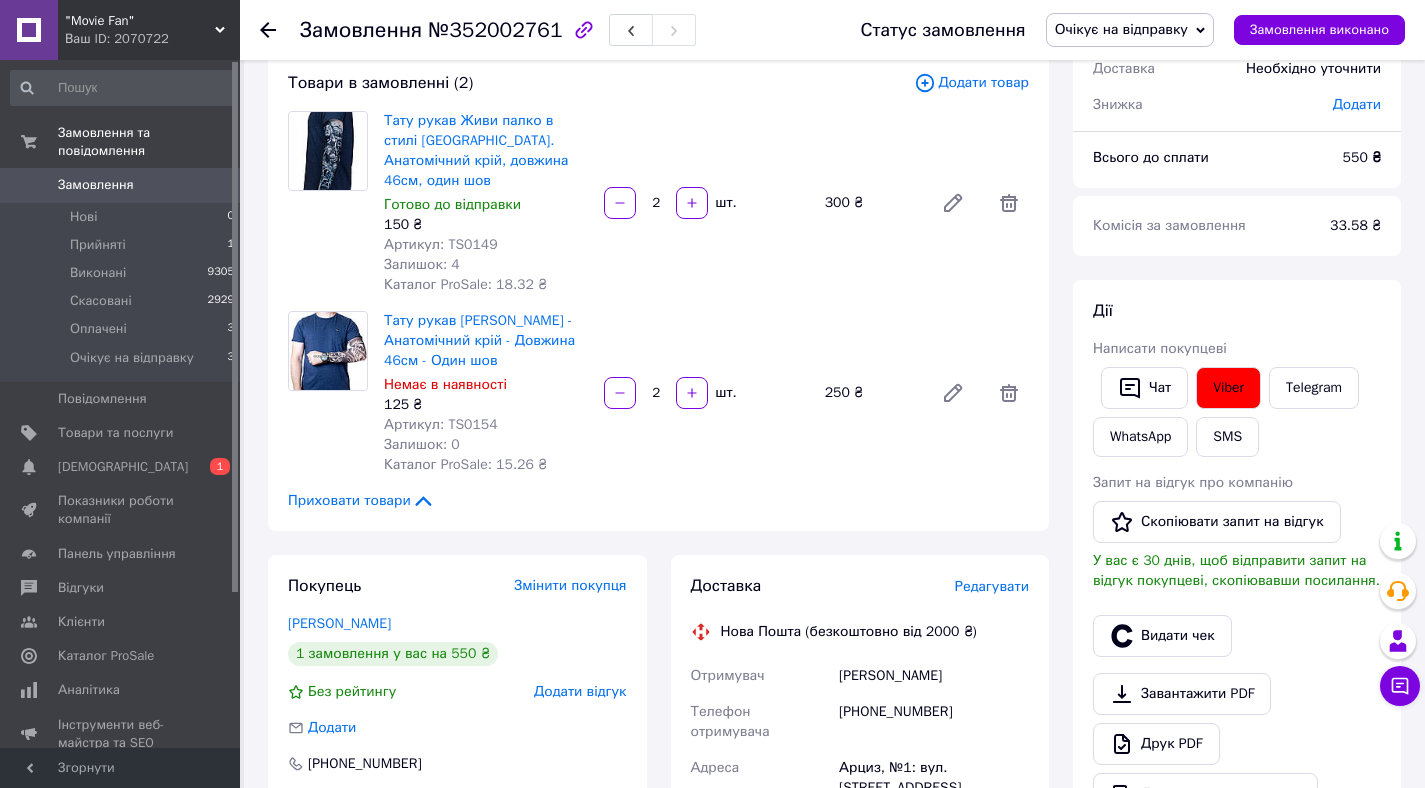 scroll, scrollTop: 50, scrollLeft: 0, axis: vertical 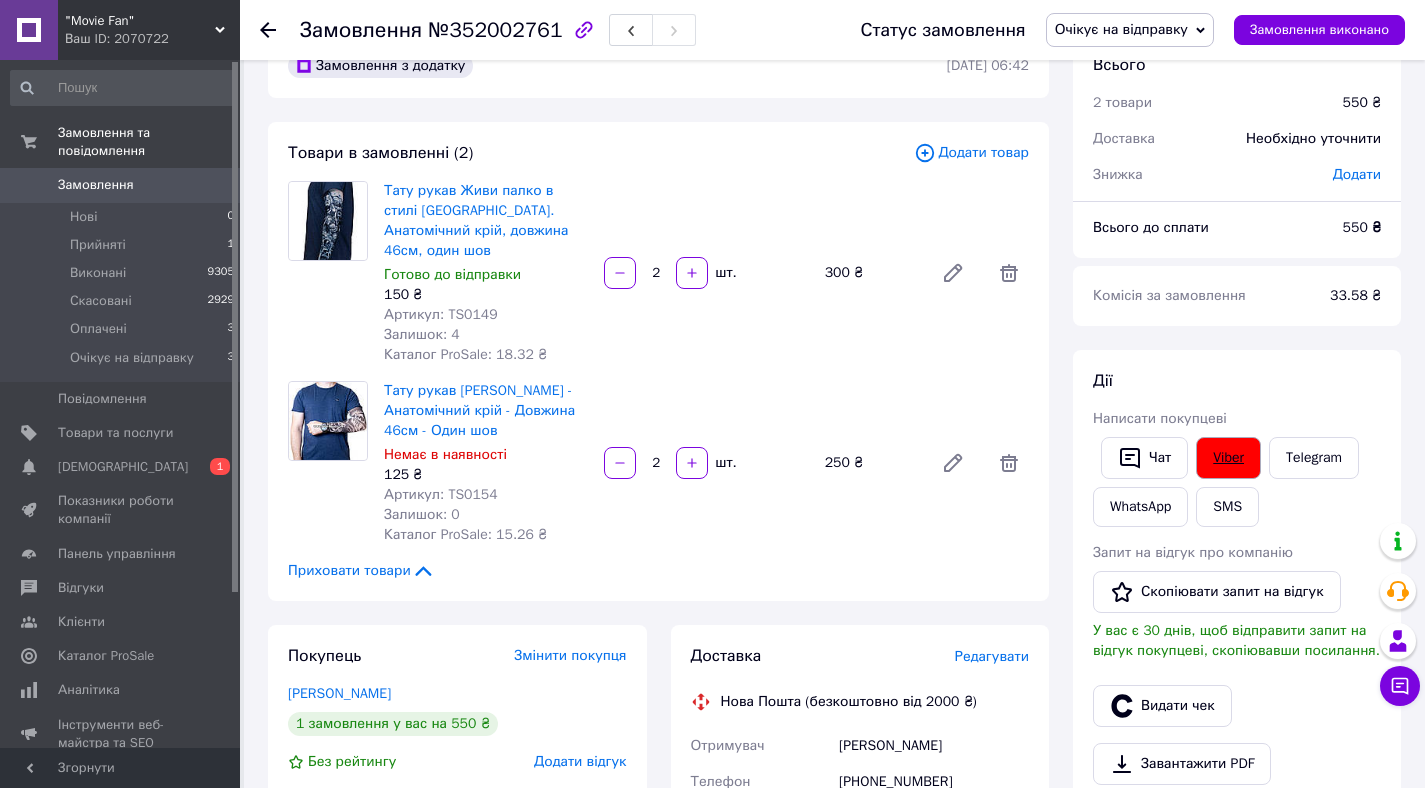 click on "Viber" at bounding box center [1228, 458] 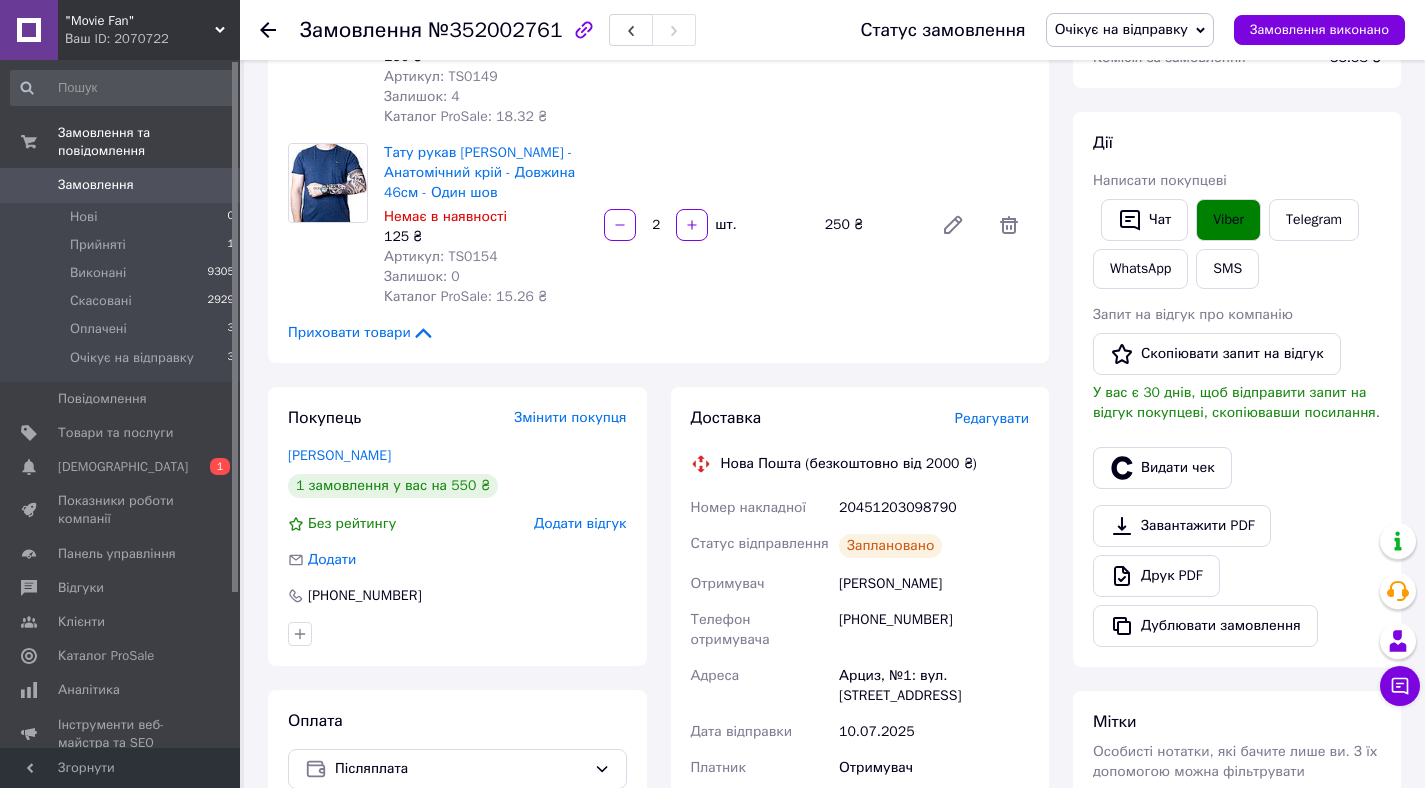 scroll, scrollTop: 0, scrollLeft: 0, axis: both 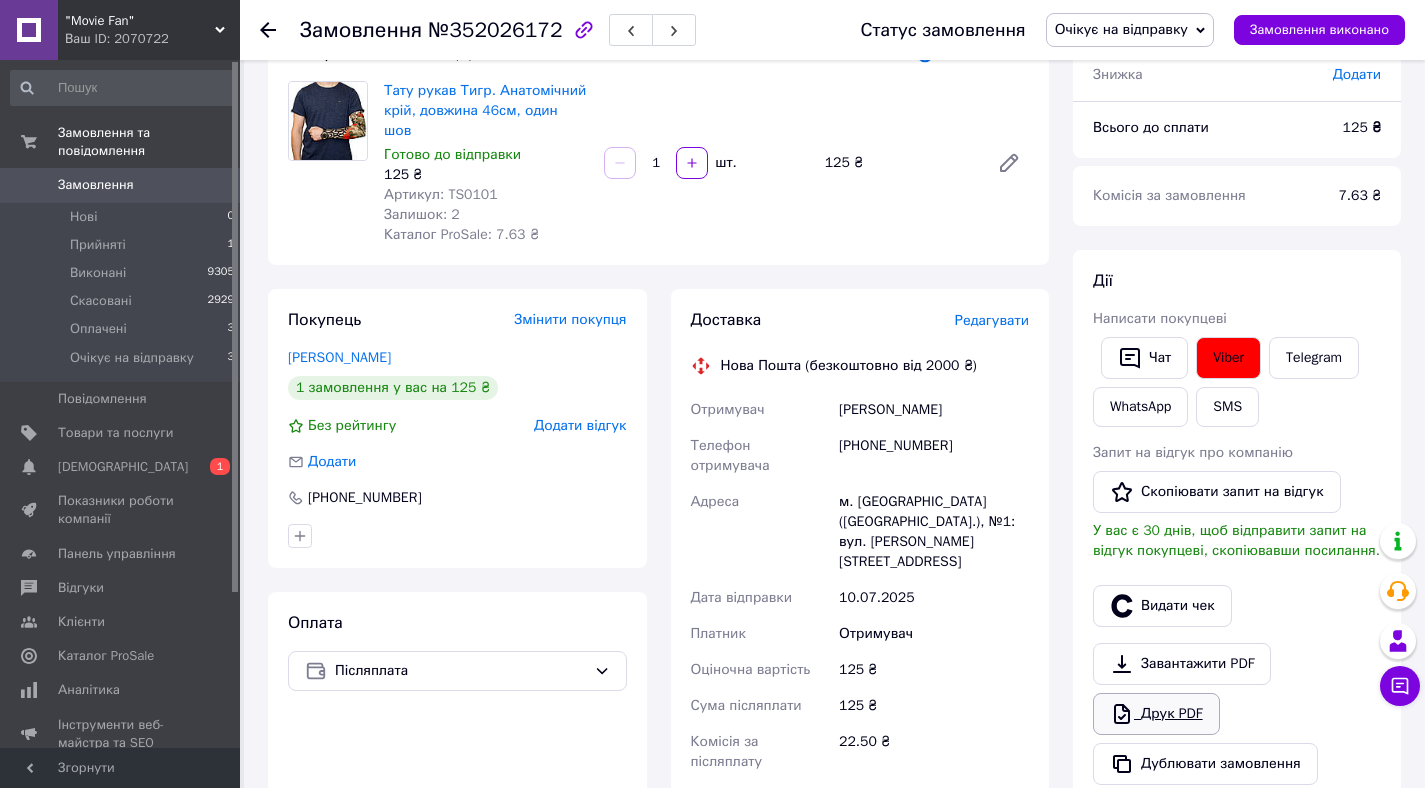 click on "Друк PDF" at bounding box center (1156, 714) 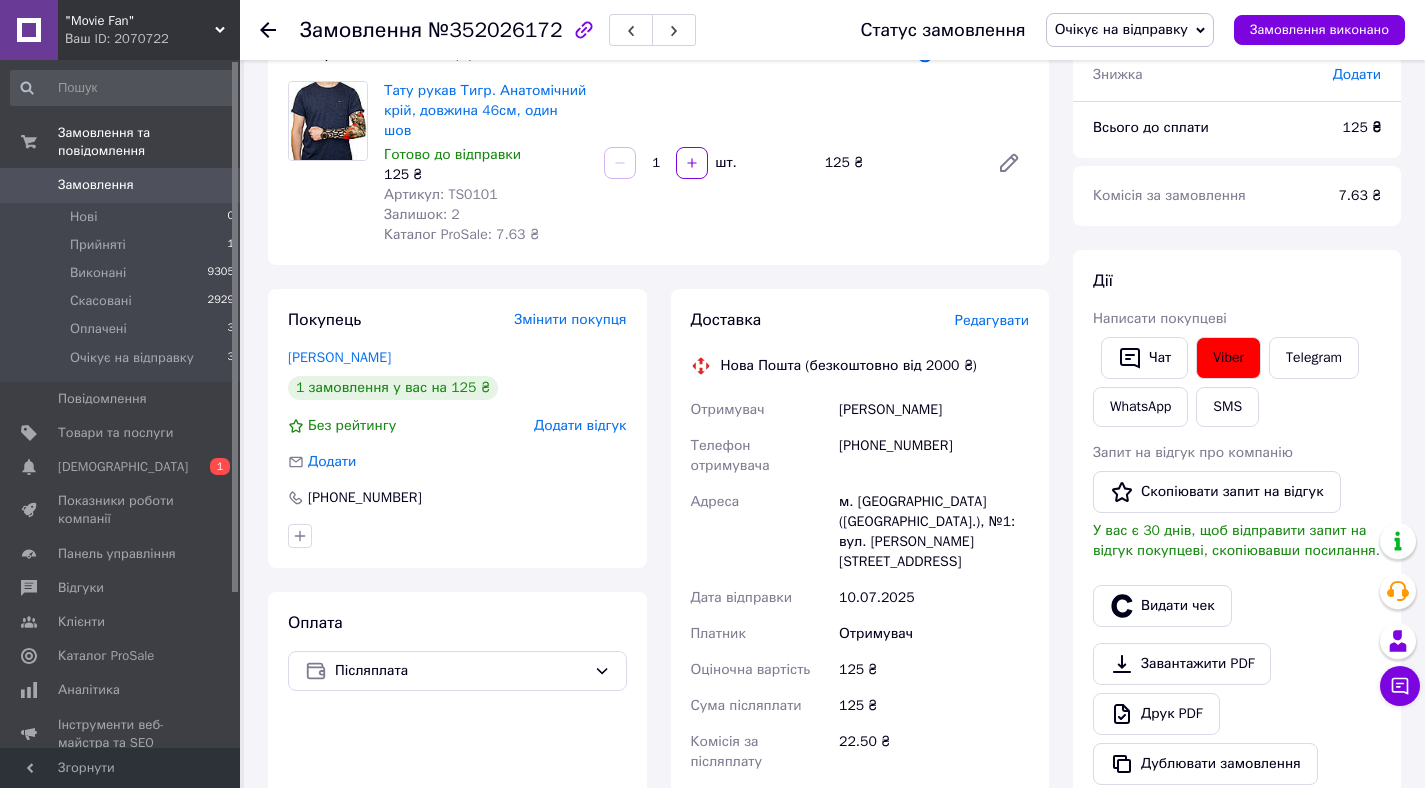 click on "Редагувати" at bounding box center [992, 320] 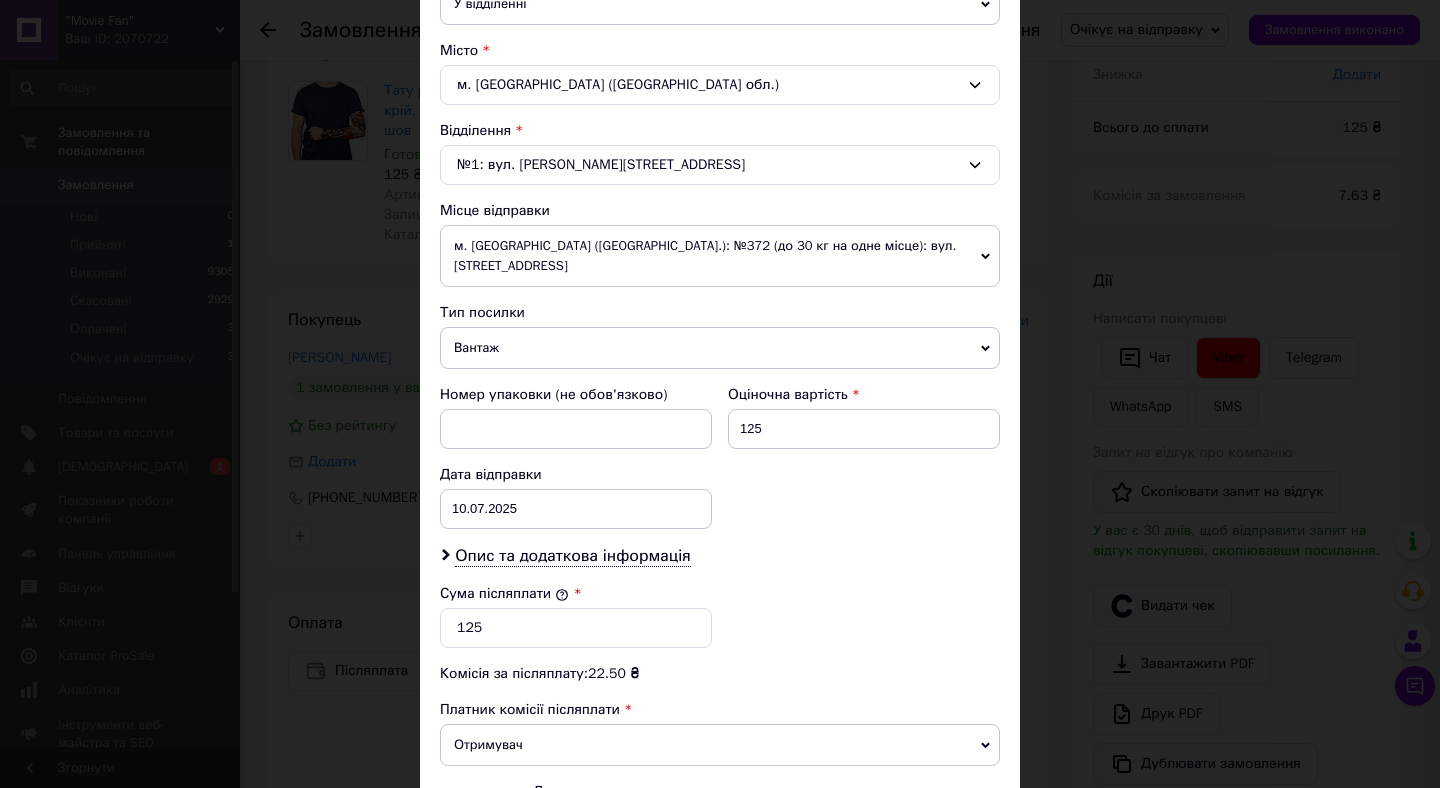 scroll, scrollTop: 537, scrollLeft: 0, axis: vertical 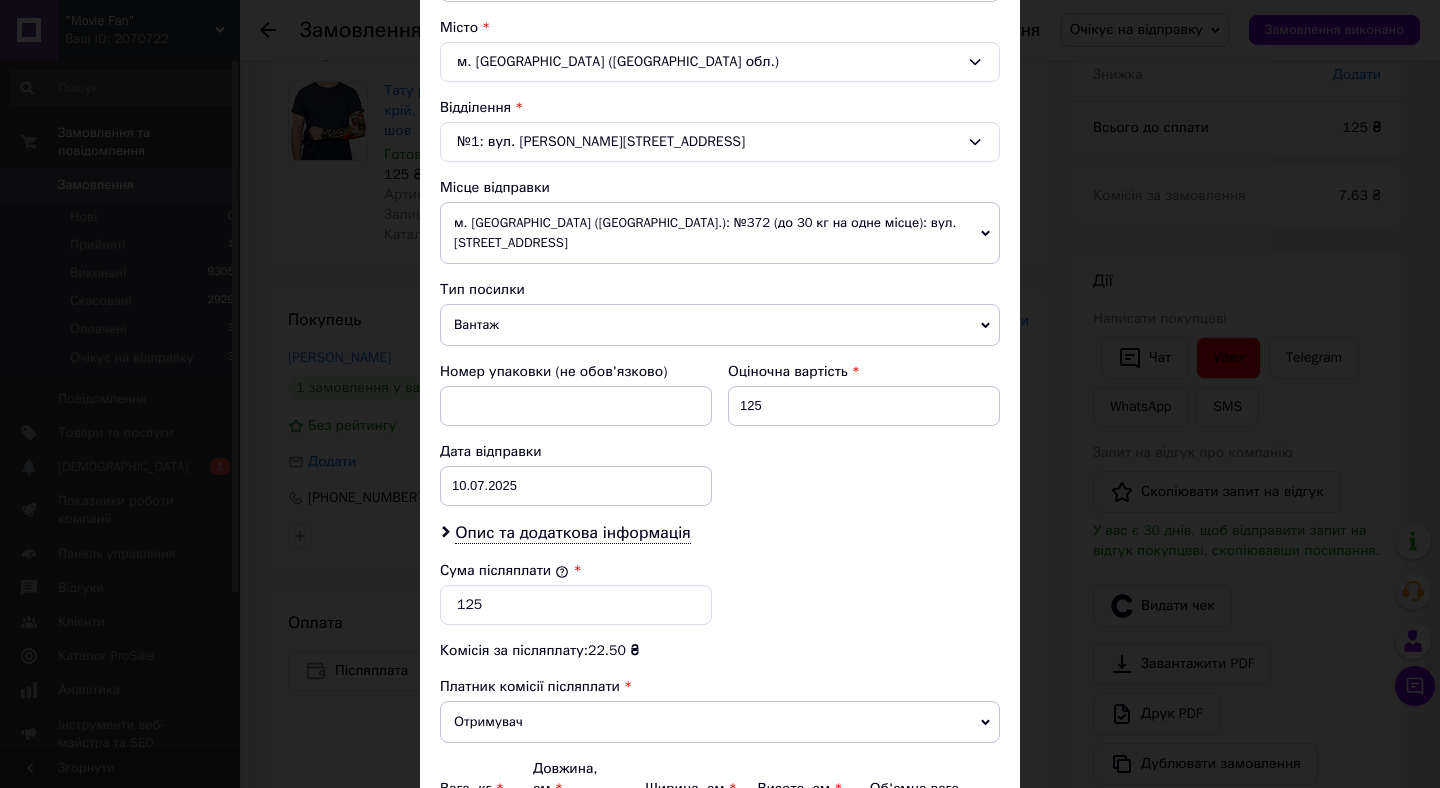 click on "Вантаж" at bounding box center (720, 325) 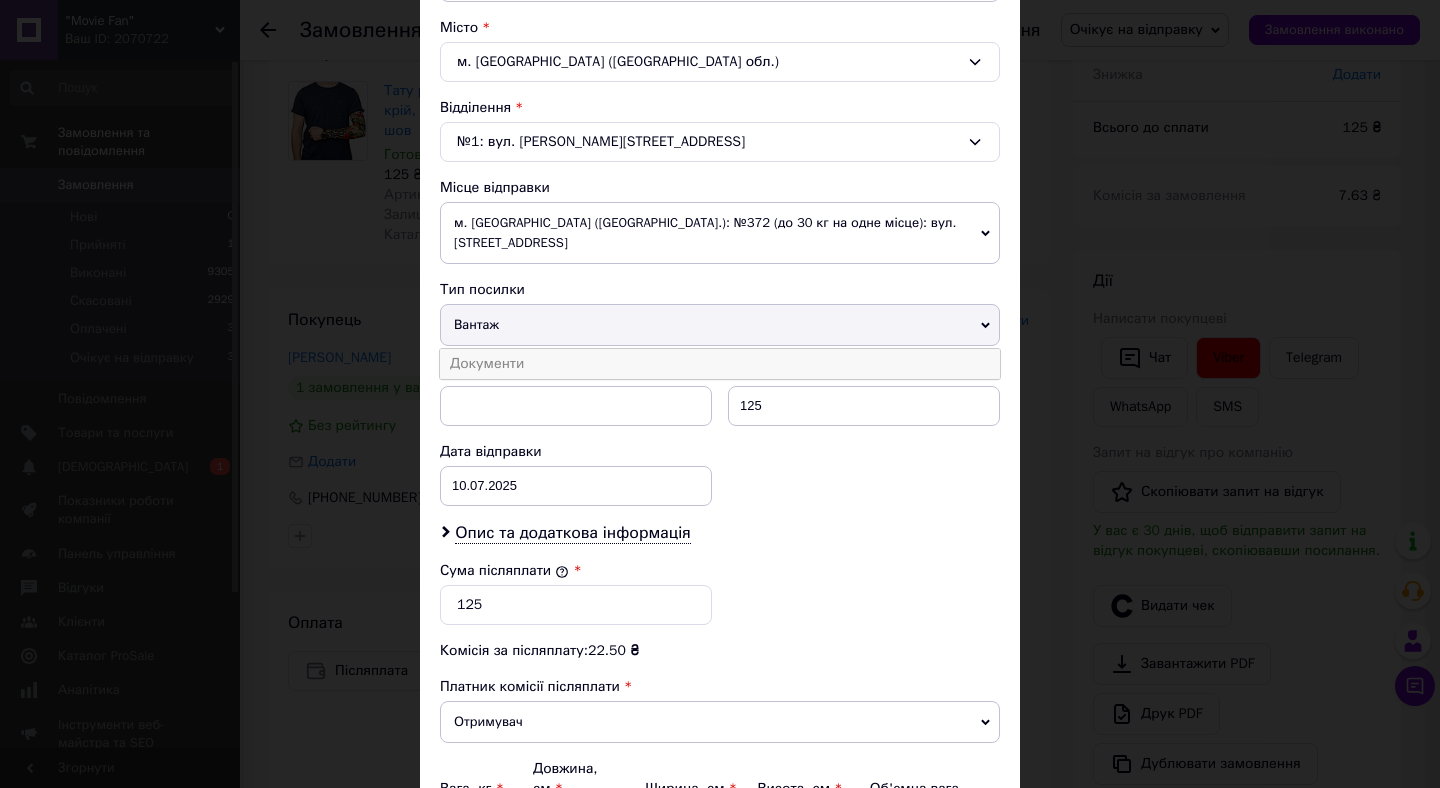 click on "Документи" at bounding box center [720, 364] 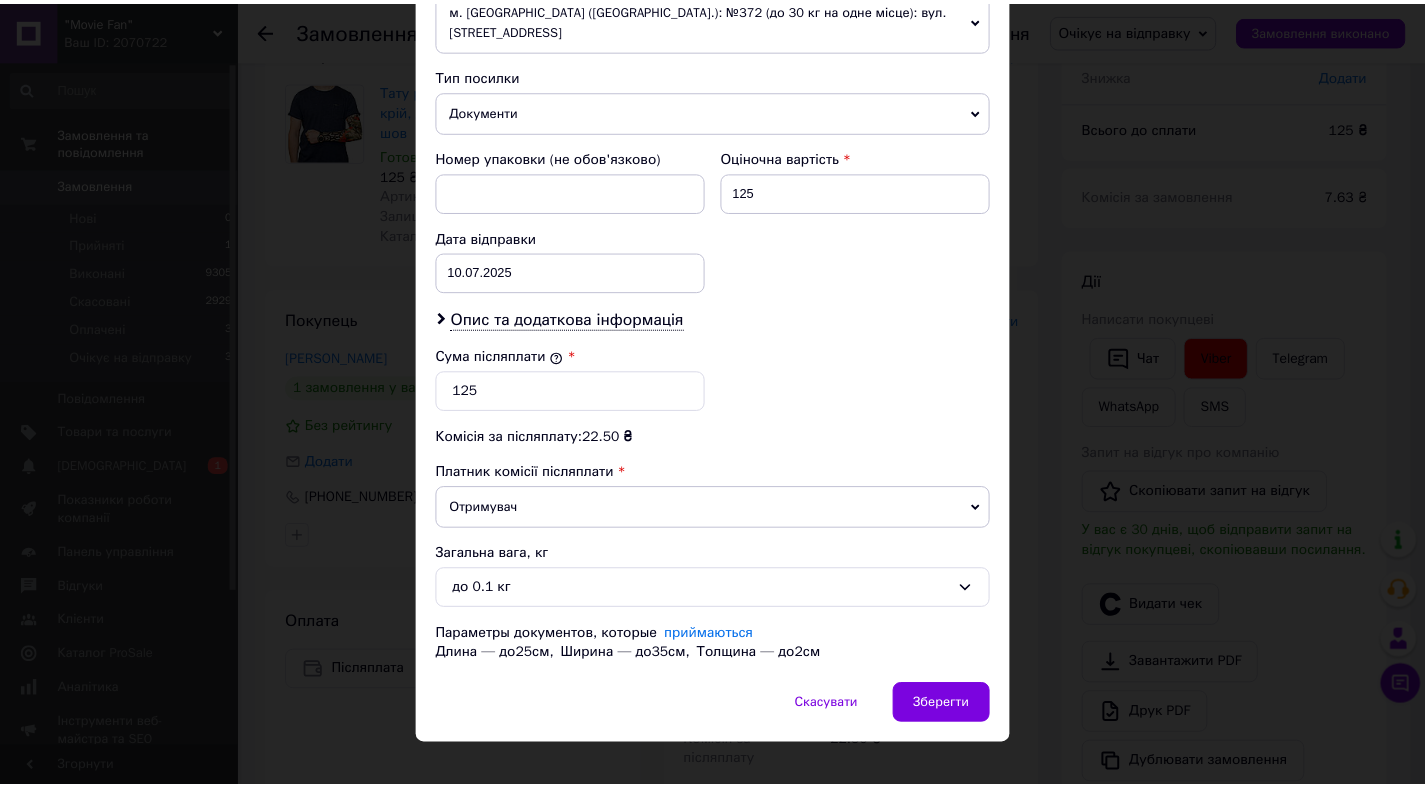 scroll, scrollTop: 758, scrollLeft: 0, axis: vertical 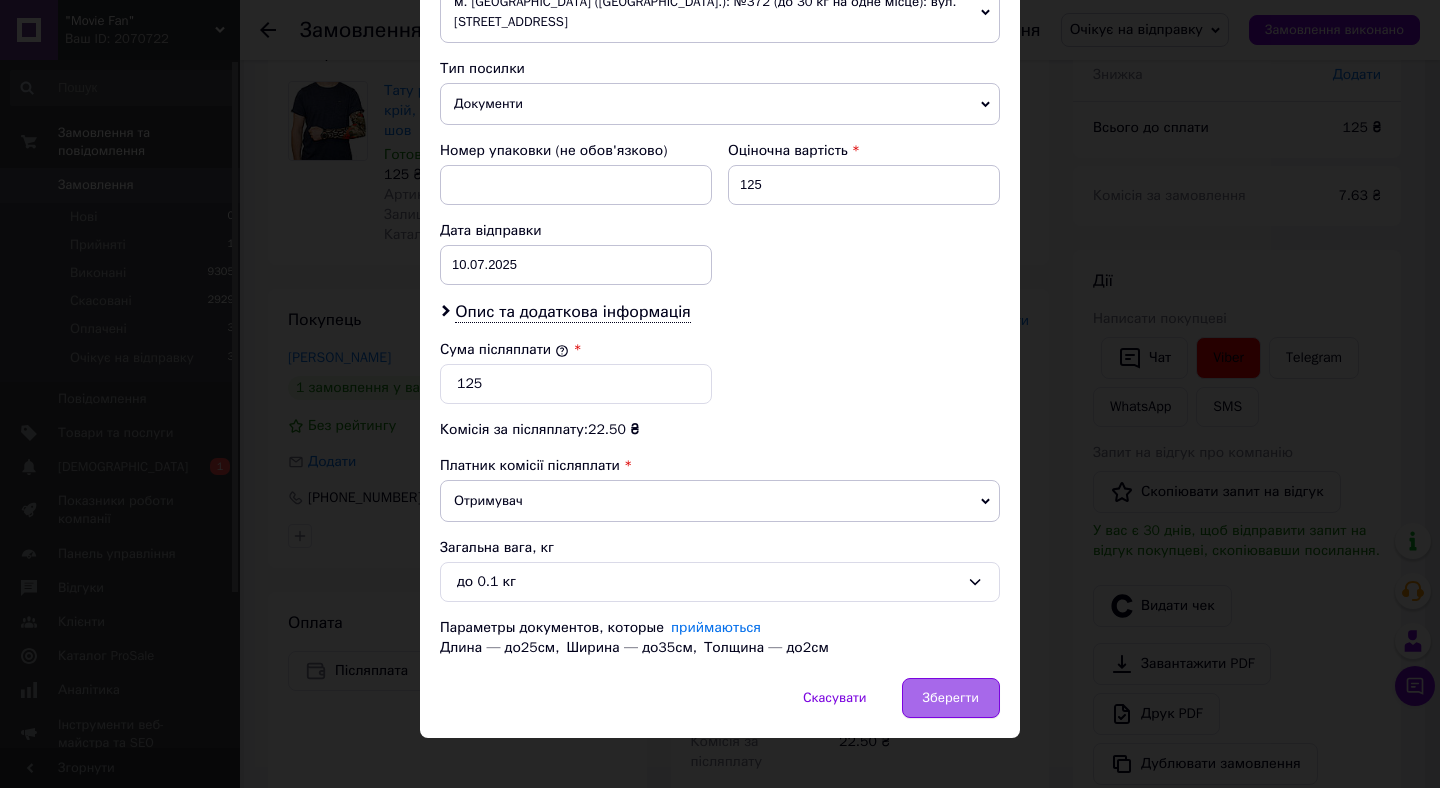 click on "Зберегти" at bounding box center (951, 698) 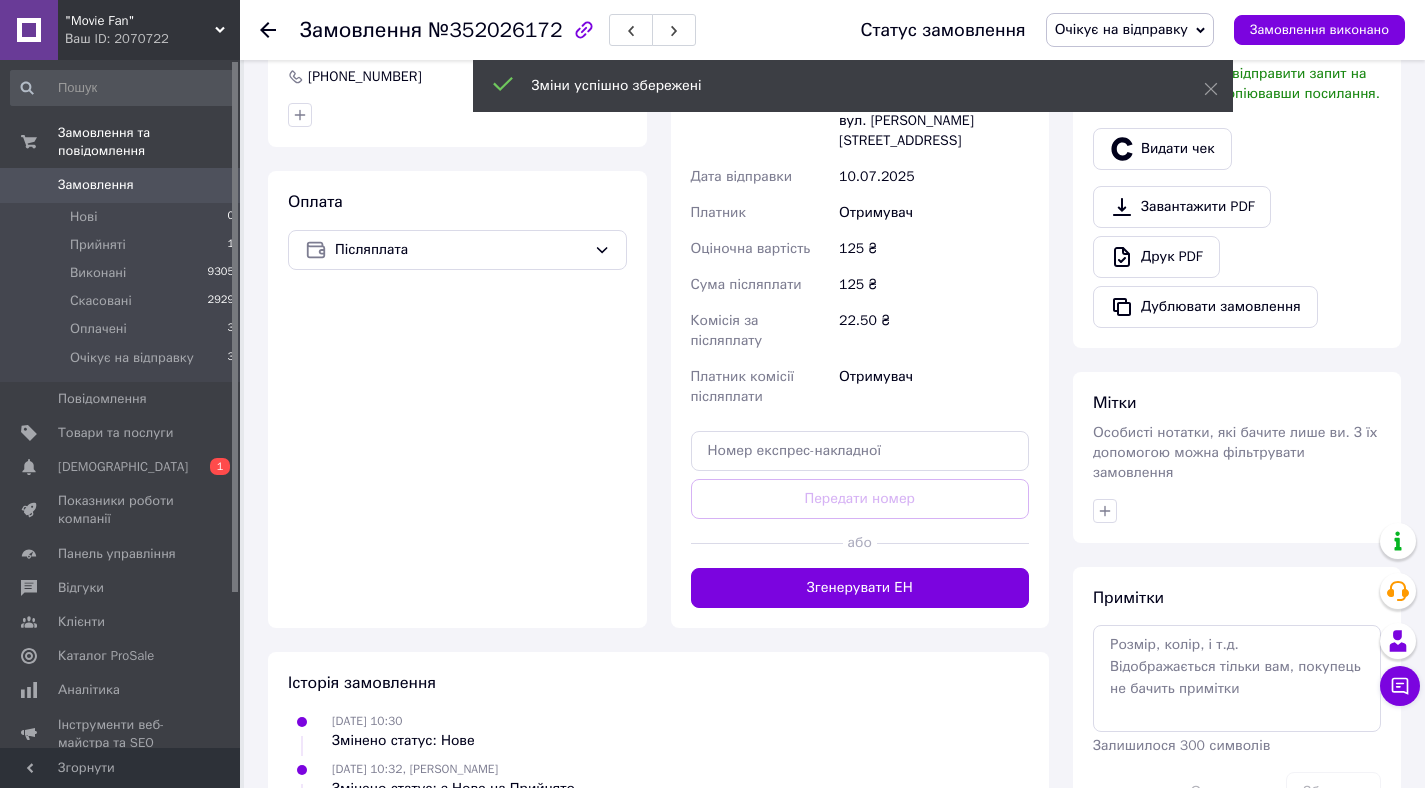 scroll, scrollTop: 572, scrollLeft: 0, axis: vertical 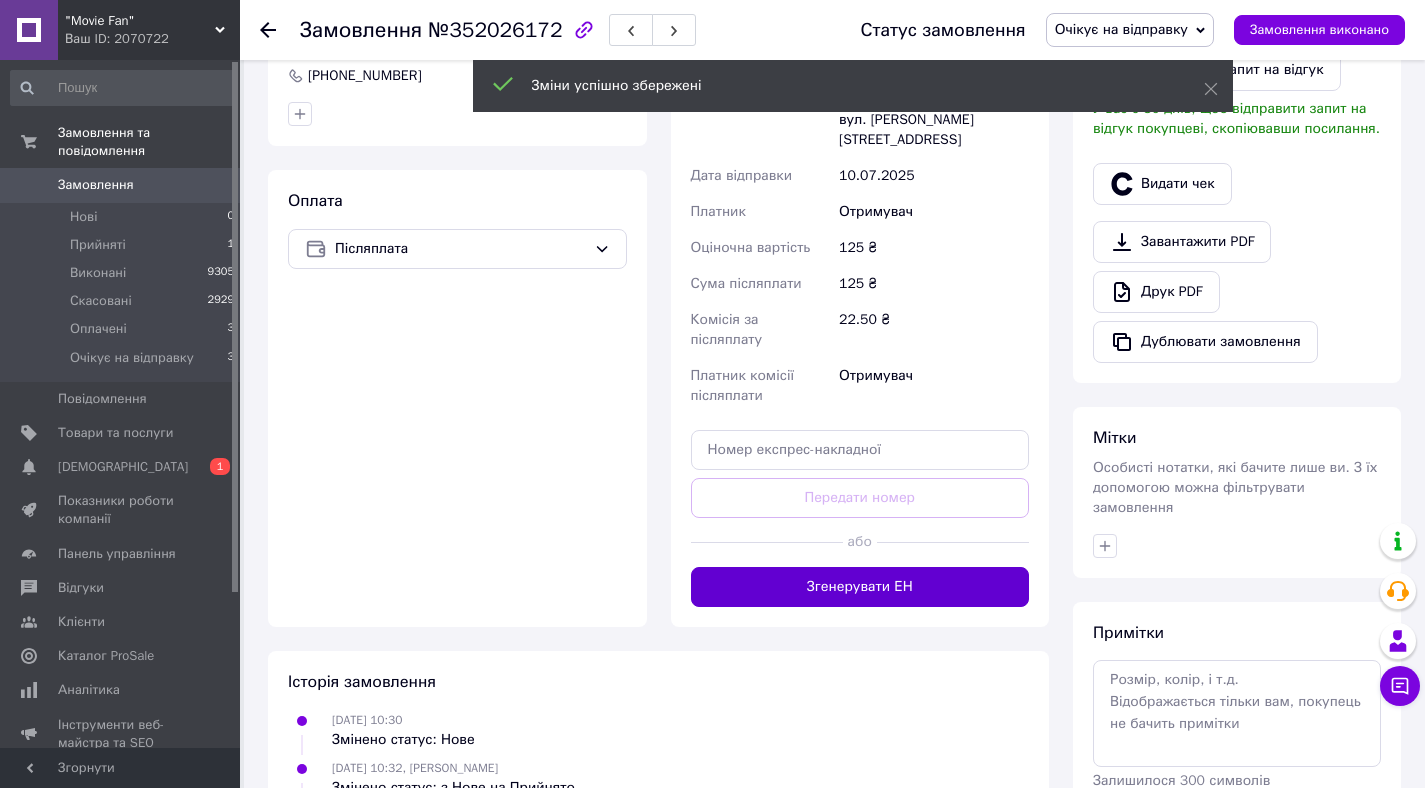click on "Згенерувати ЕН" at bounding box center (860, 587) 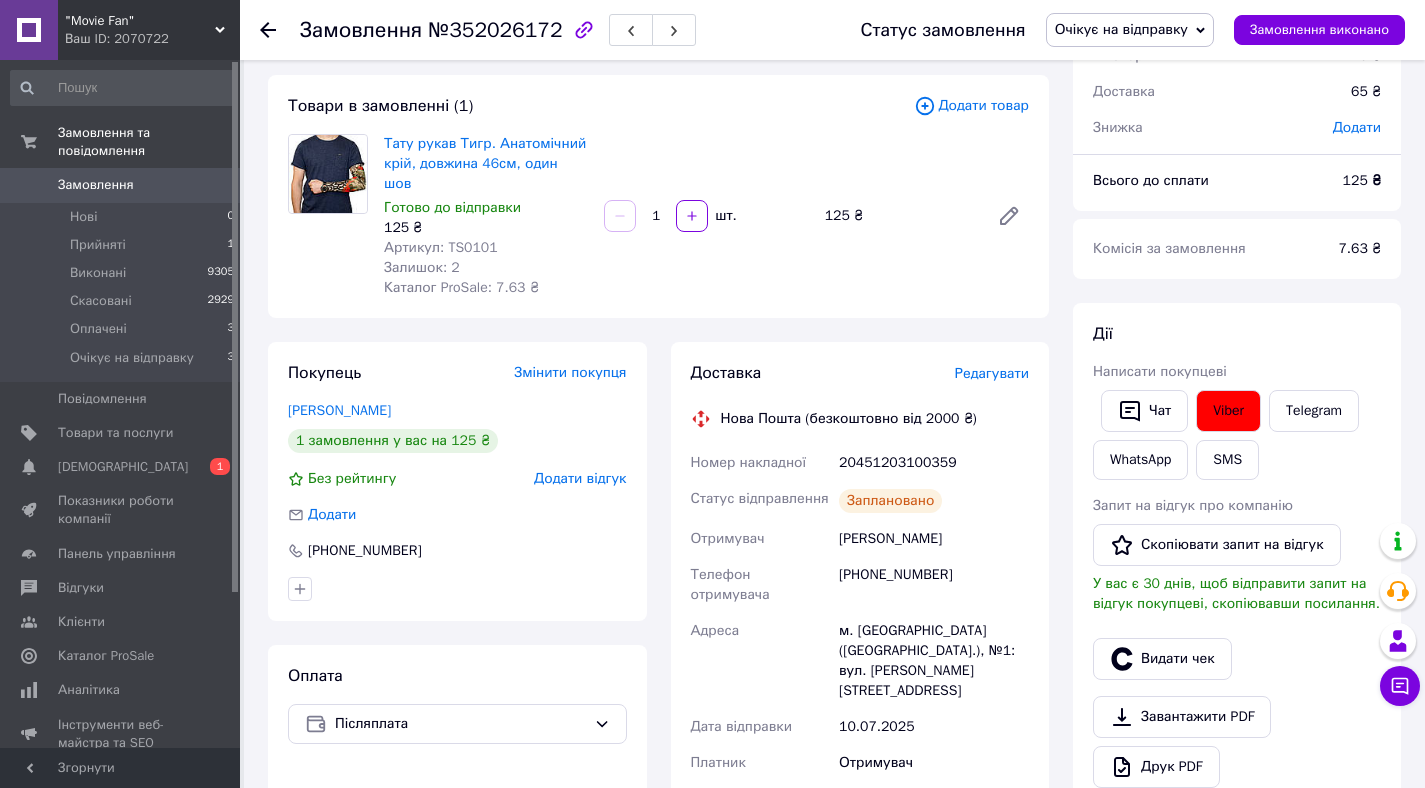 scroll, scrollTop: 0, scrollLeft: 0, axis: both 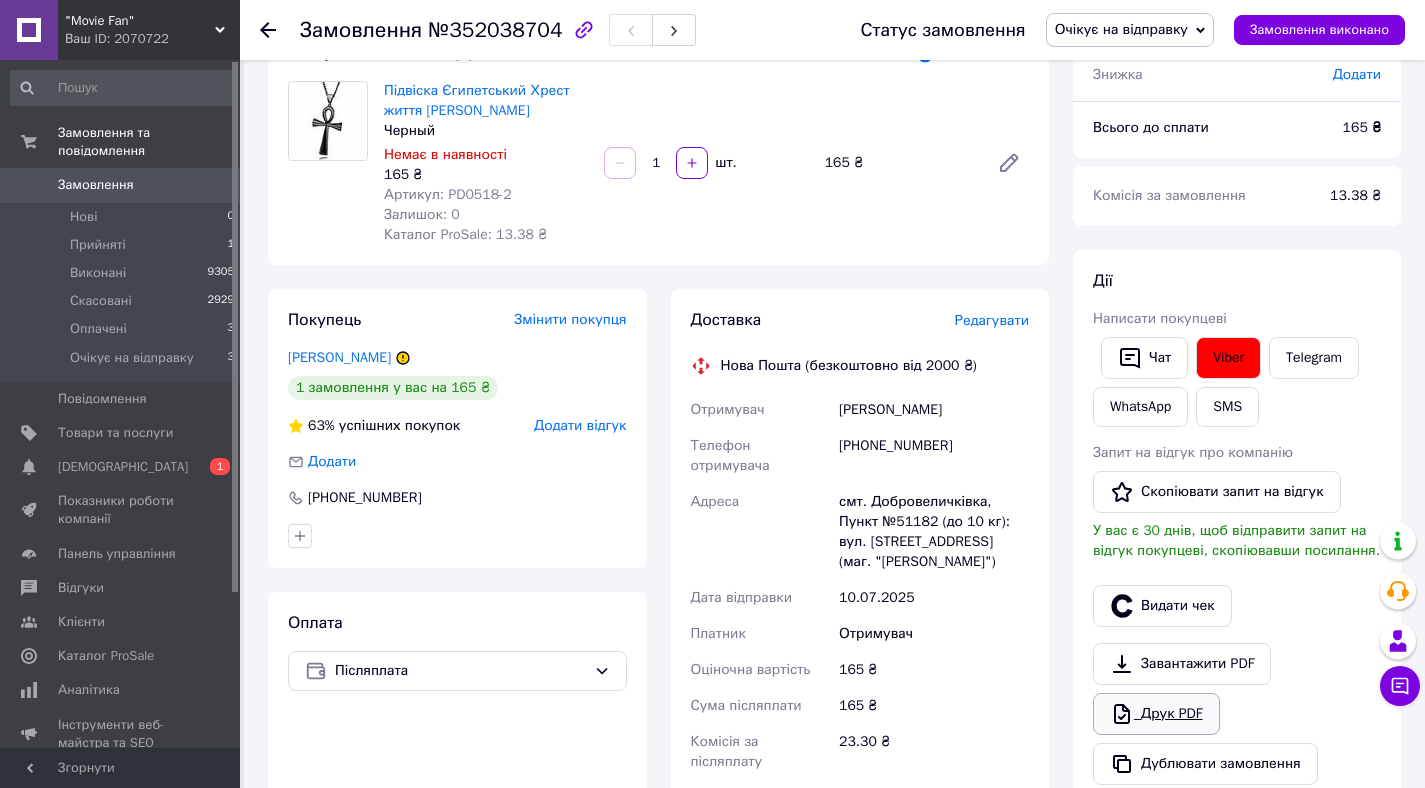 click on "Друк PDF" at bounding box center (1156, 714) 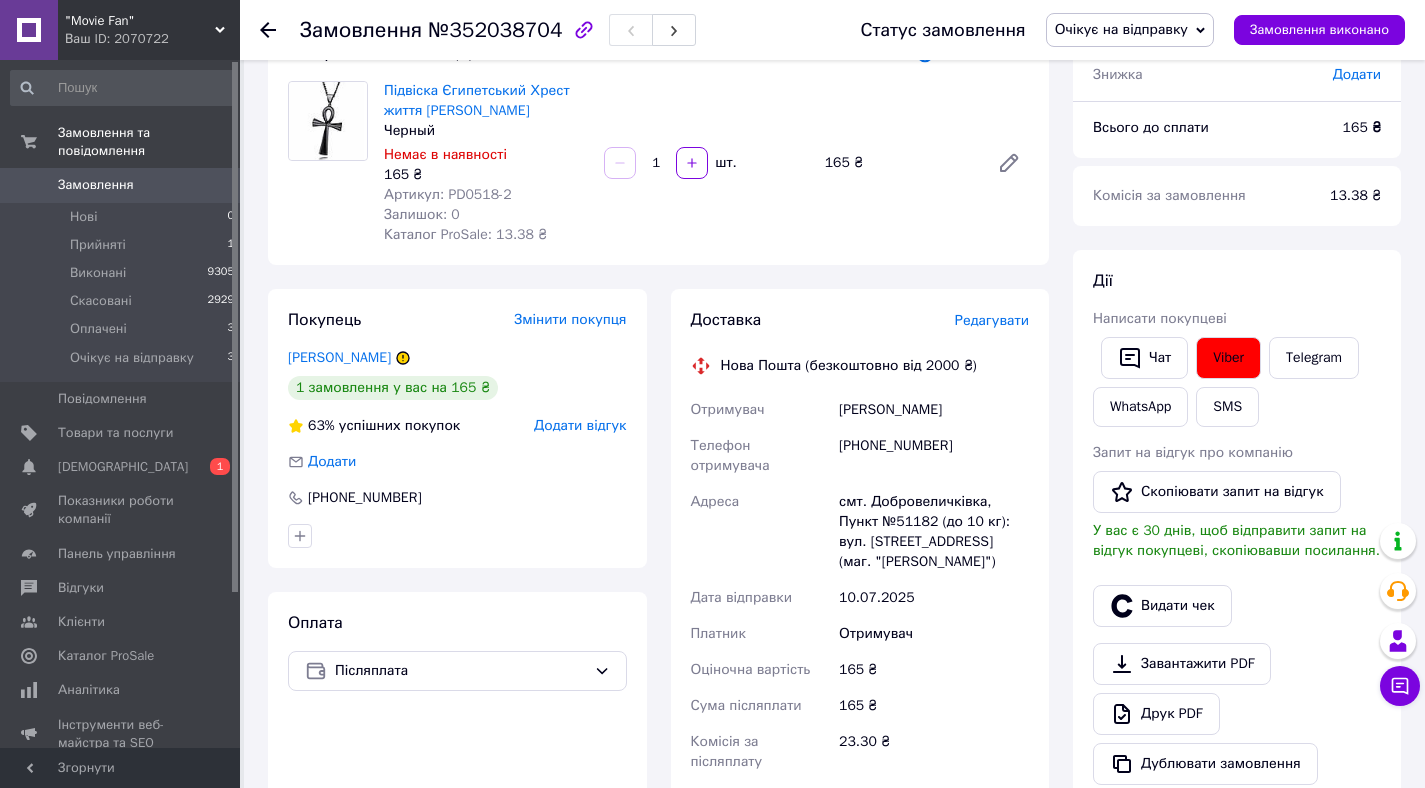 click on "Редагувати" at bounding box center (992, 320) 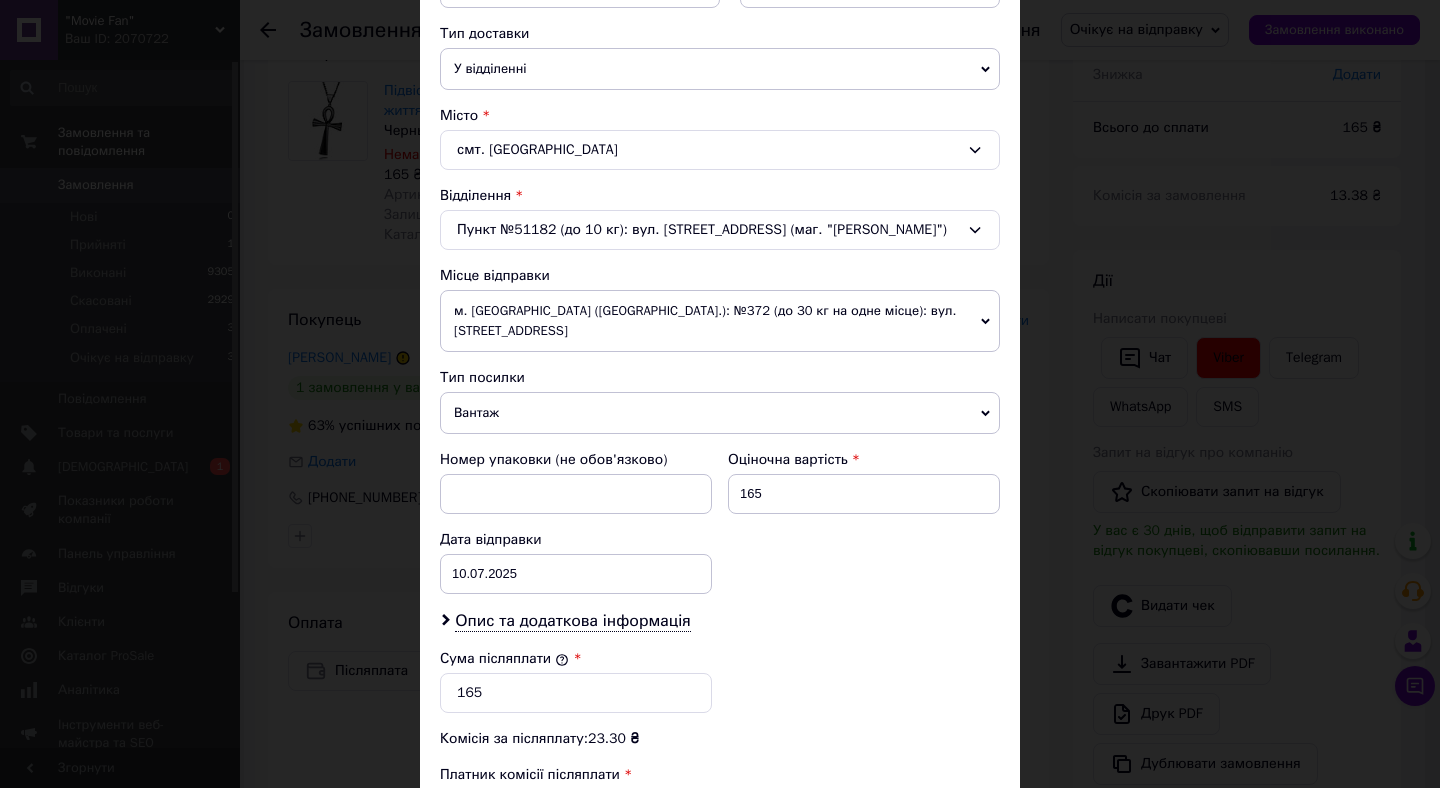 scroll, scrollTop: 495, scrollLeft: 0, axis: vertical 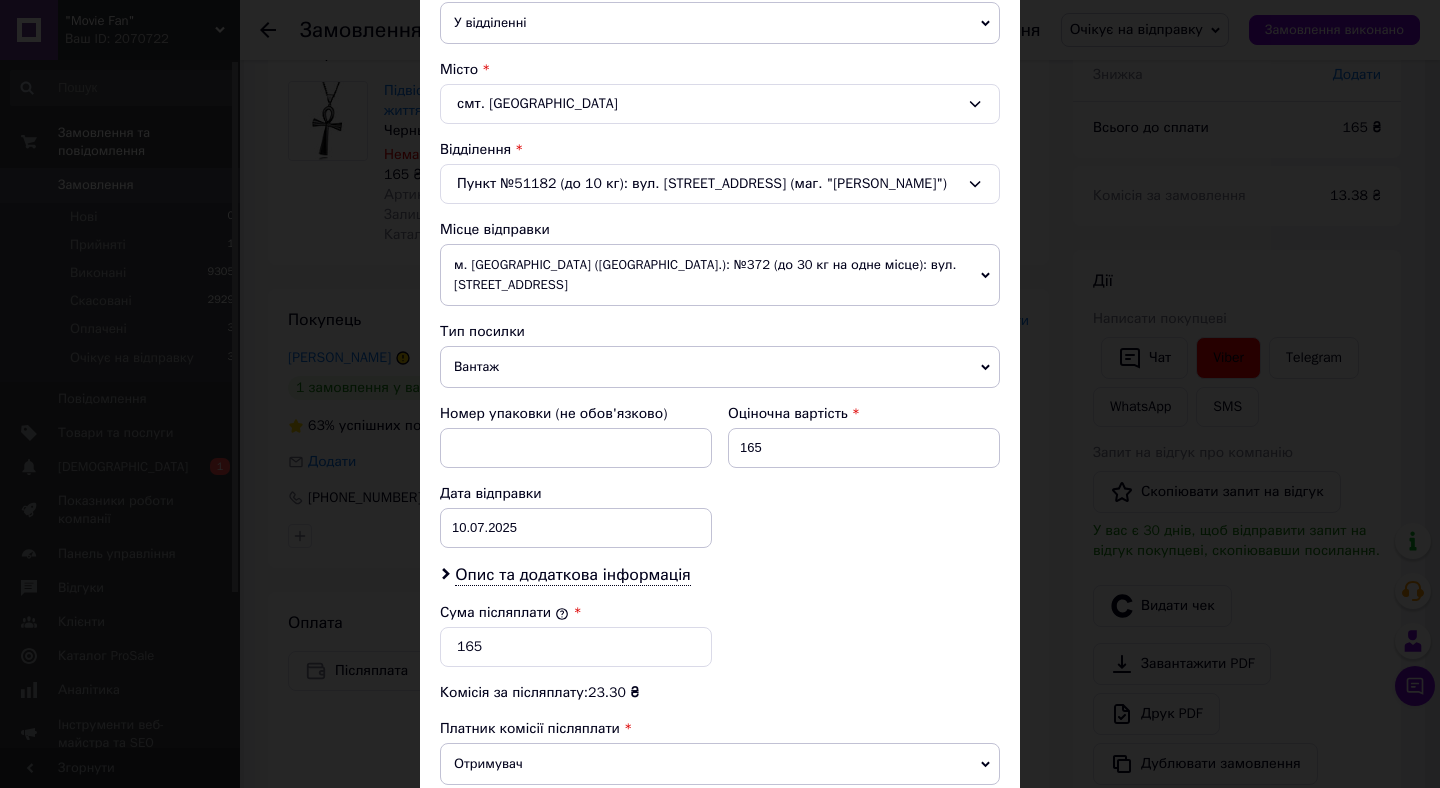 click on "Вантаж" at bounding box center [720, 367] 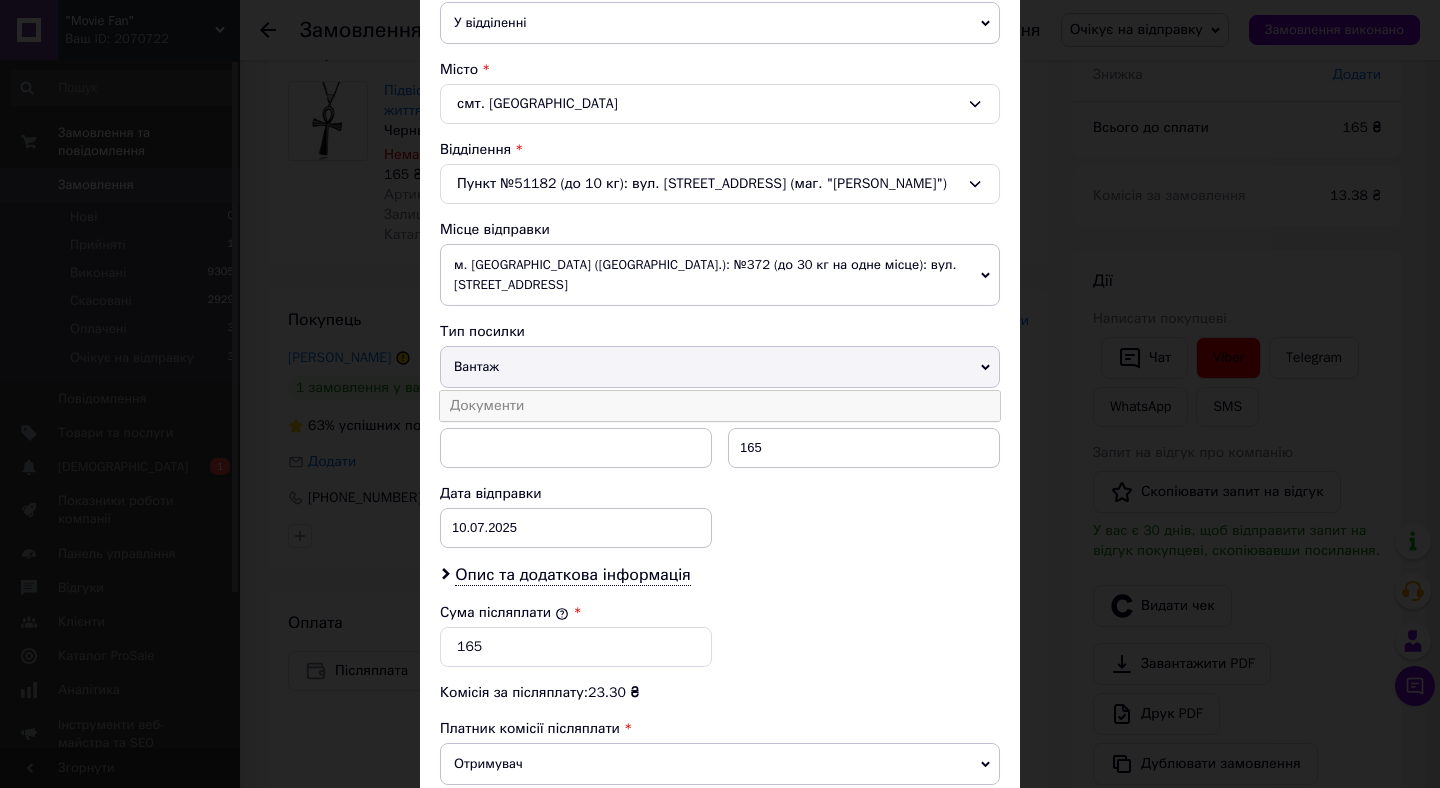 click on "Документи" at bounding box center [720, 406] 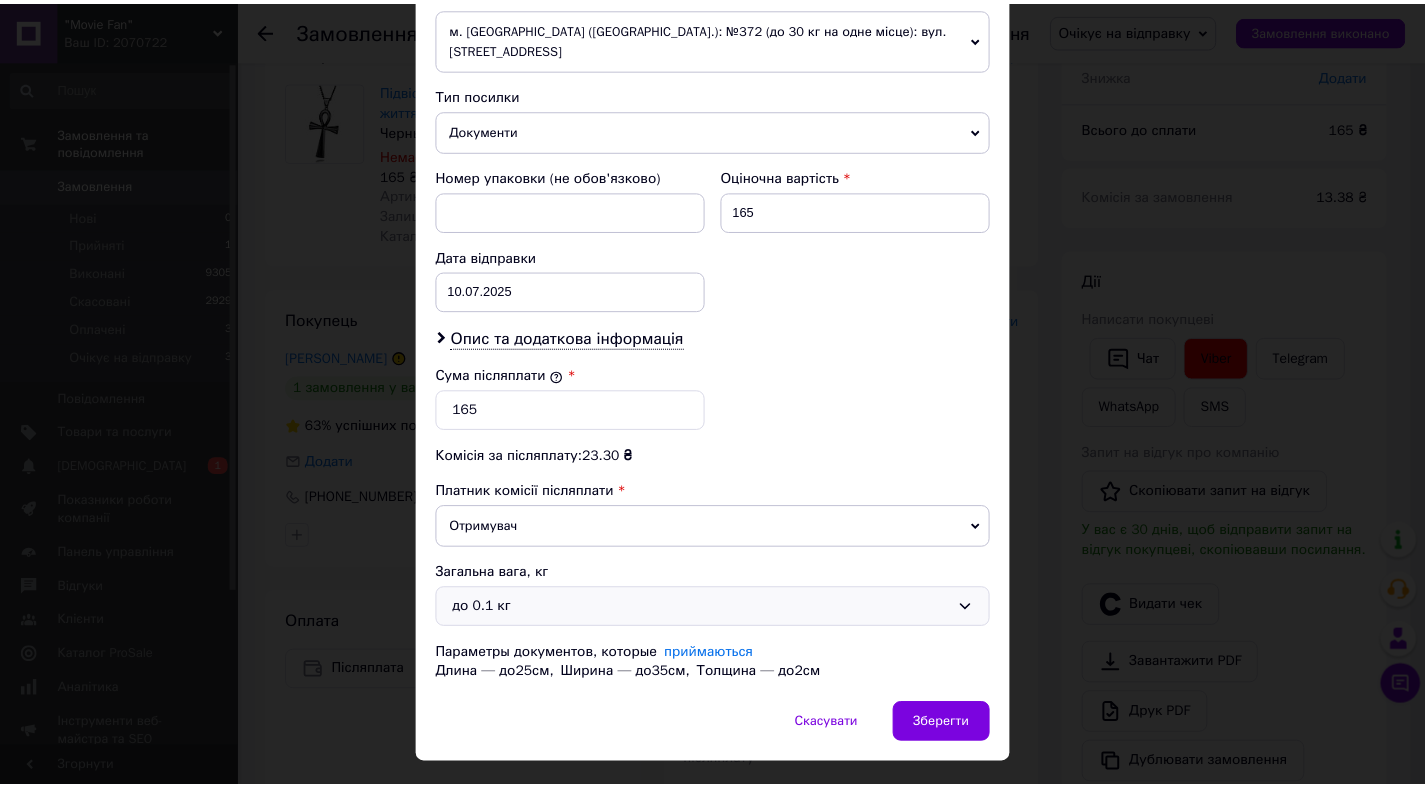 scroll, scrollTop: 751, scrollLeft: 0, axis: vertical 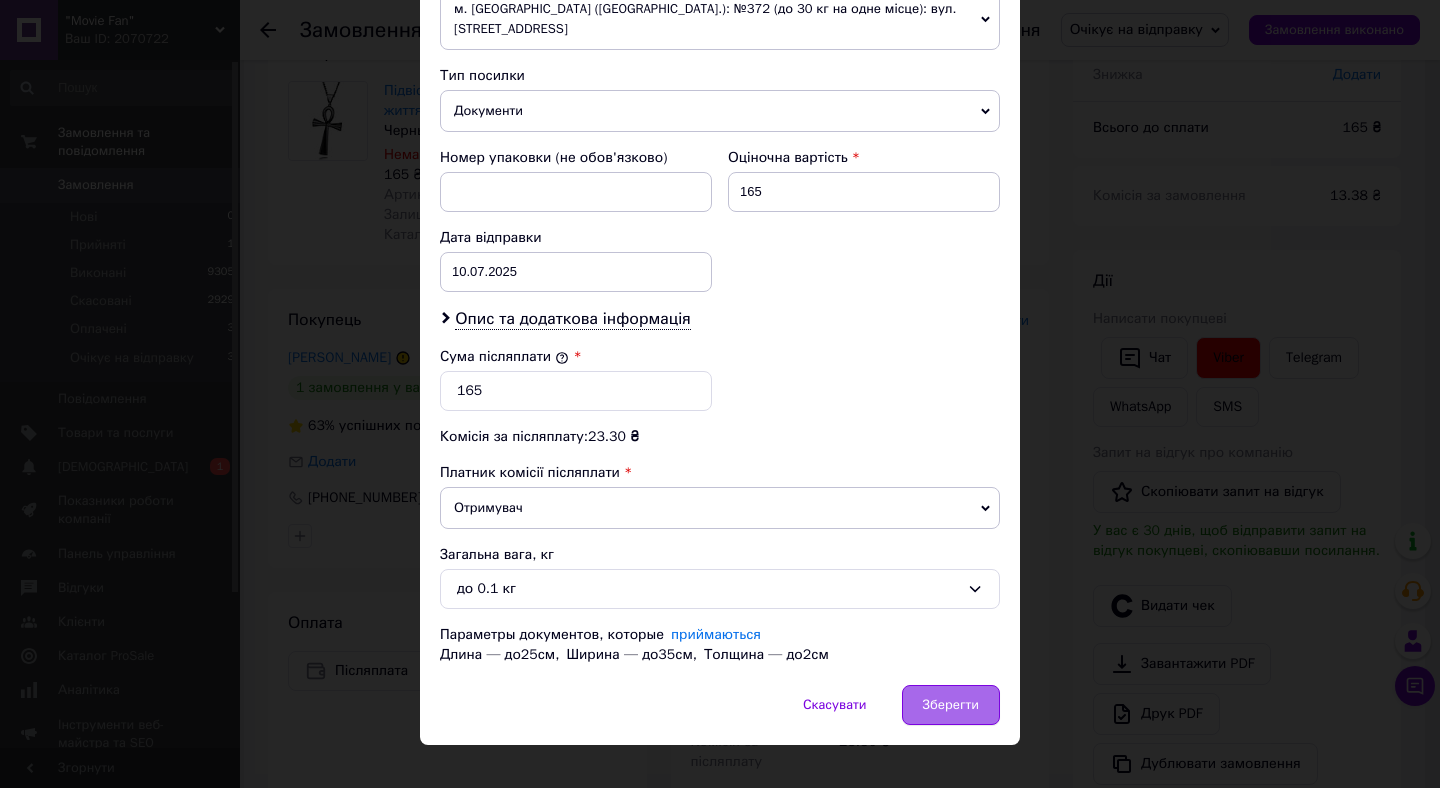 click on "Зберегти" at bounding box center (951, 705) 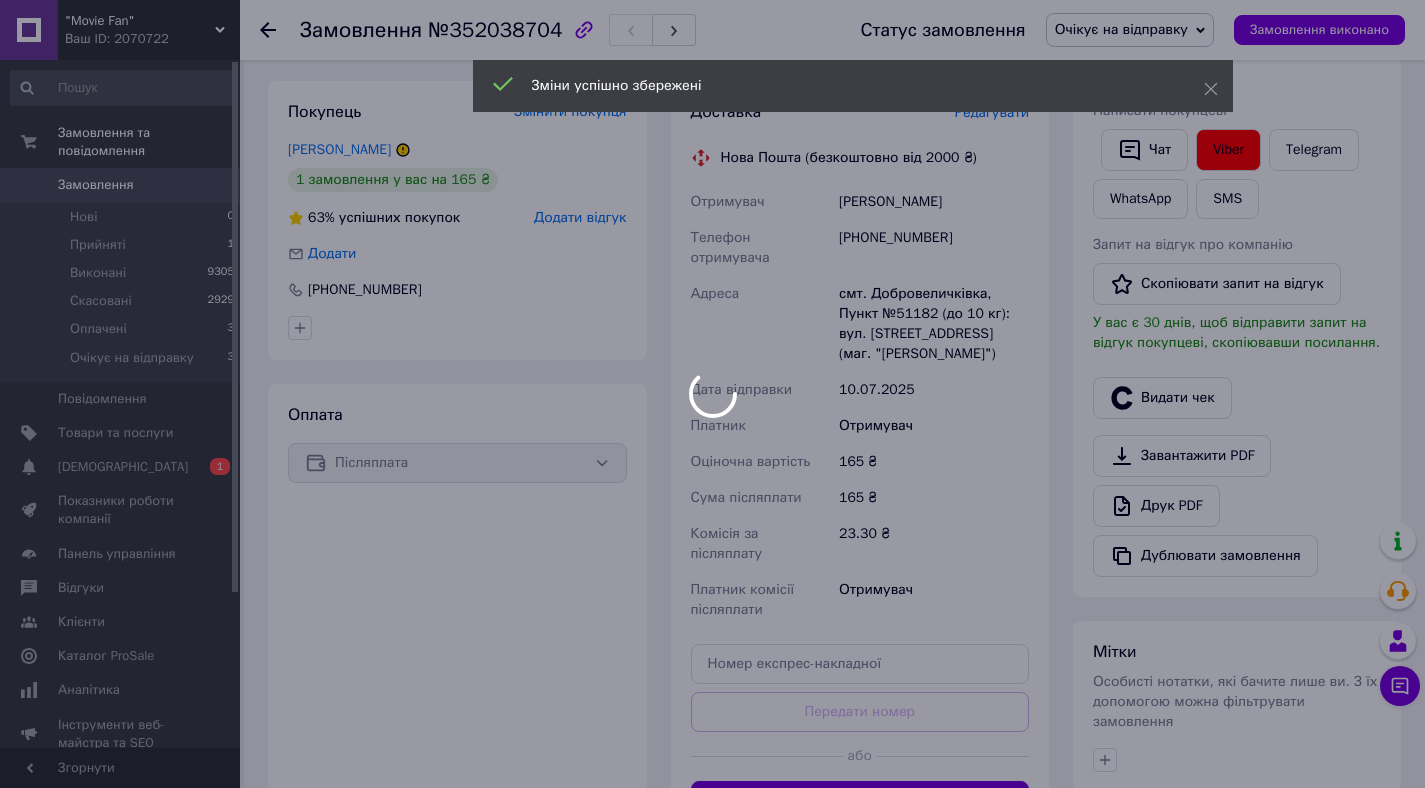 scroll, scrollTop: 605, scrollLeft: 0, axis: vertical 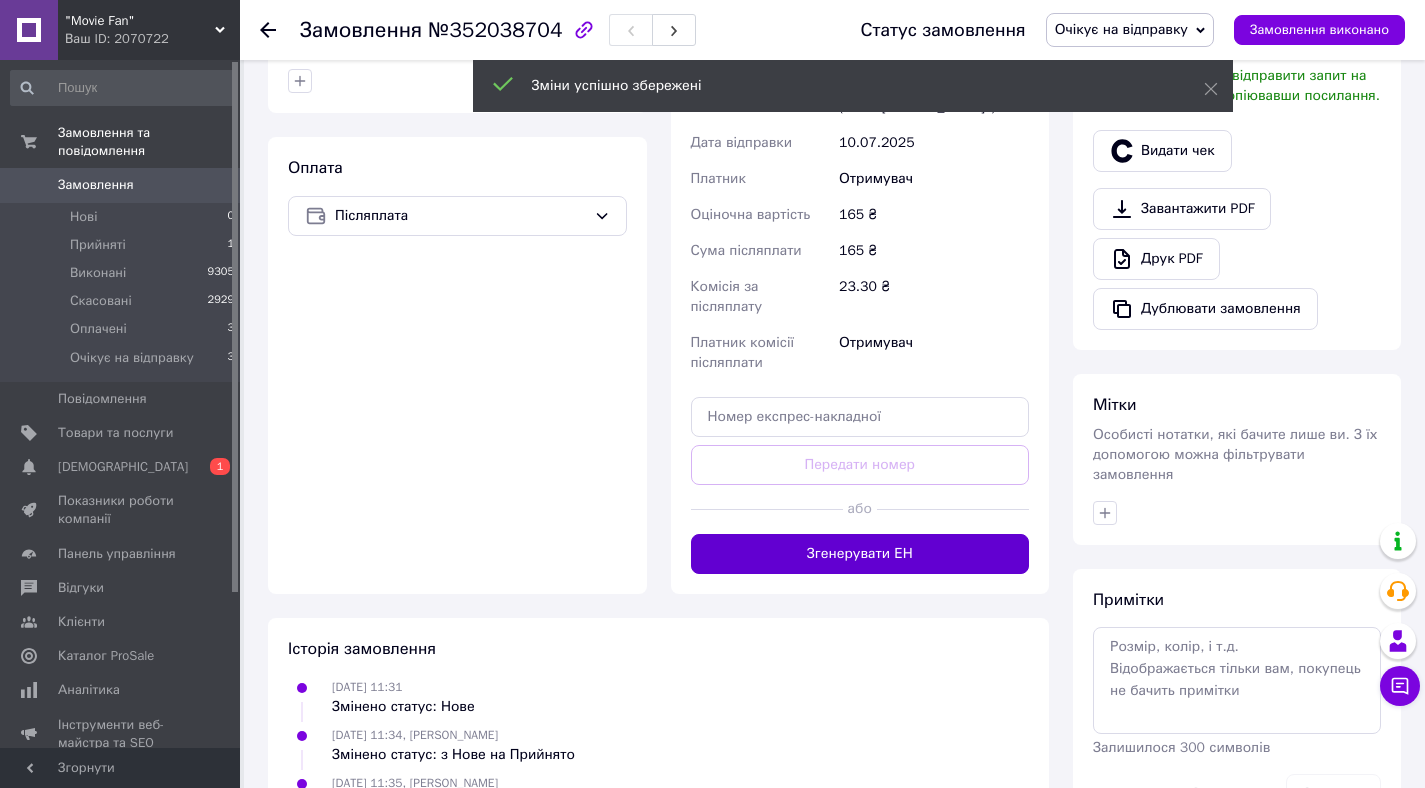 click on "Згенерувати ЕН" at bounding box center [860, 554] 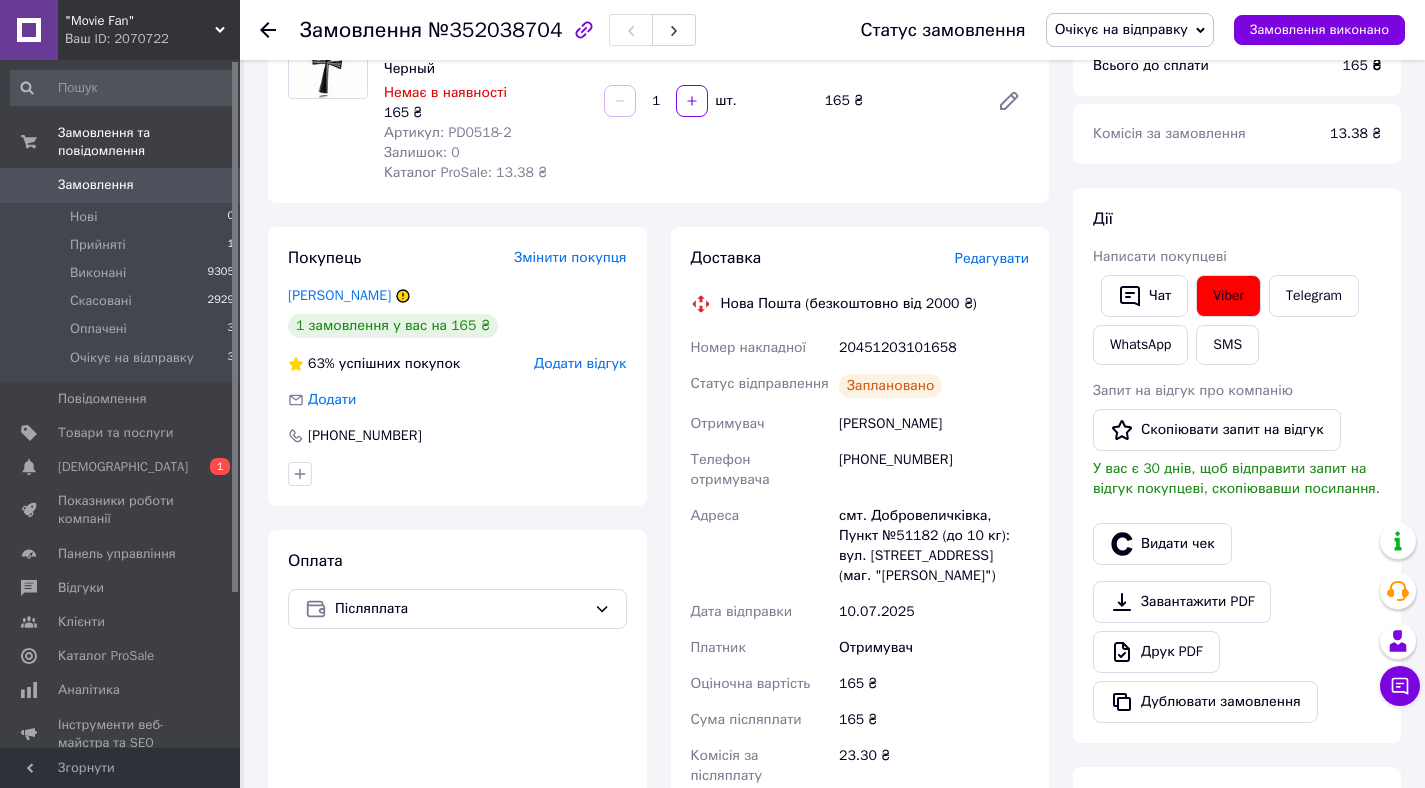 scroll, scrollTop: 0, scrollLeft: 0, axis: both 